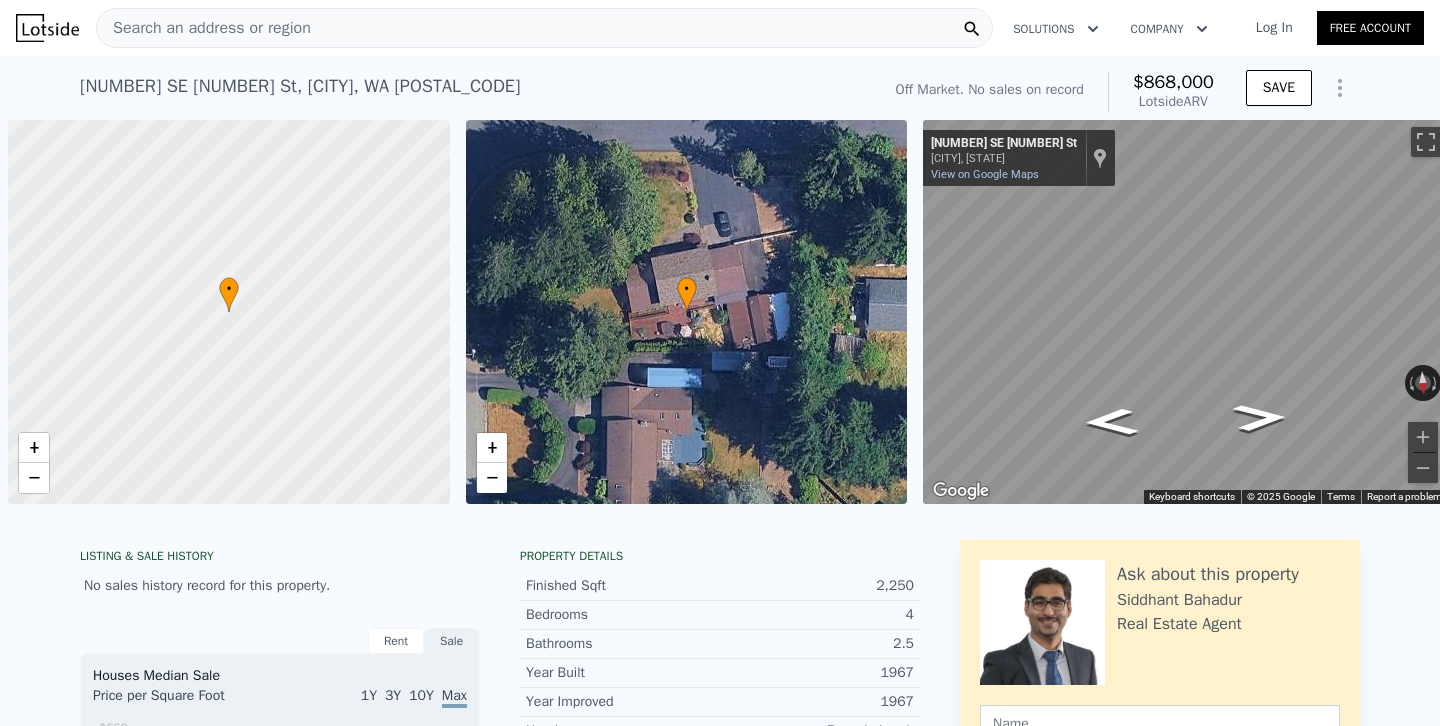 scroll, scrollTop: 0, scrollLeft: 0, axis: both 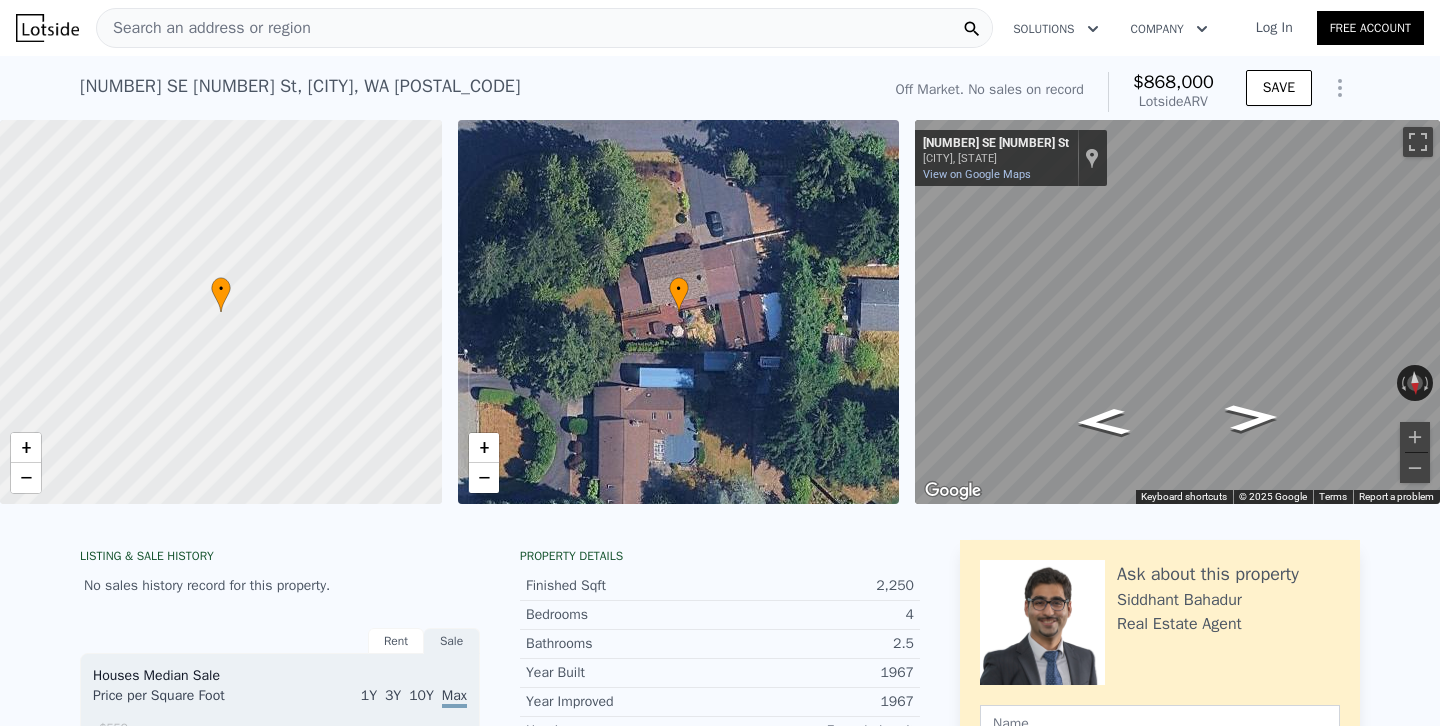 click on "Search an address or region" at bounding box center [544, 28] 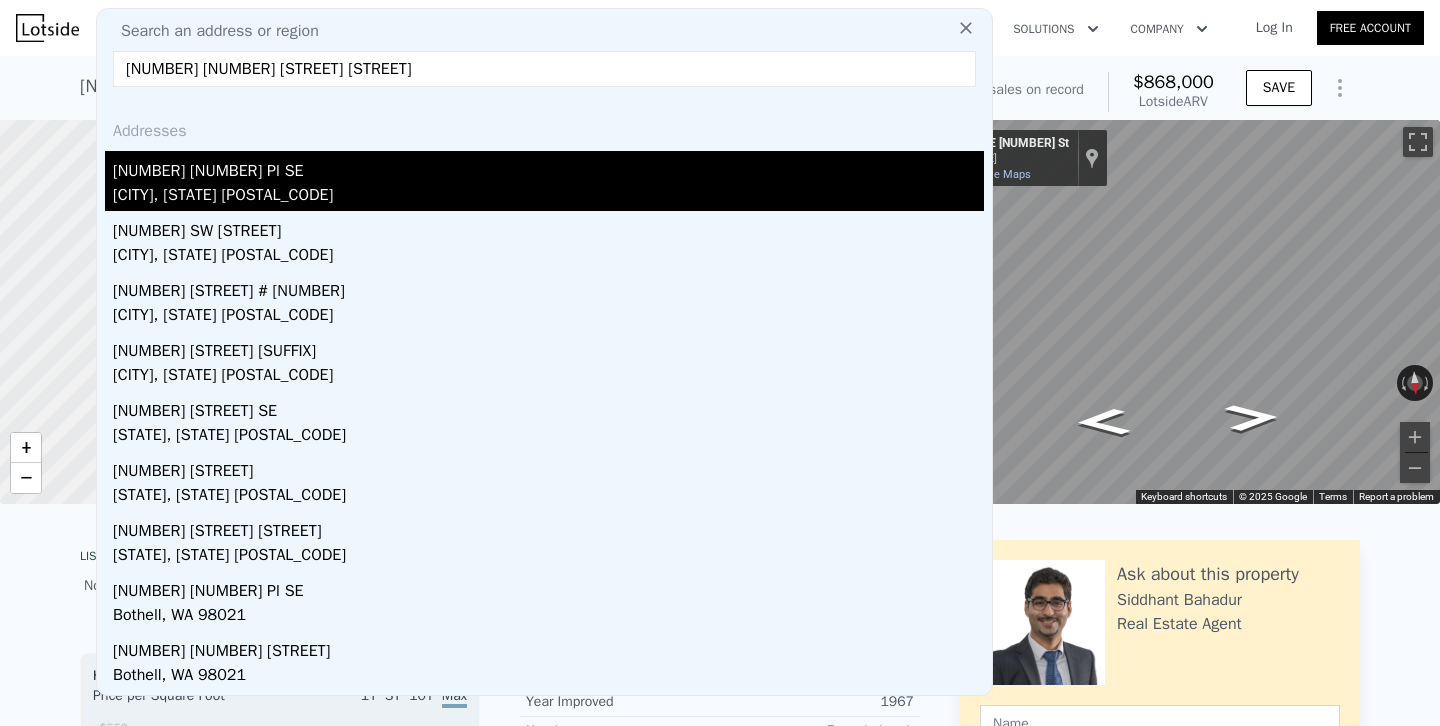 type on "[NUMBER] [NUMBER] [STREET] [STREET]" 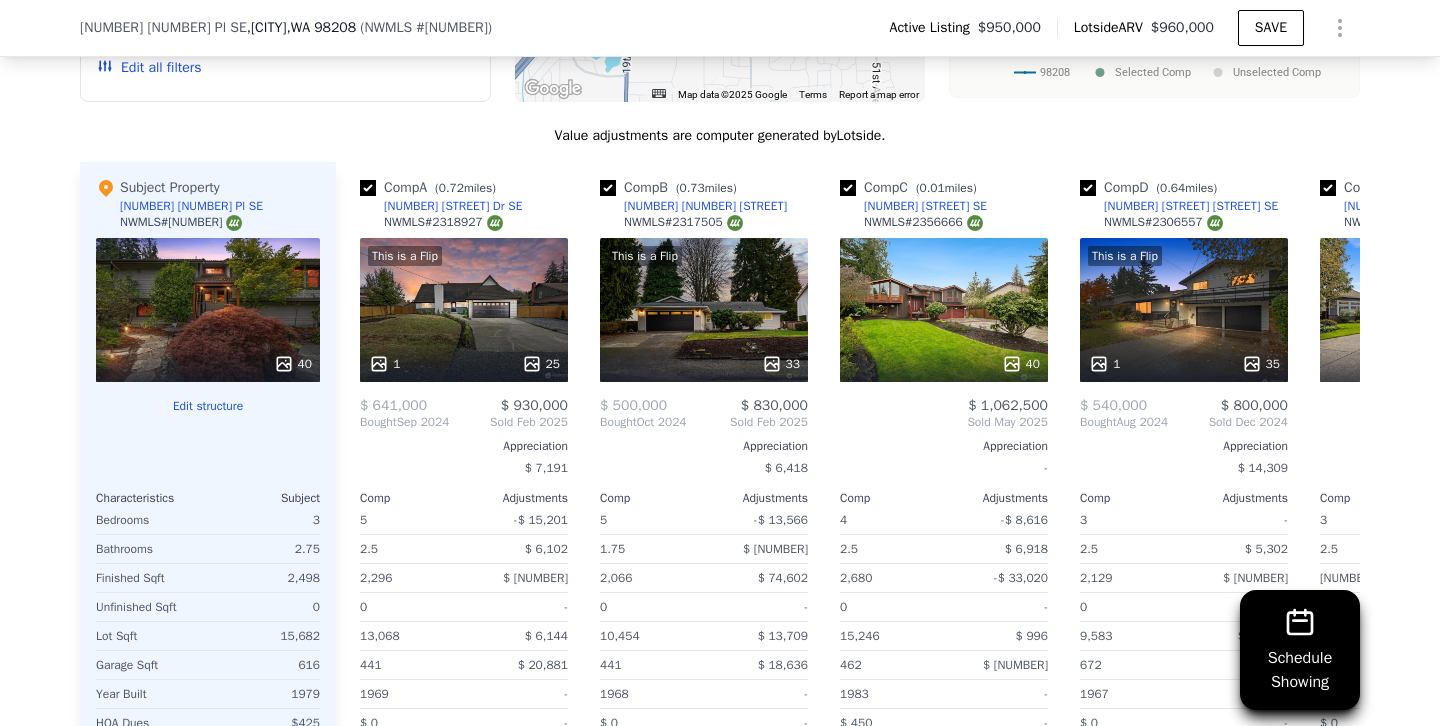 scroll, scrollTop: 1999, scrollLeft: 0, axis: vertical 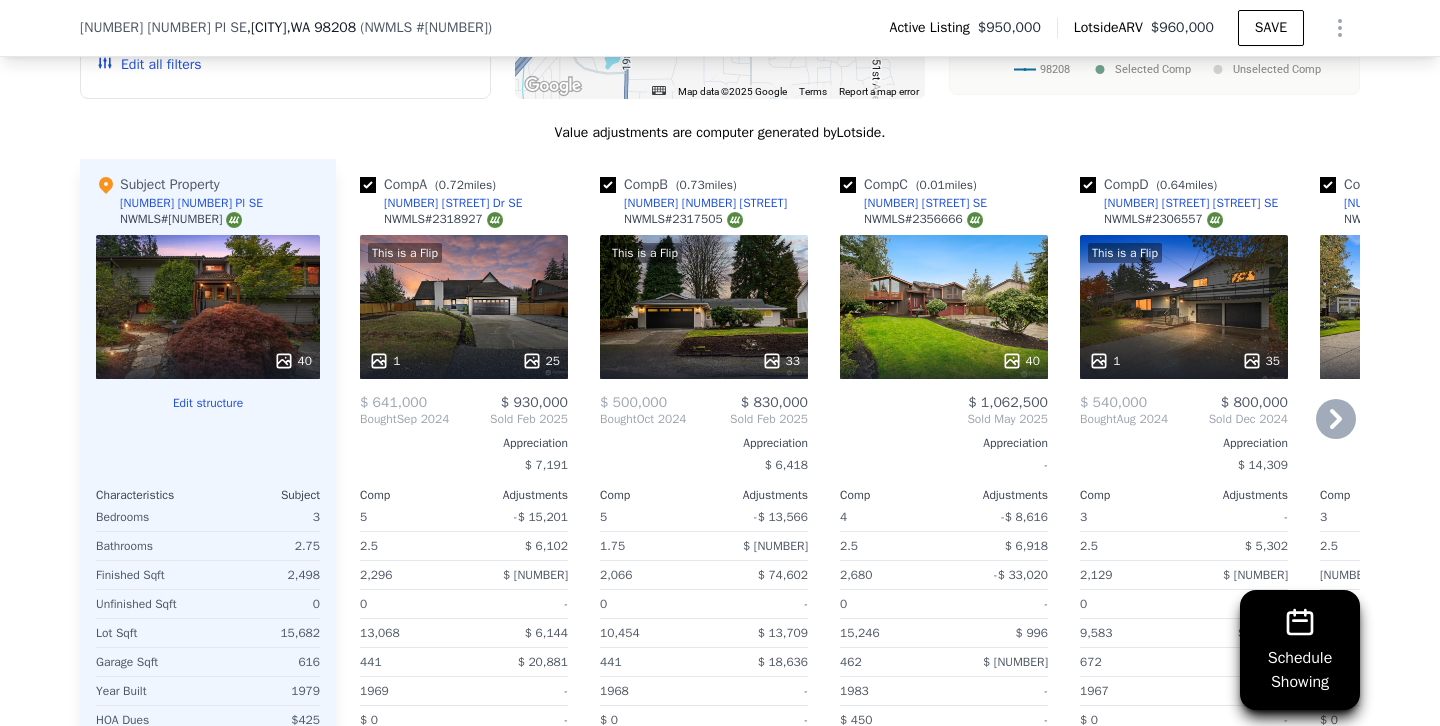 click on "This is a Flip 1 25" at bounding box center (464, 307) 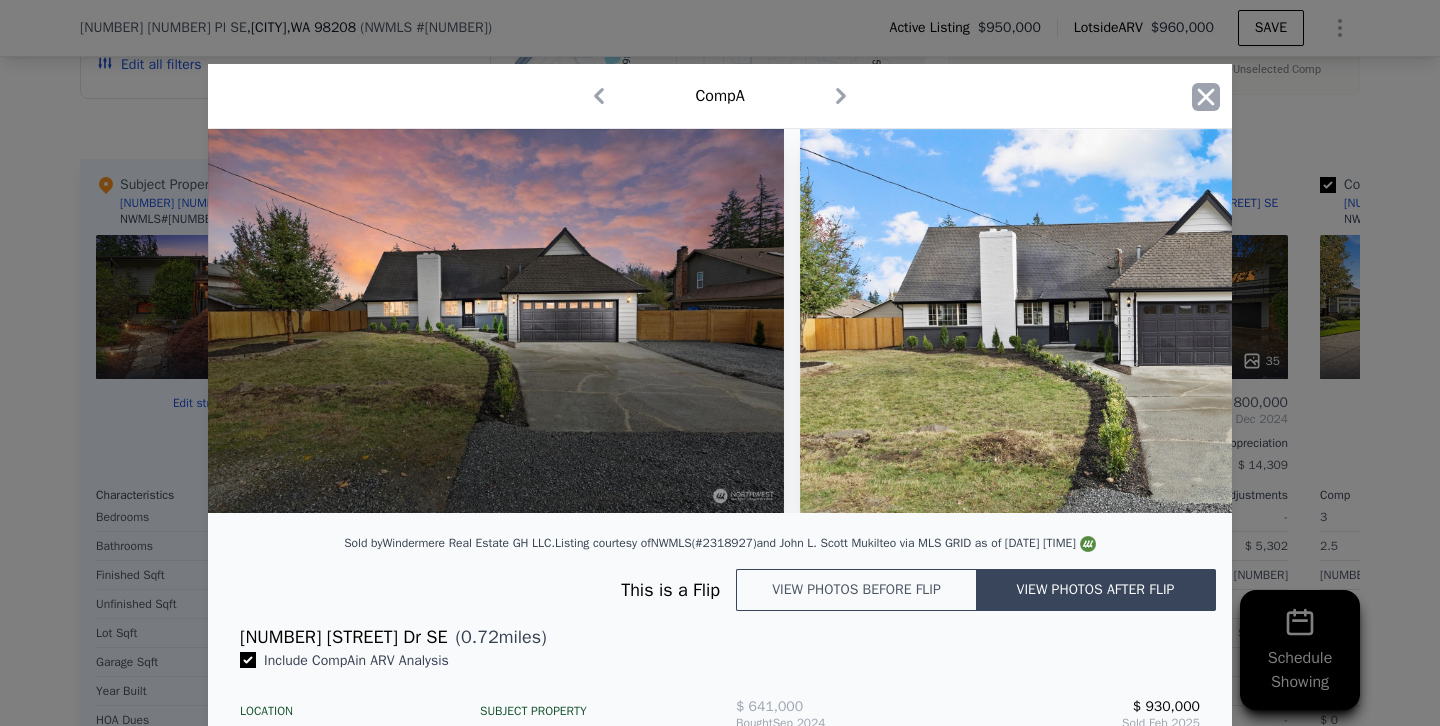 click 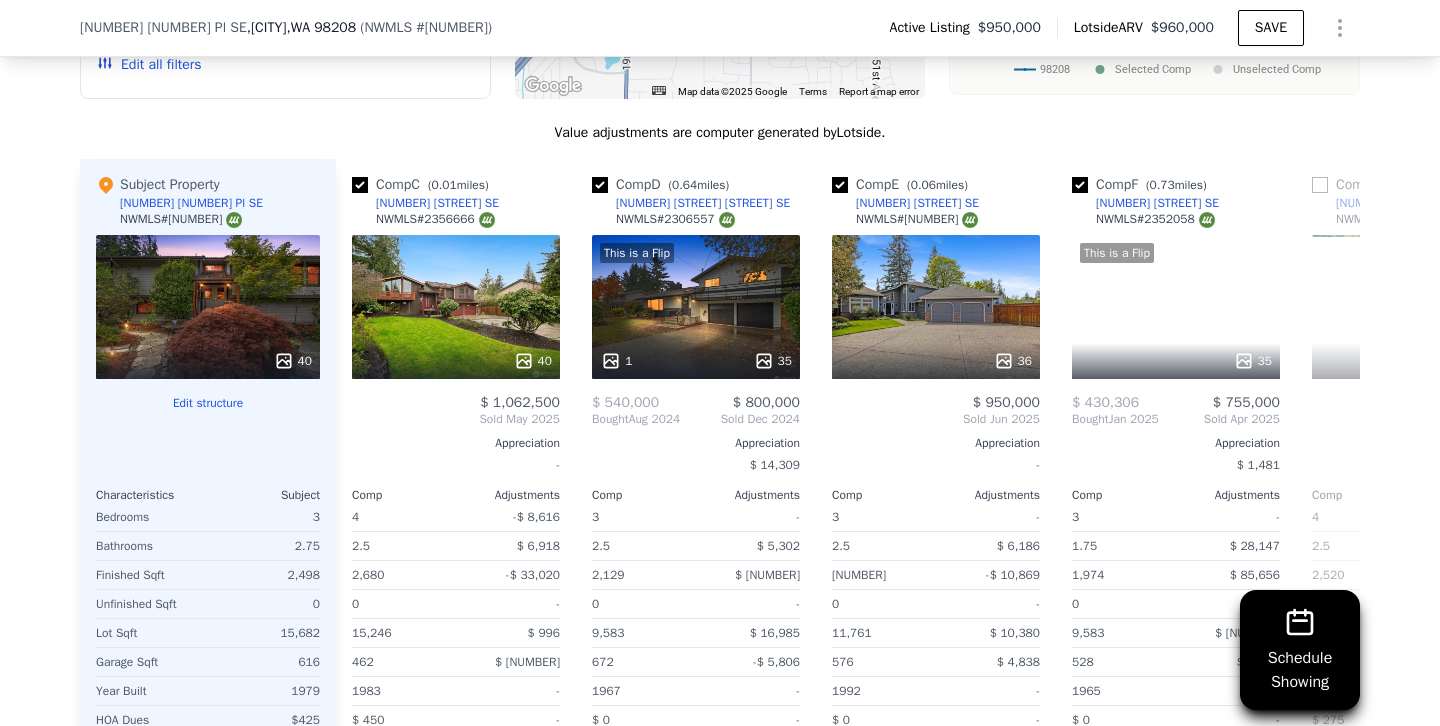 scroll, scrollTop: 0, scrollLeft: 504, axis: horizontal 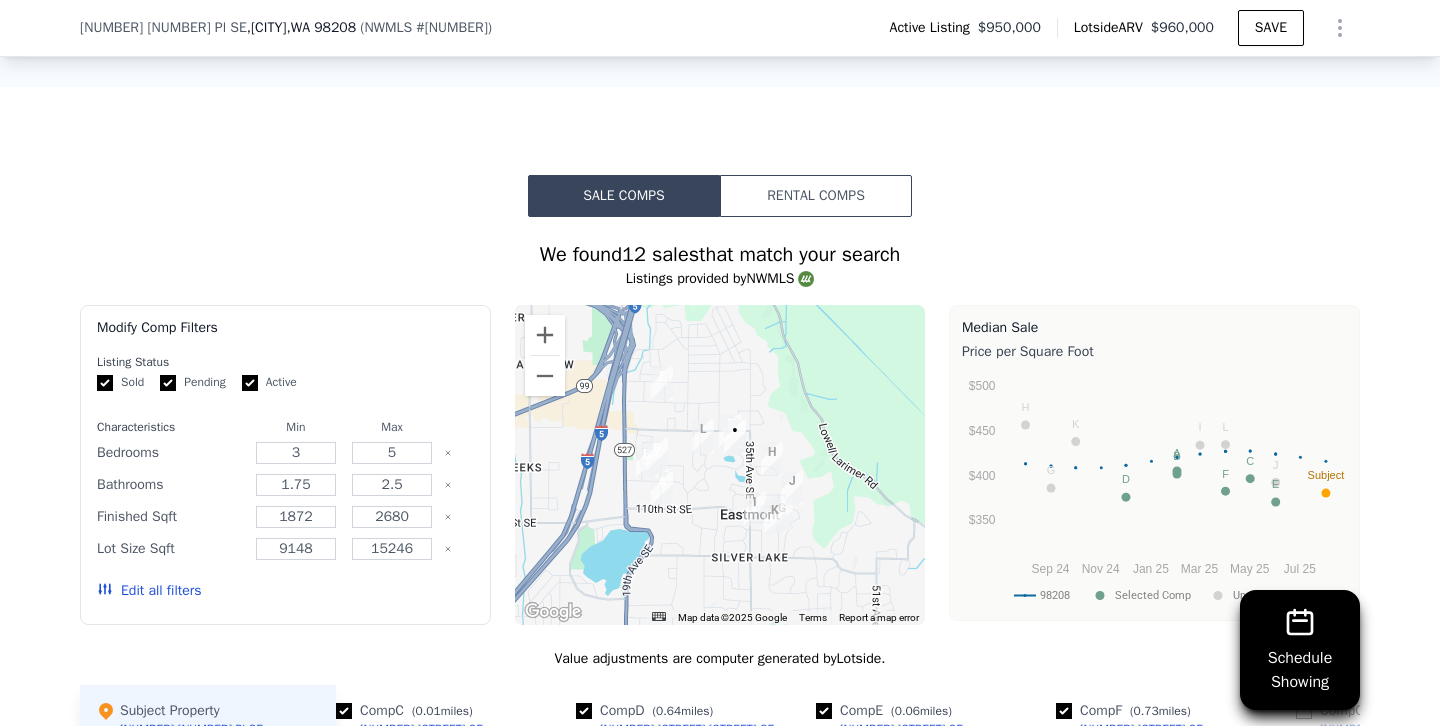 click on "Edit all filters" at bounding box center [149, 591] 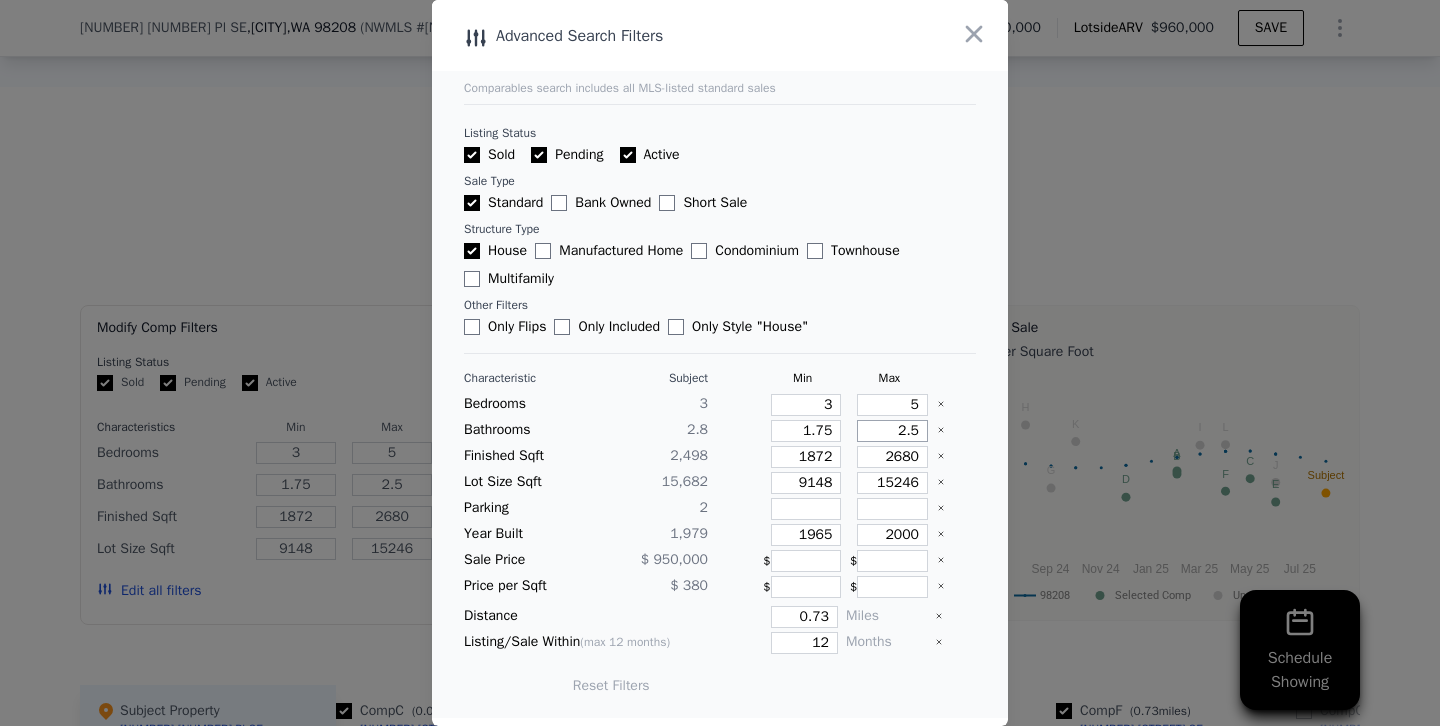 drag, startPoint x: 895, startPoint y: 430, endPoint x: 1032, endPoint y: 431, distance: 137.00365 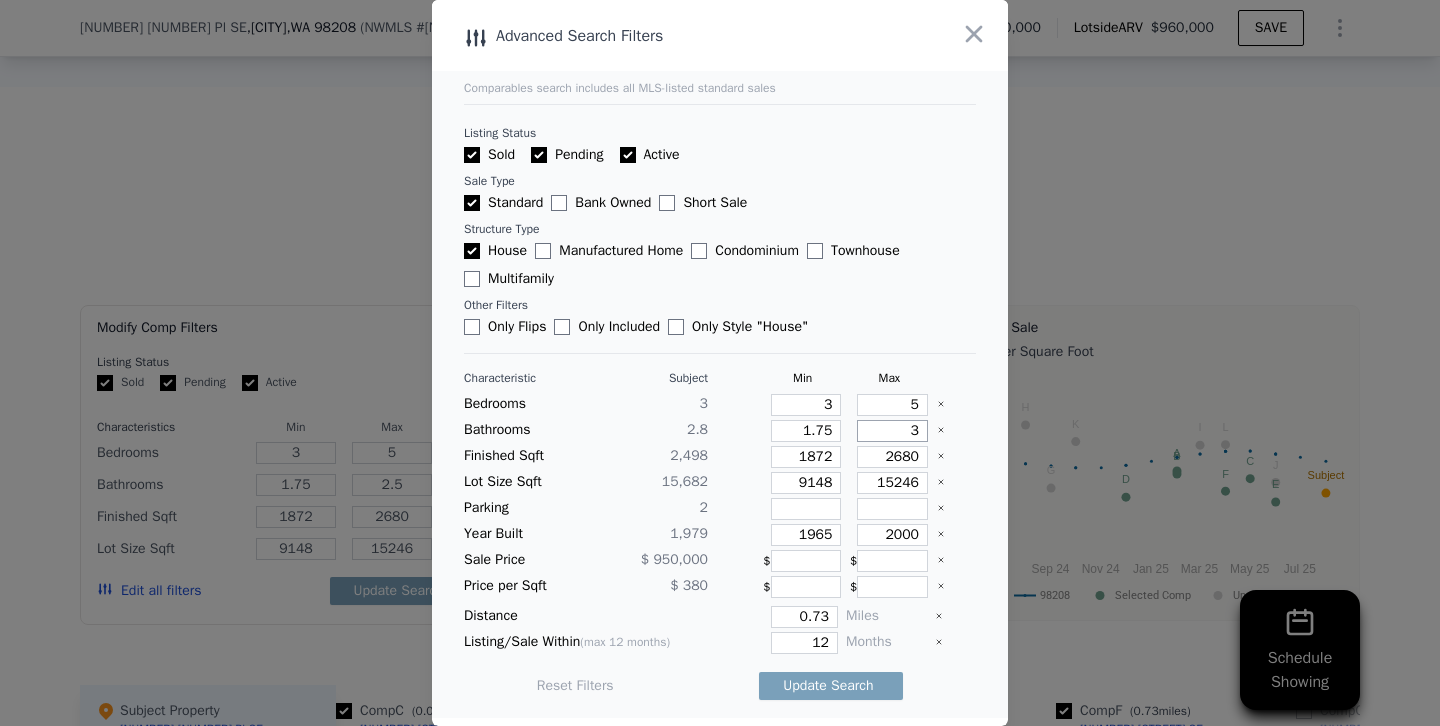 type on "3" 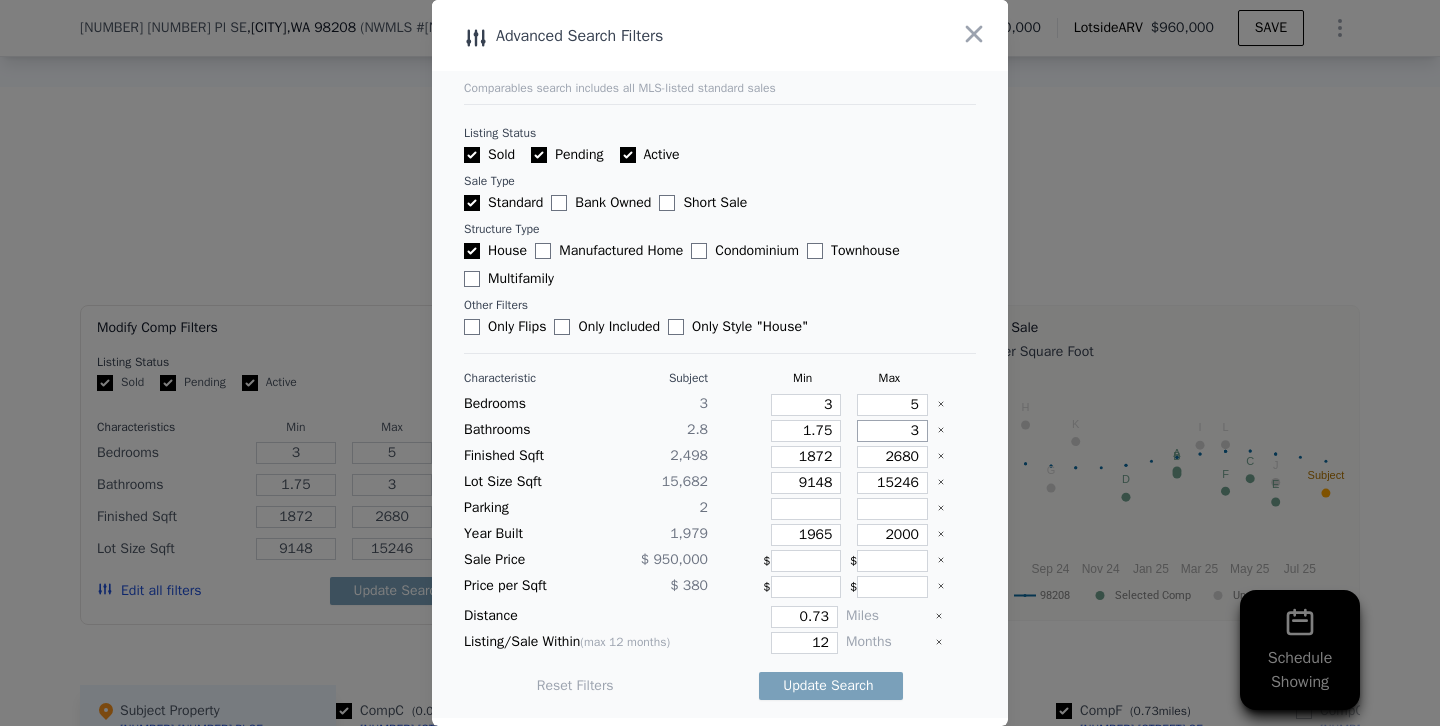 type on "3" 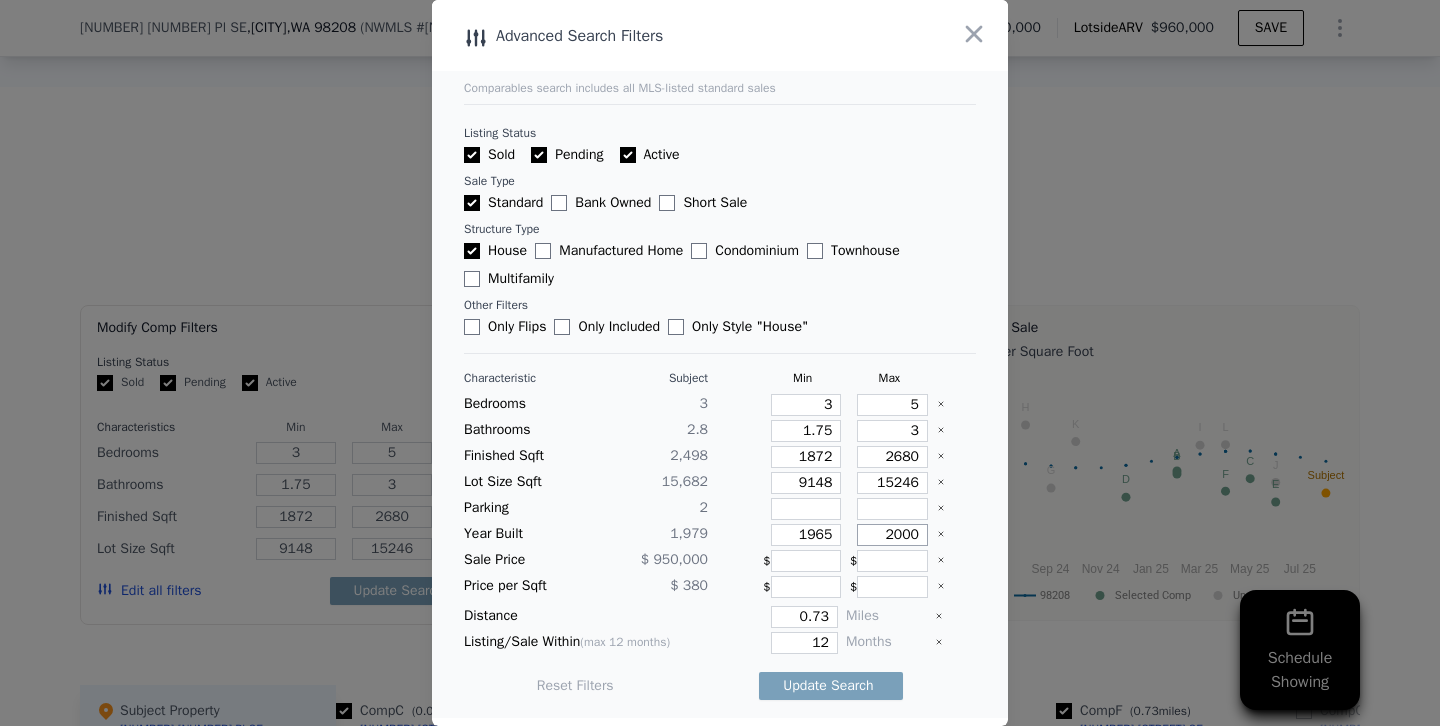 drag, startPoint x: 875, startPoint y: 535, endPoint x: 1006, endPoint y: 536, distance: 131.00381 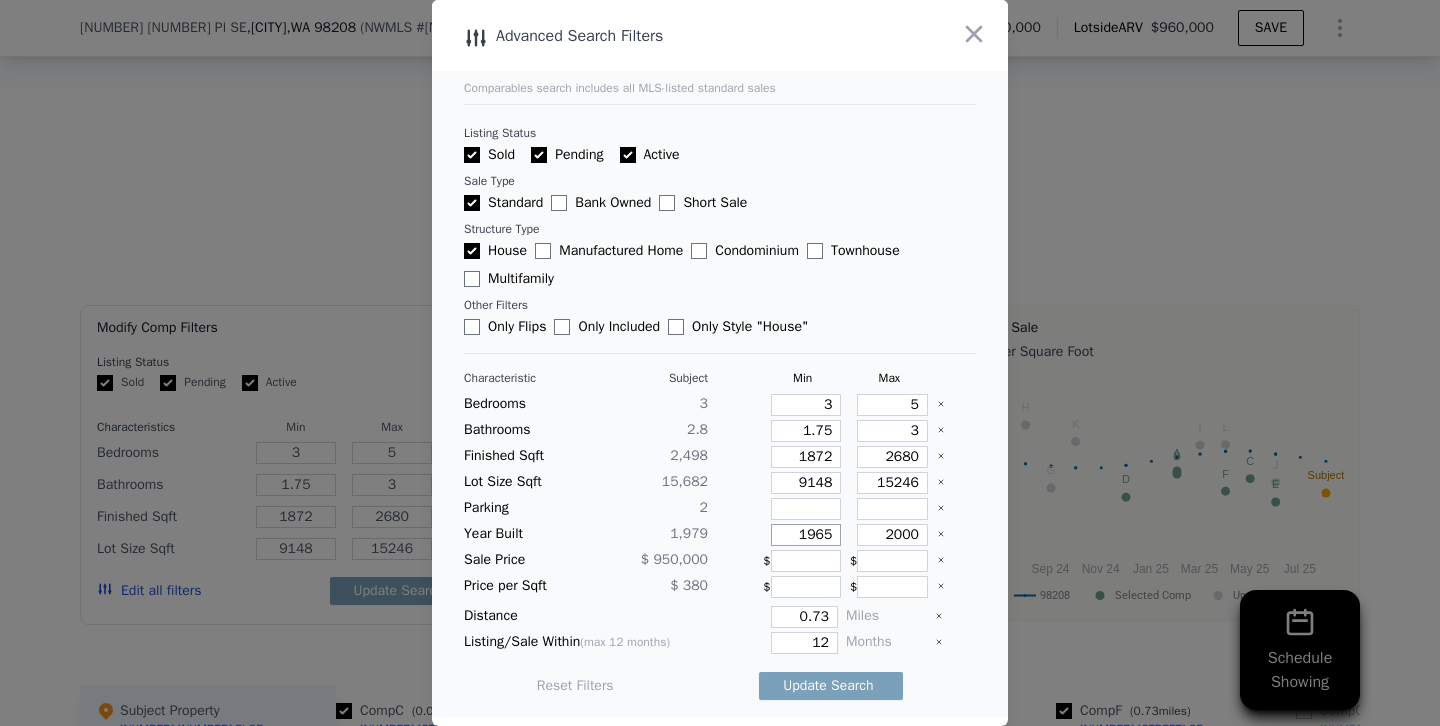 drag, startPoint x: 796, startPoint y: 535, endPoint x: 1035, endPoint y: 527, distance: 239.13385 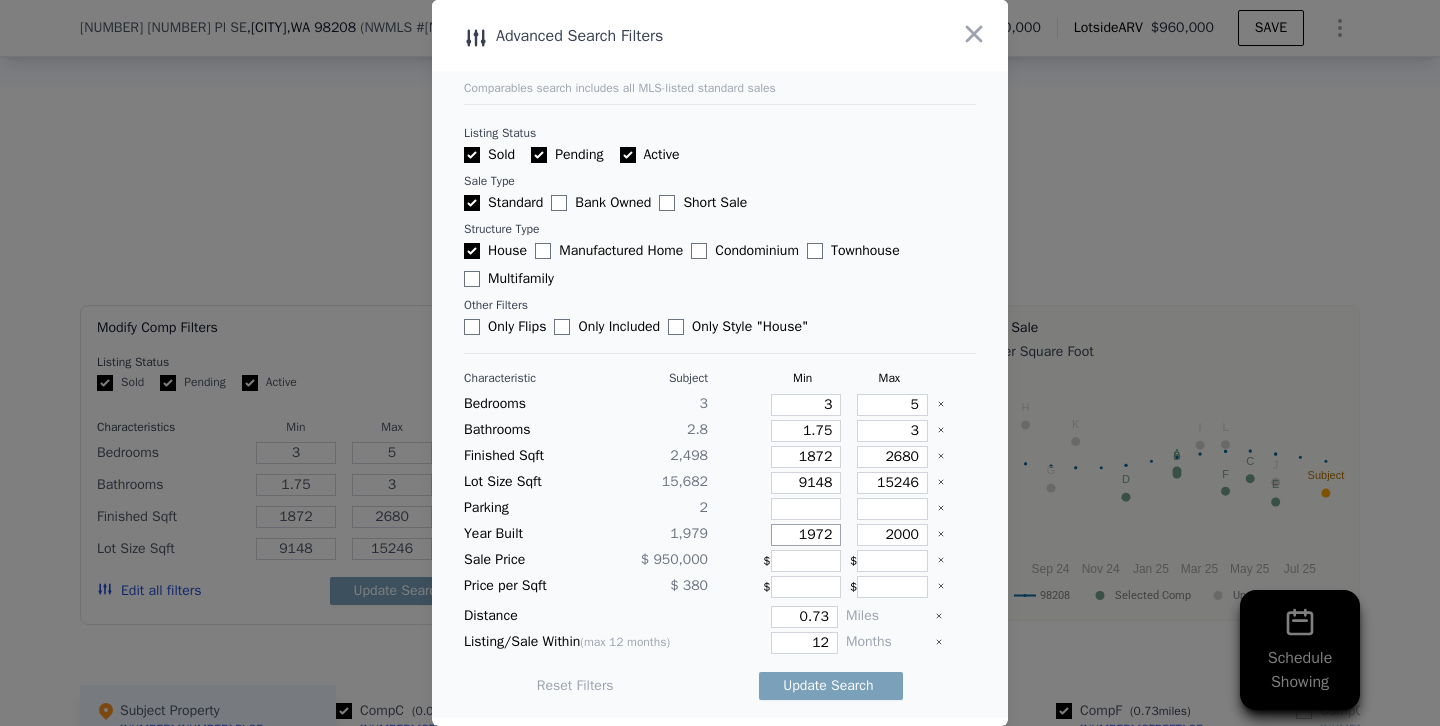 type on "1972" 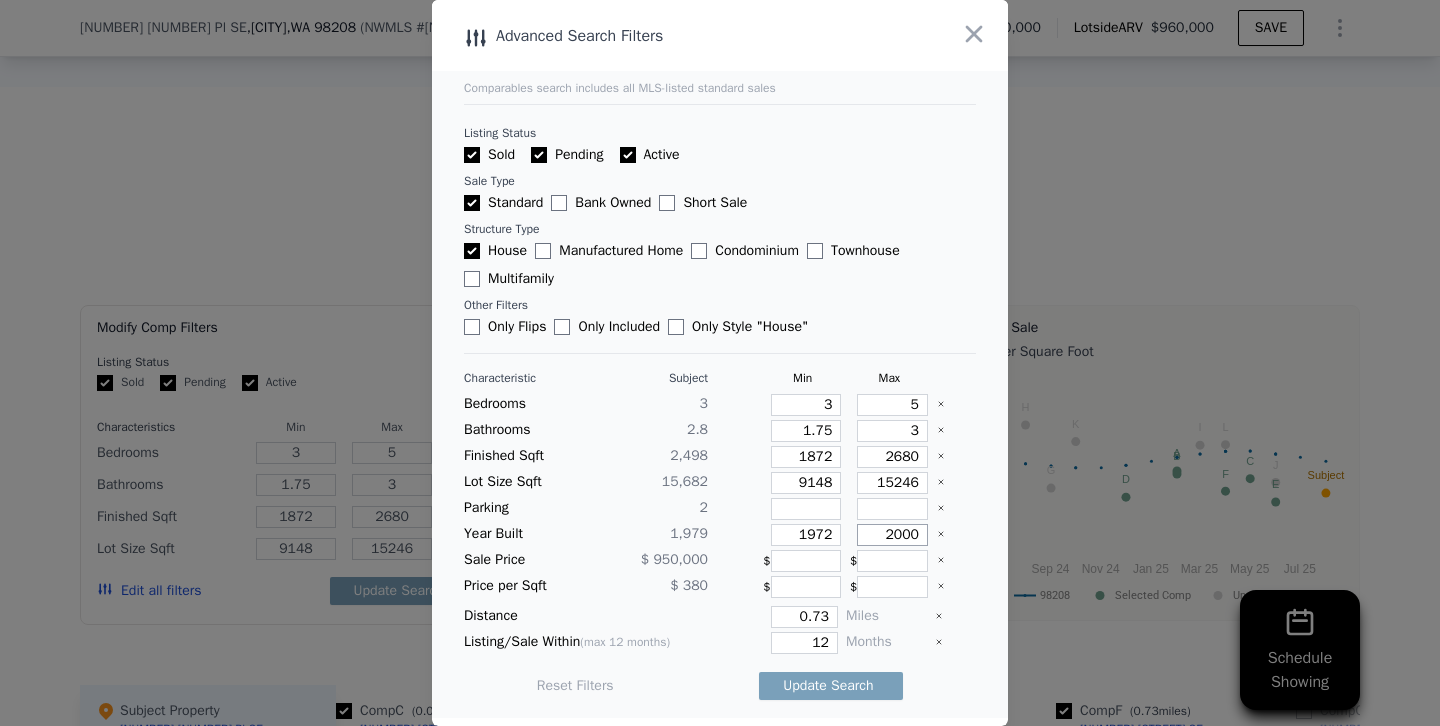 drag, startPoint x: 879, startPoint y: 534, endPoint x: 1057, endPoint y: 535, distance: 178.0028 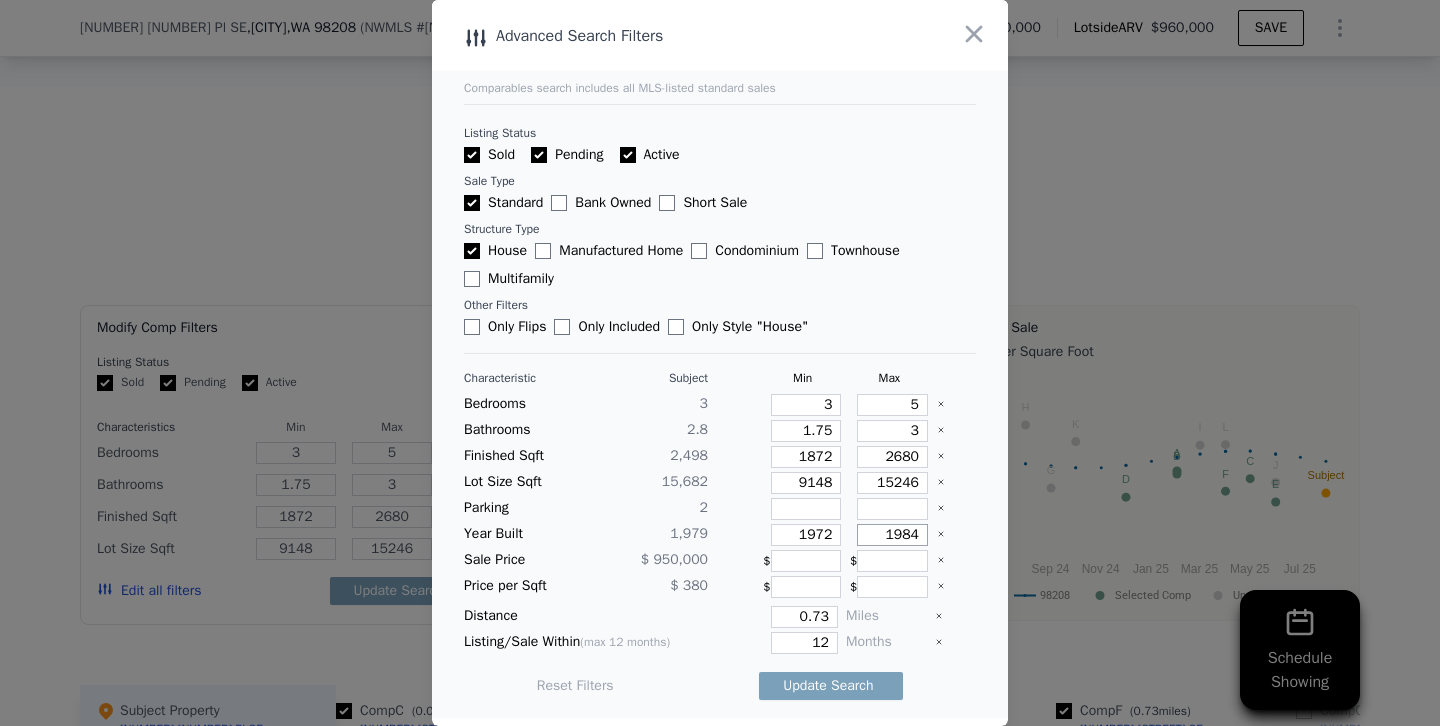 type on "1984" 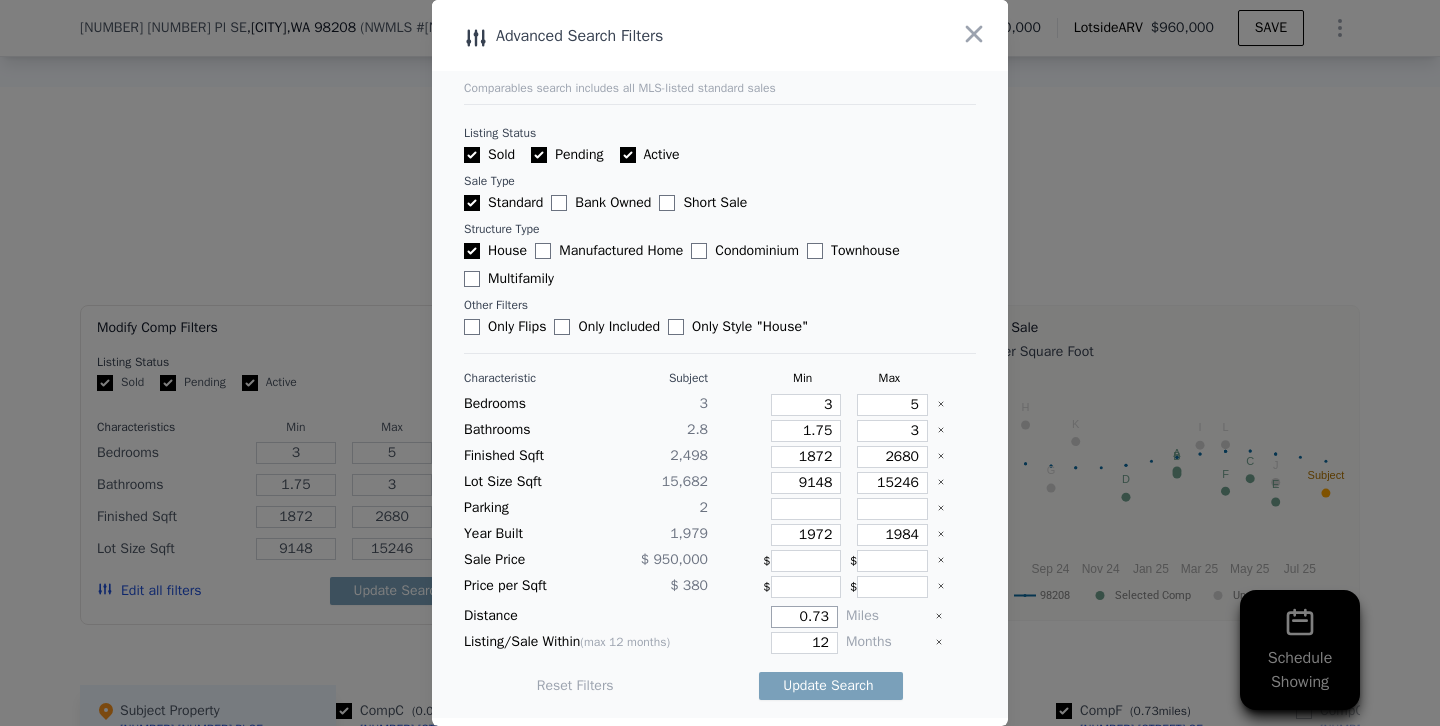 drag, startPoint x: 789, startPoint y: 624, endPoint x: 954, endPoint y: 624, distance: 165 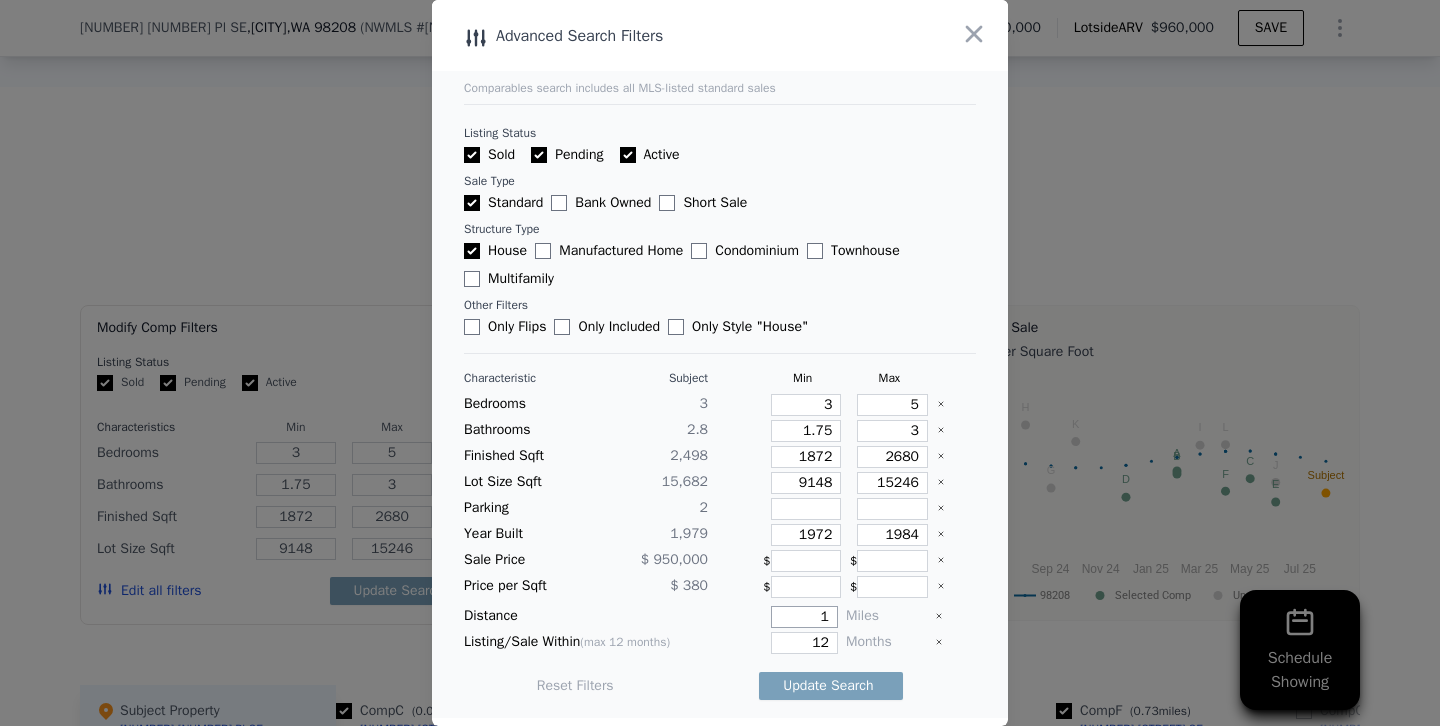 type on "1" 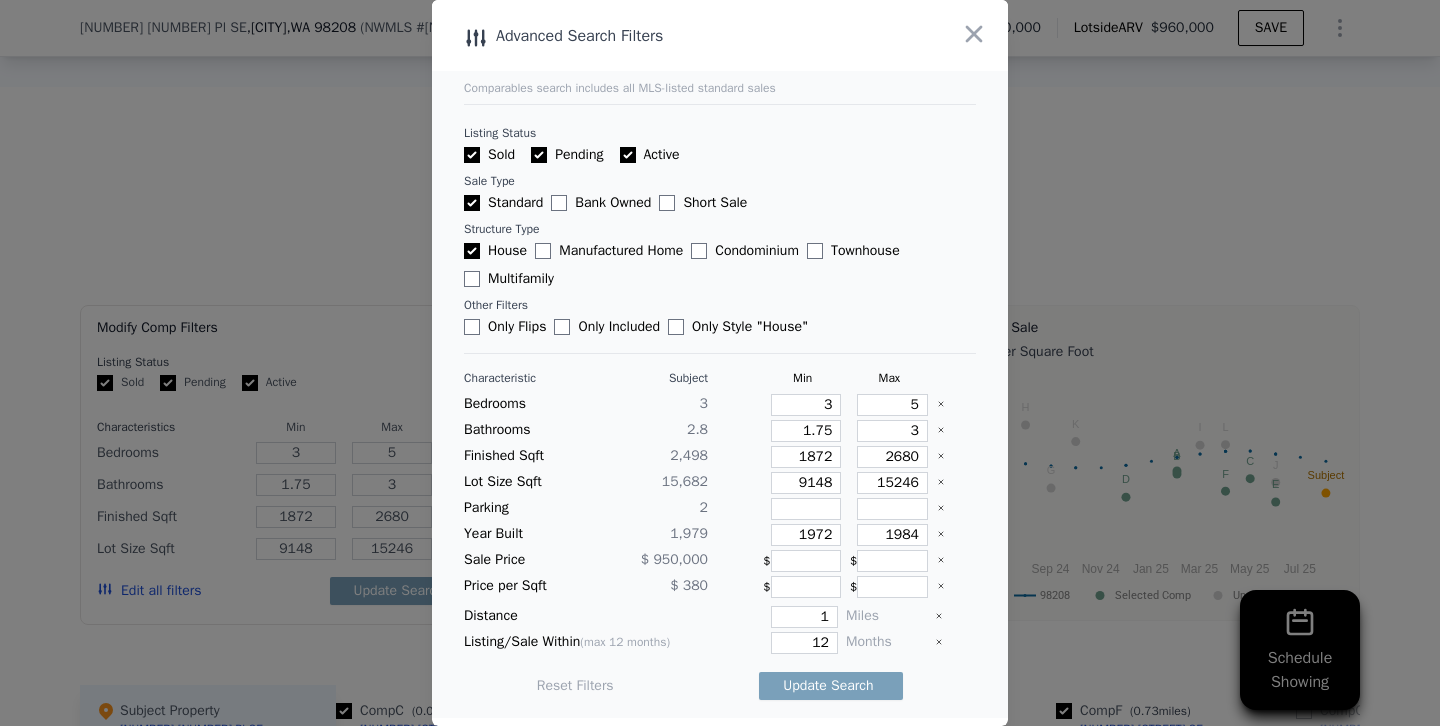 type 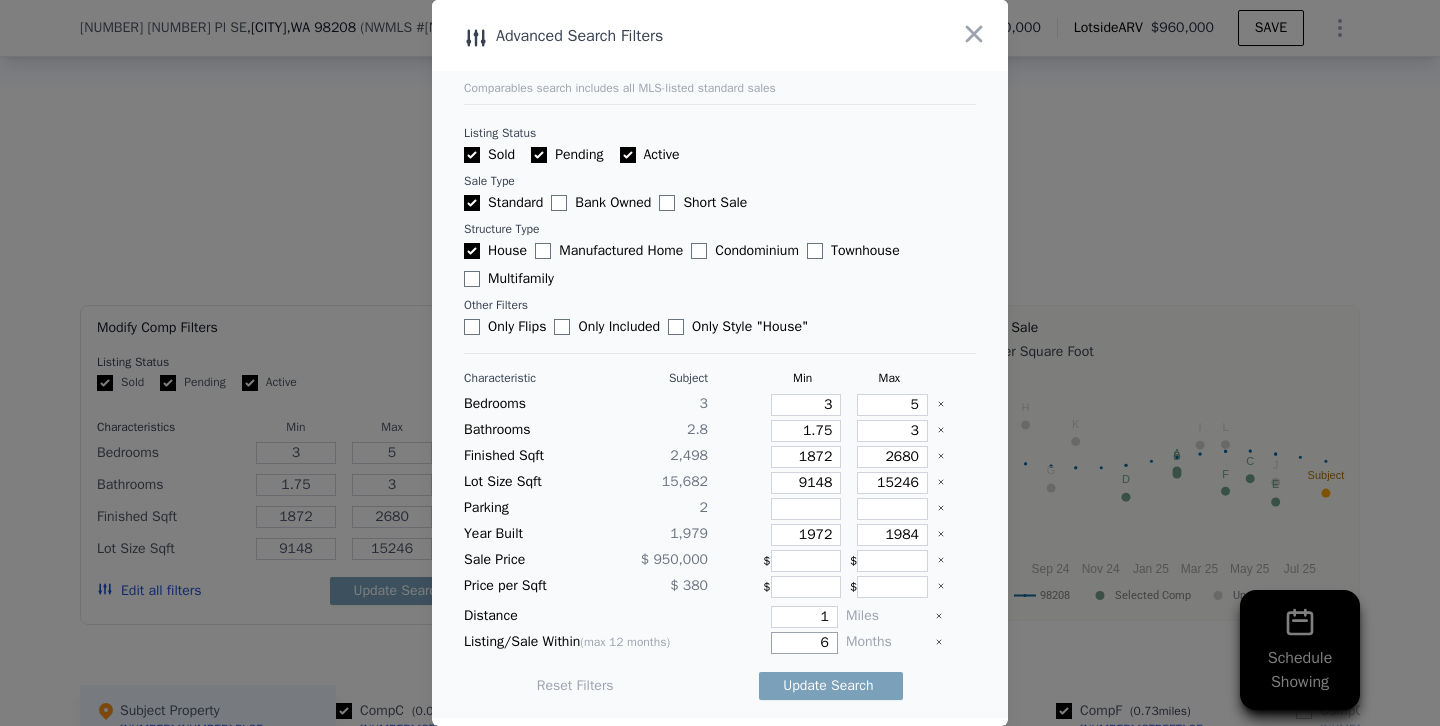 type on "6" 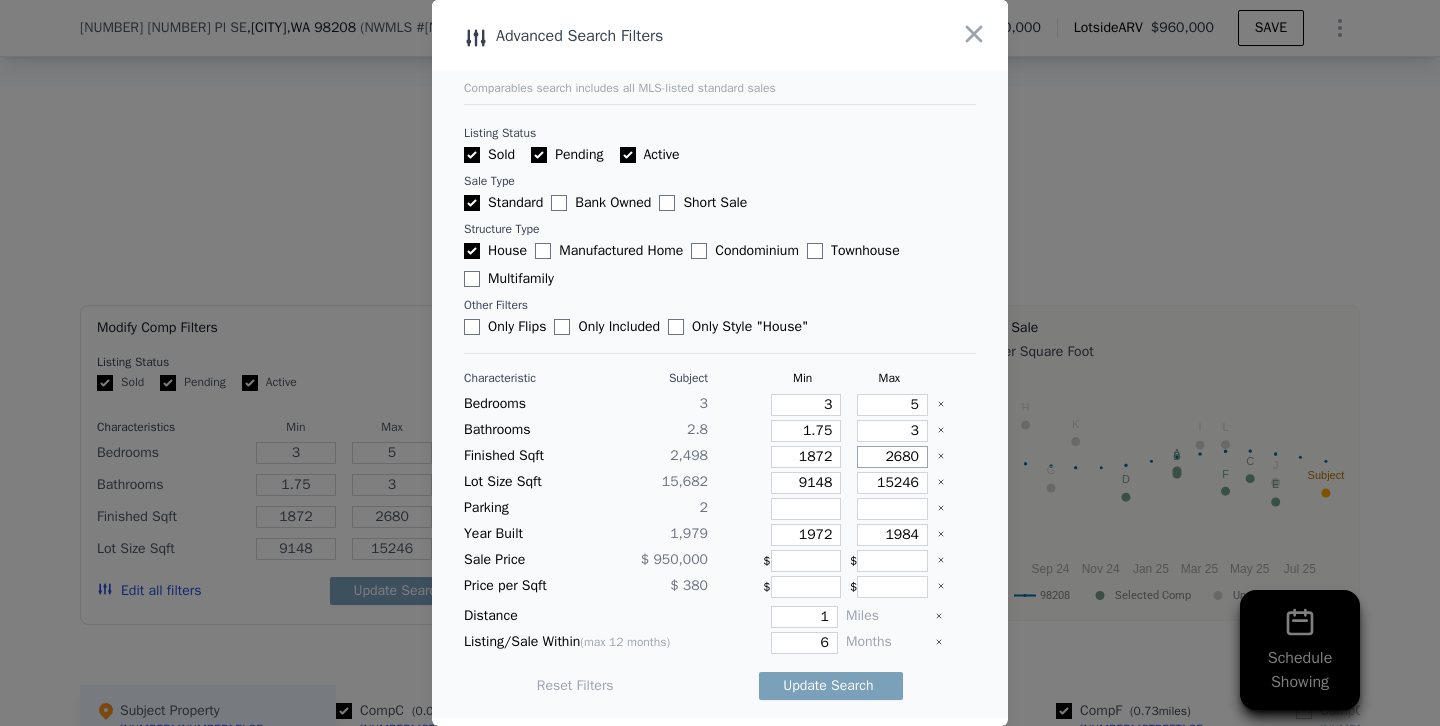 click on "2680" at bounding box center [892, 457] 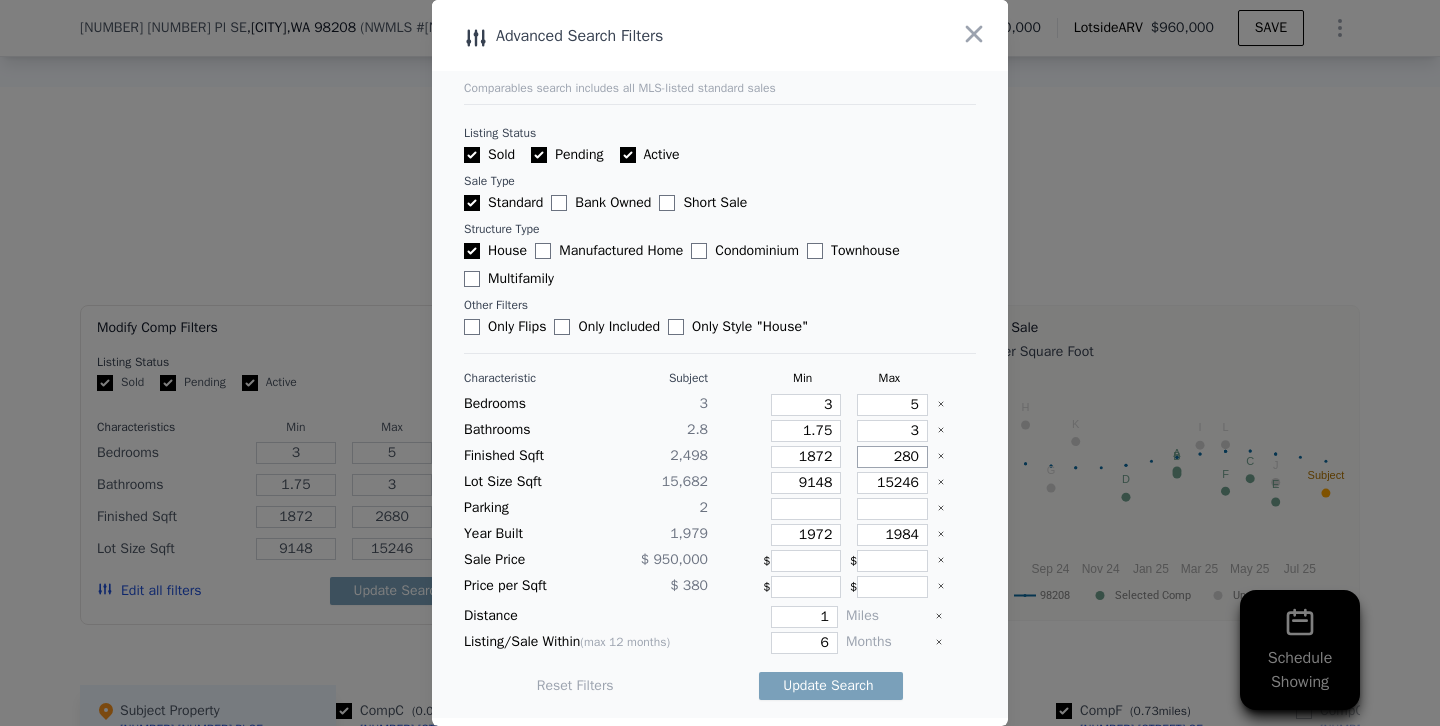 type on "280" 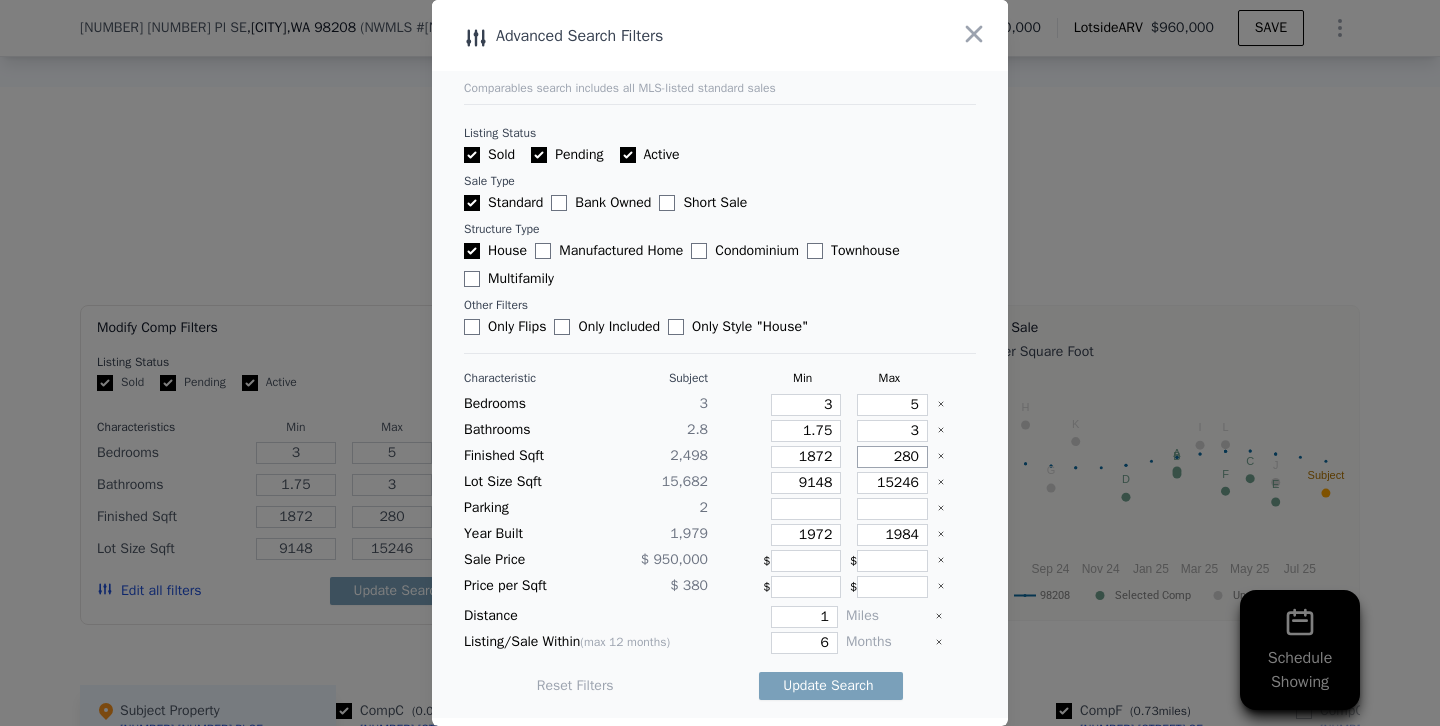 type on "2780" 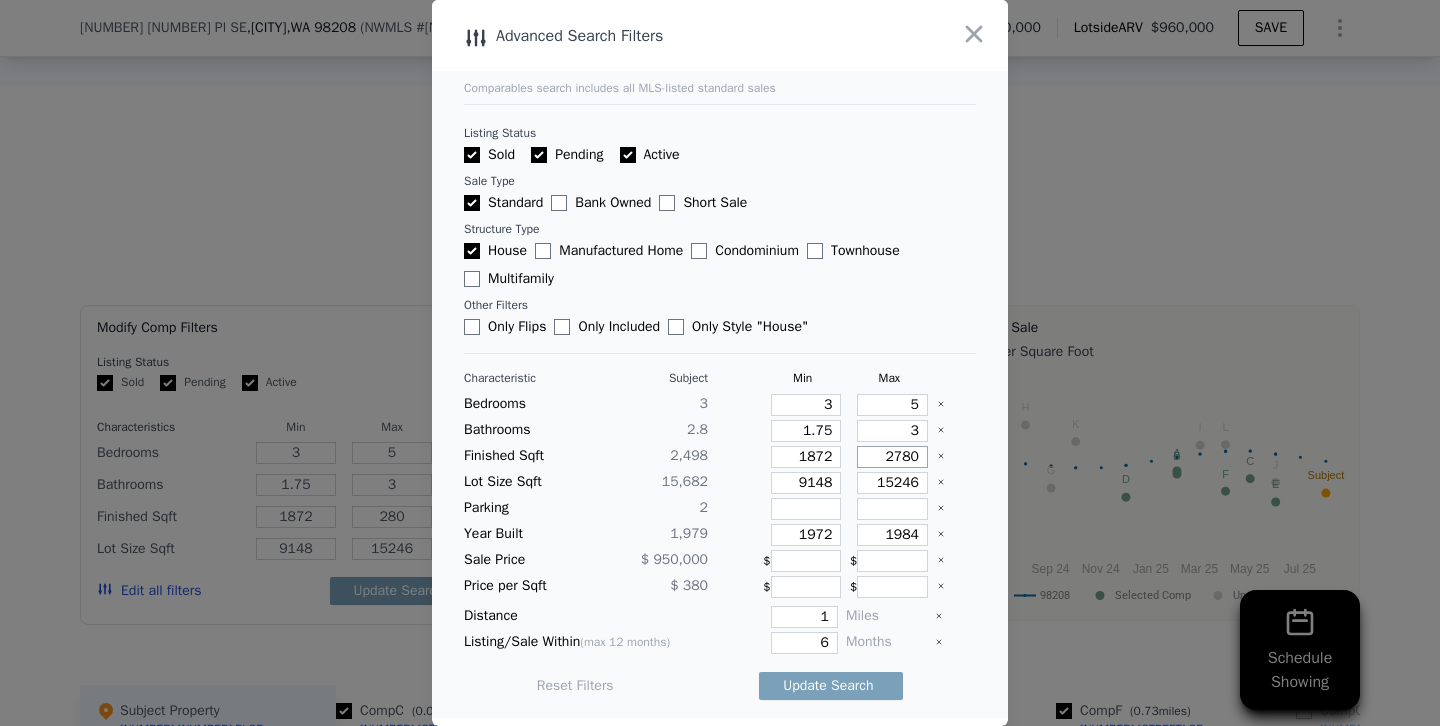 type on "2780" 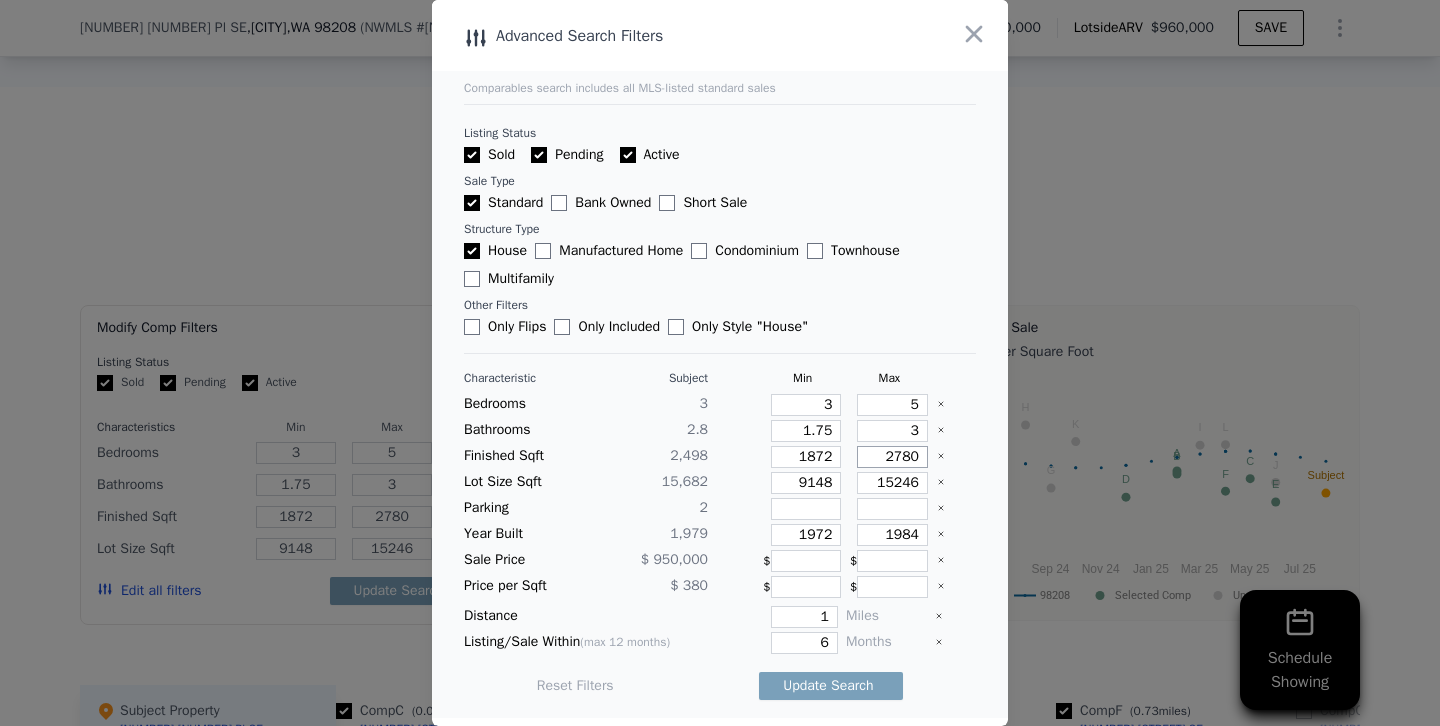 type on "2780" 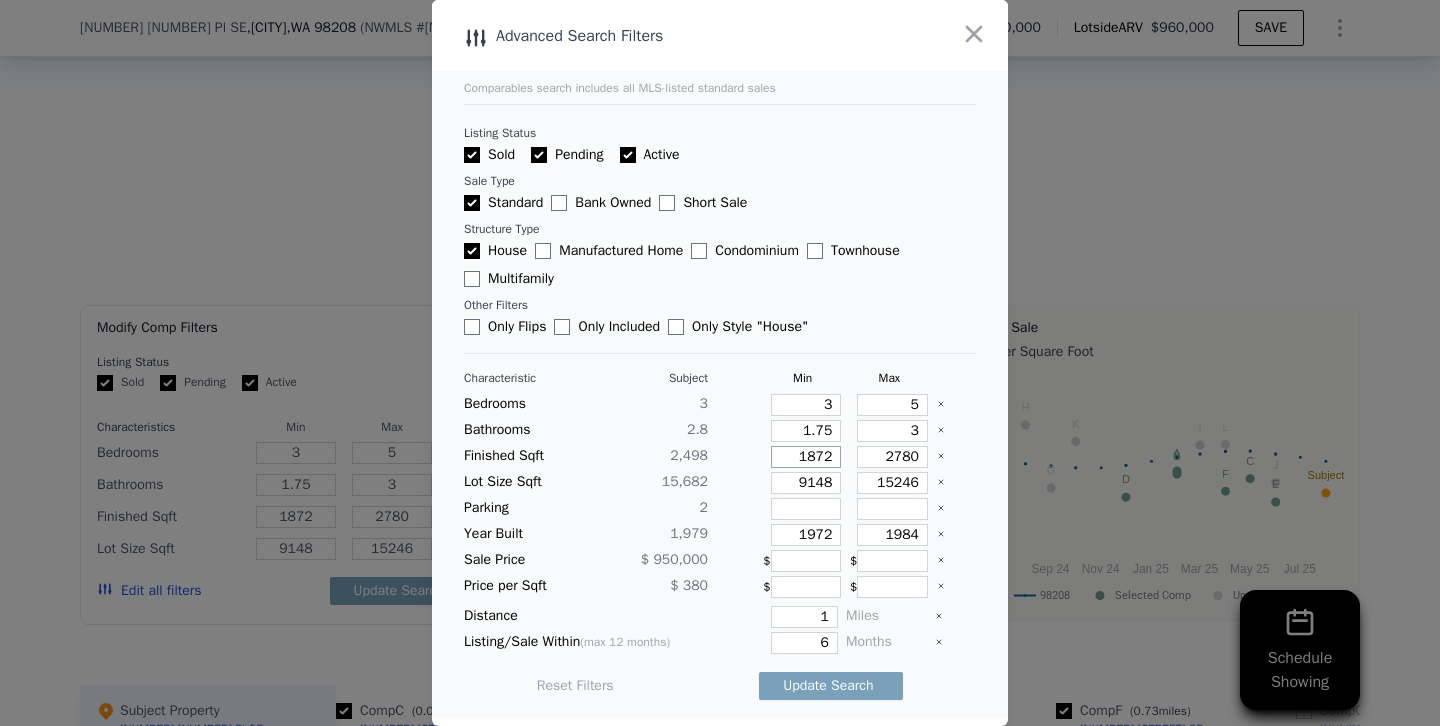 click on "1872" at bounding box center [806, 457] 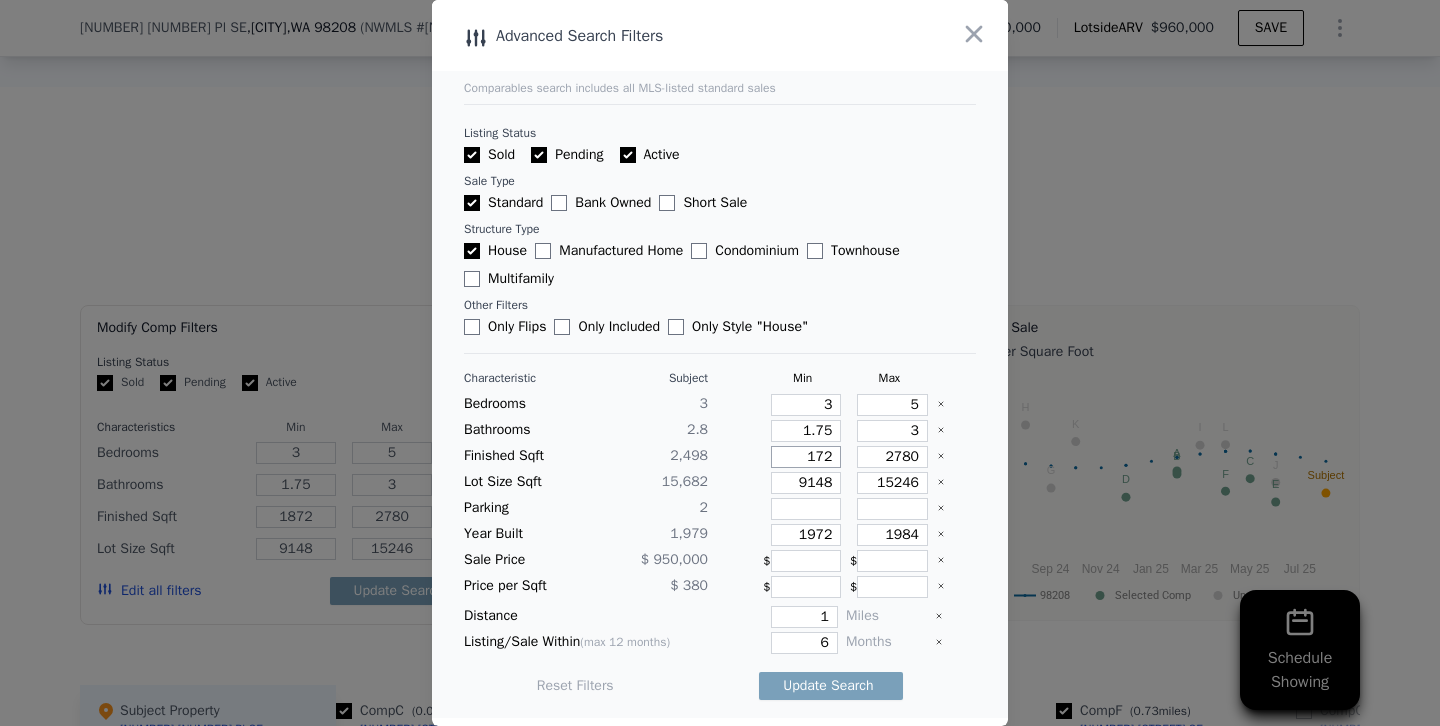 type on "172" 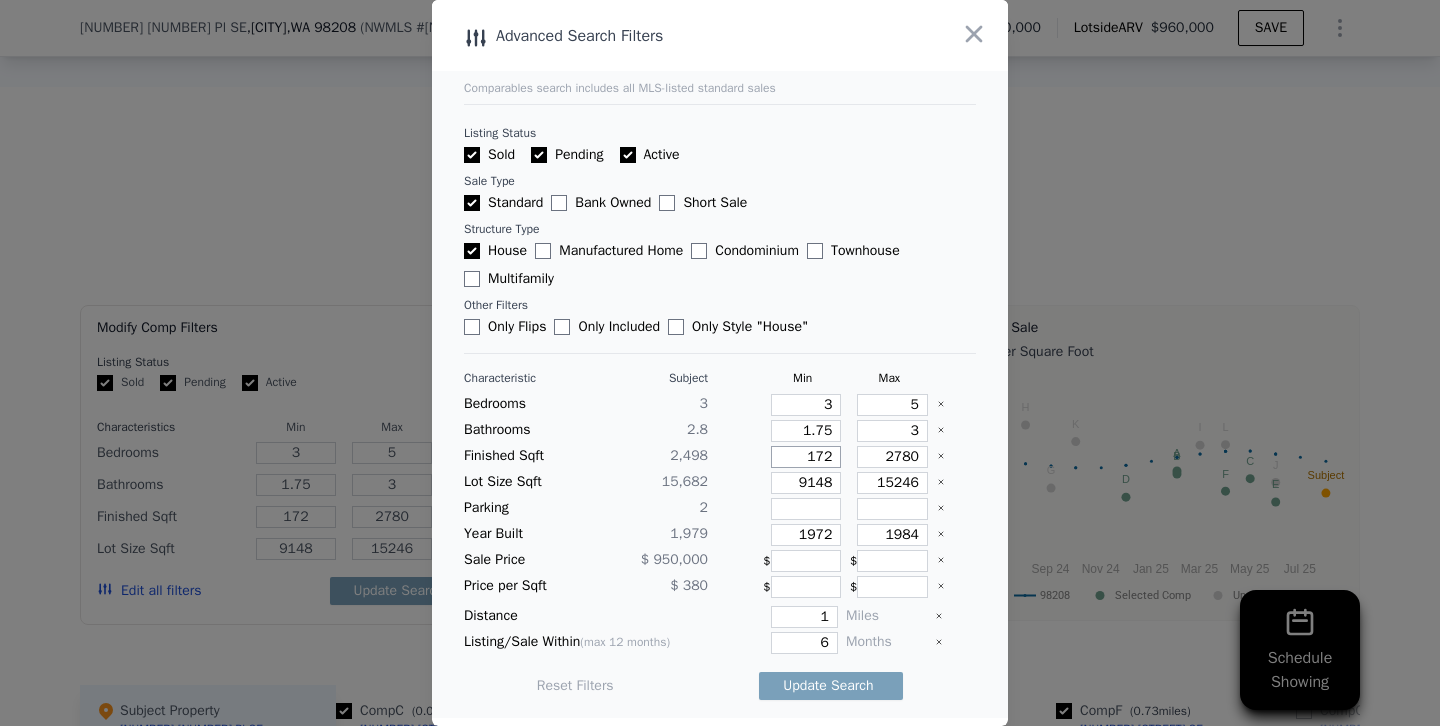 type on "72" 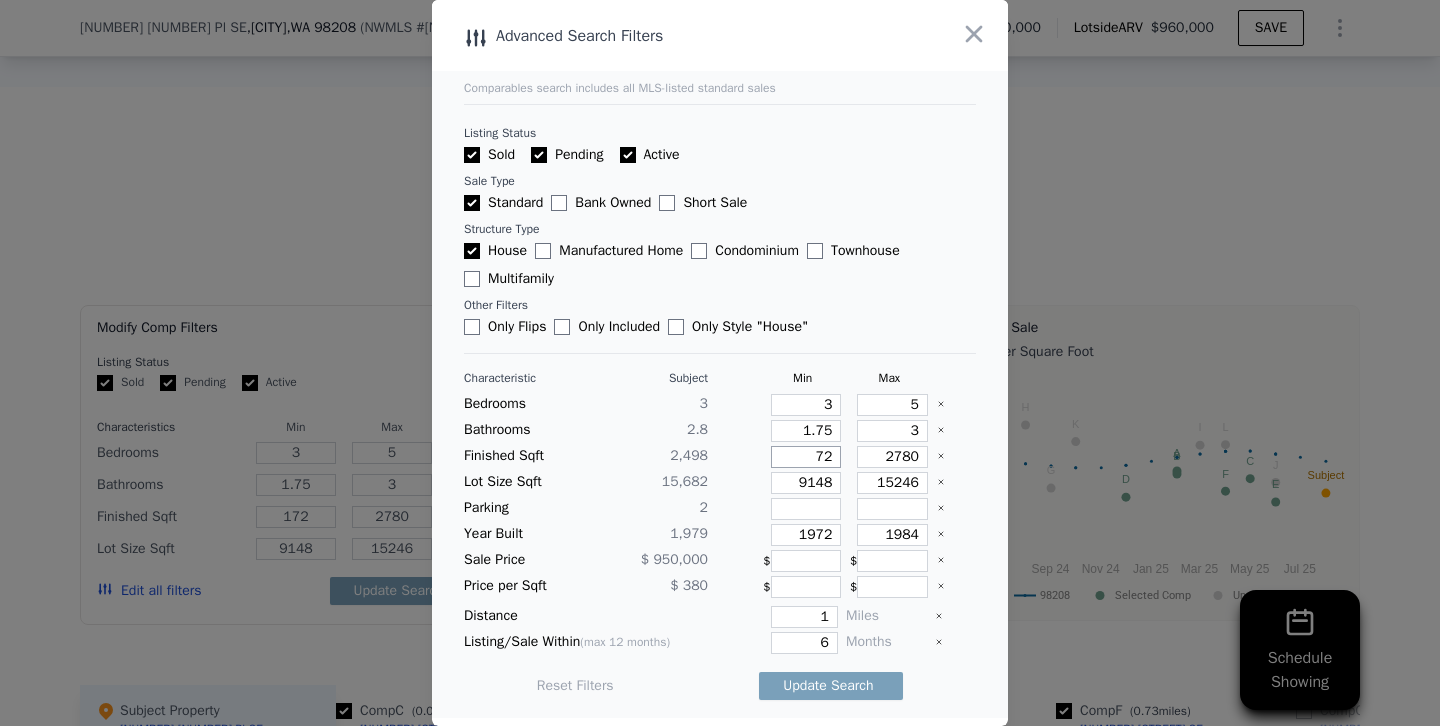type on "72" 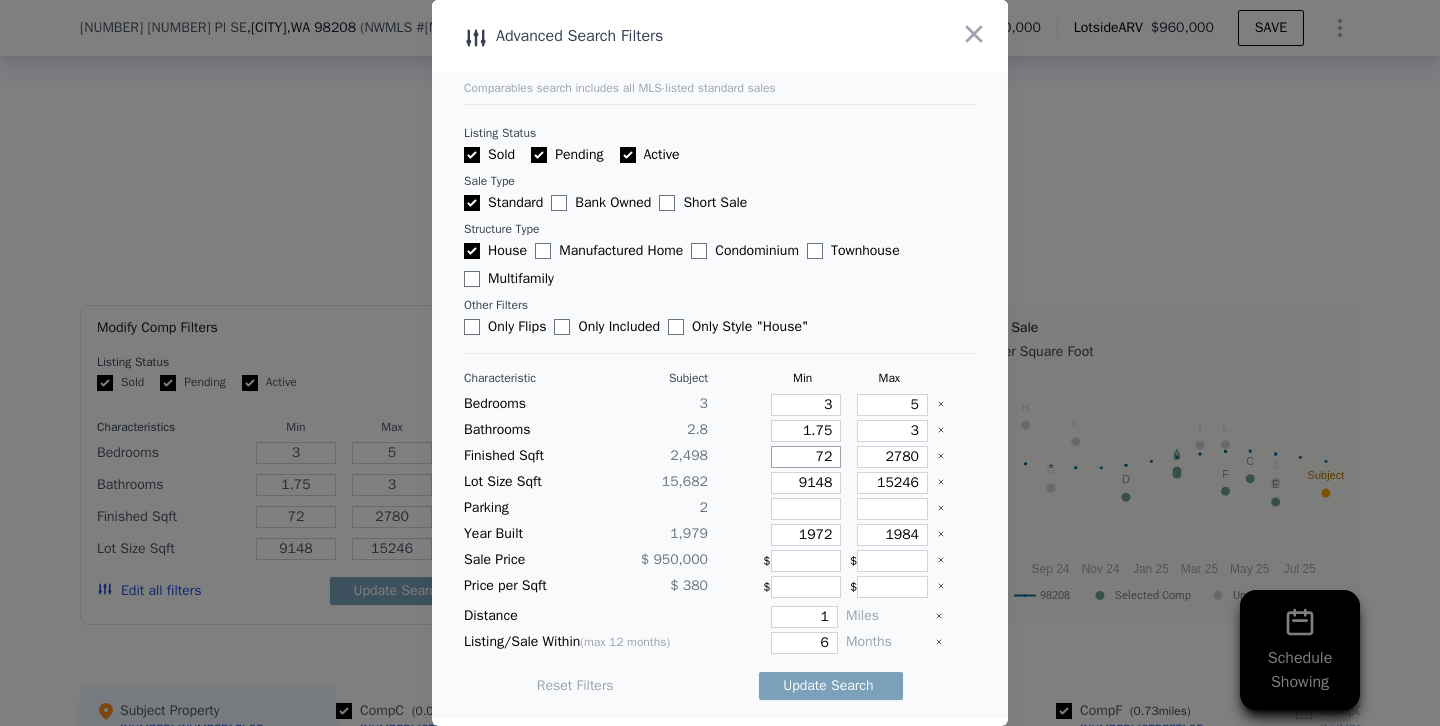 type on "272" 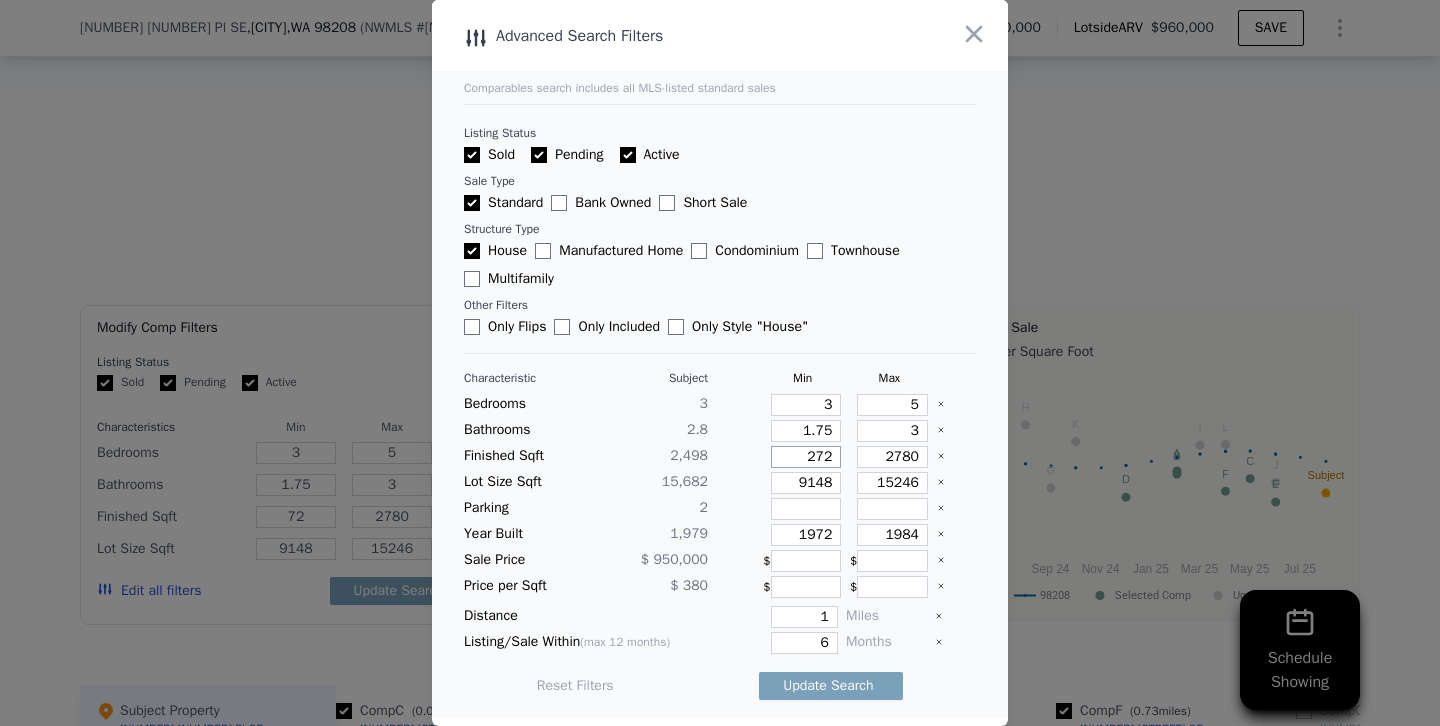 type on "272" 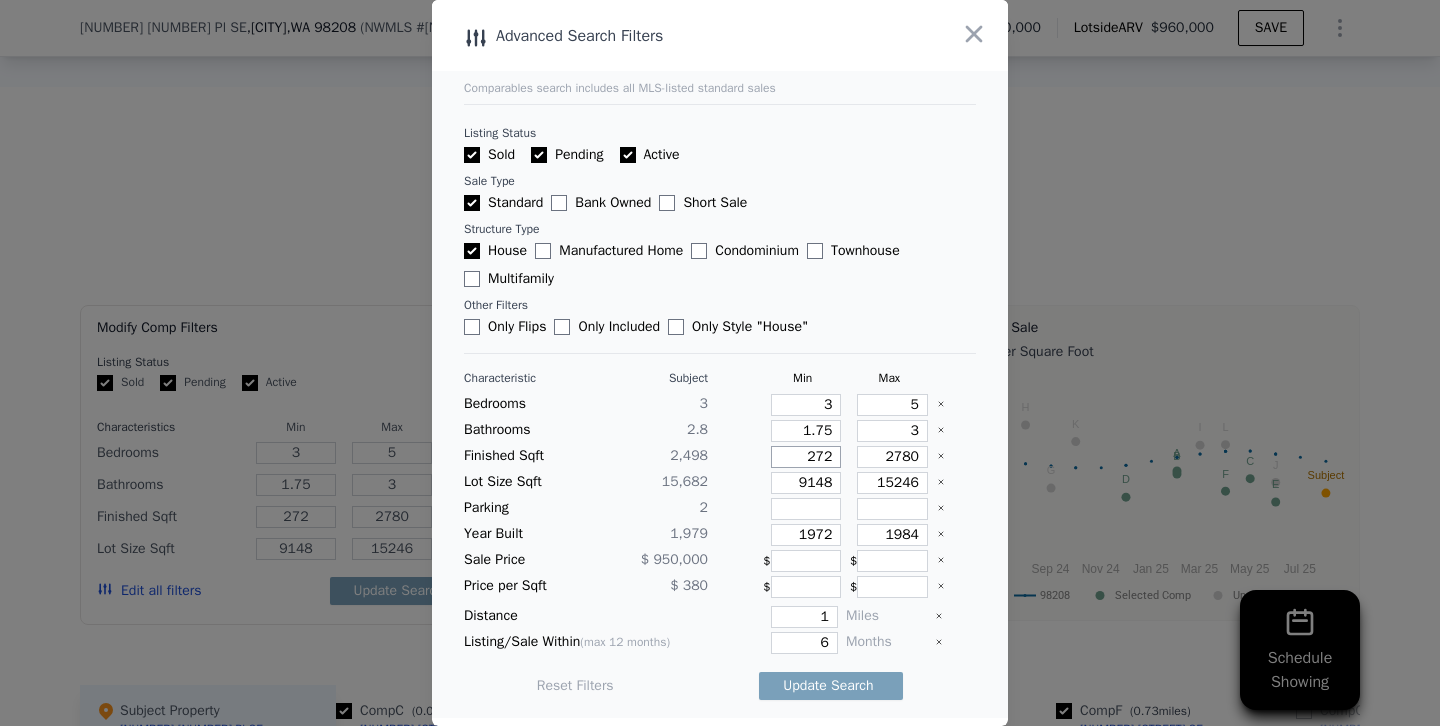 type on "2172" 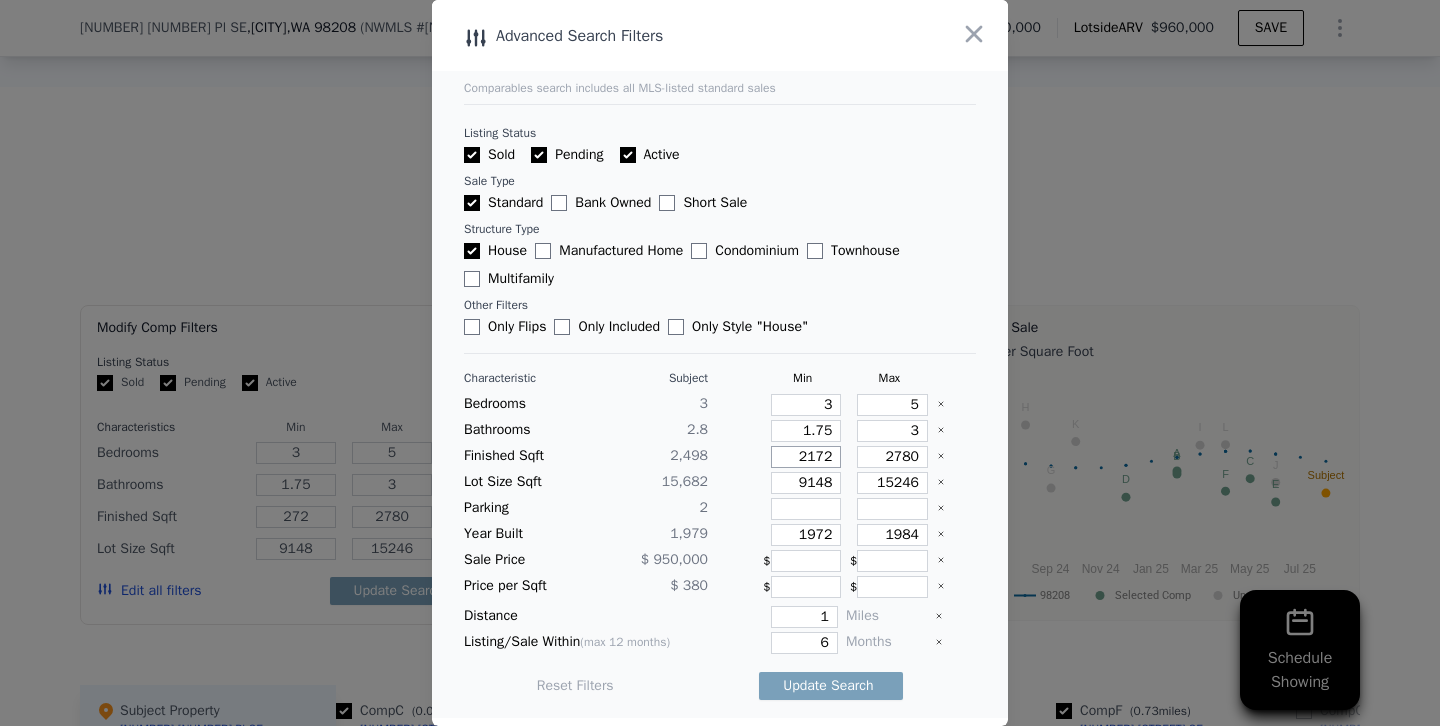 type on "2172" 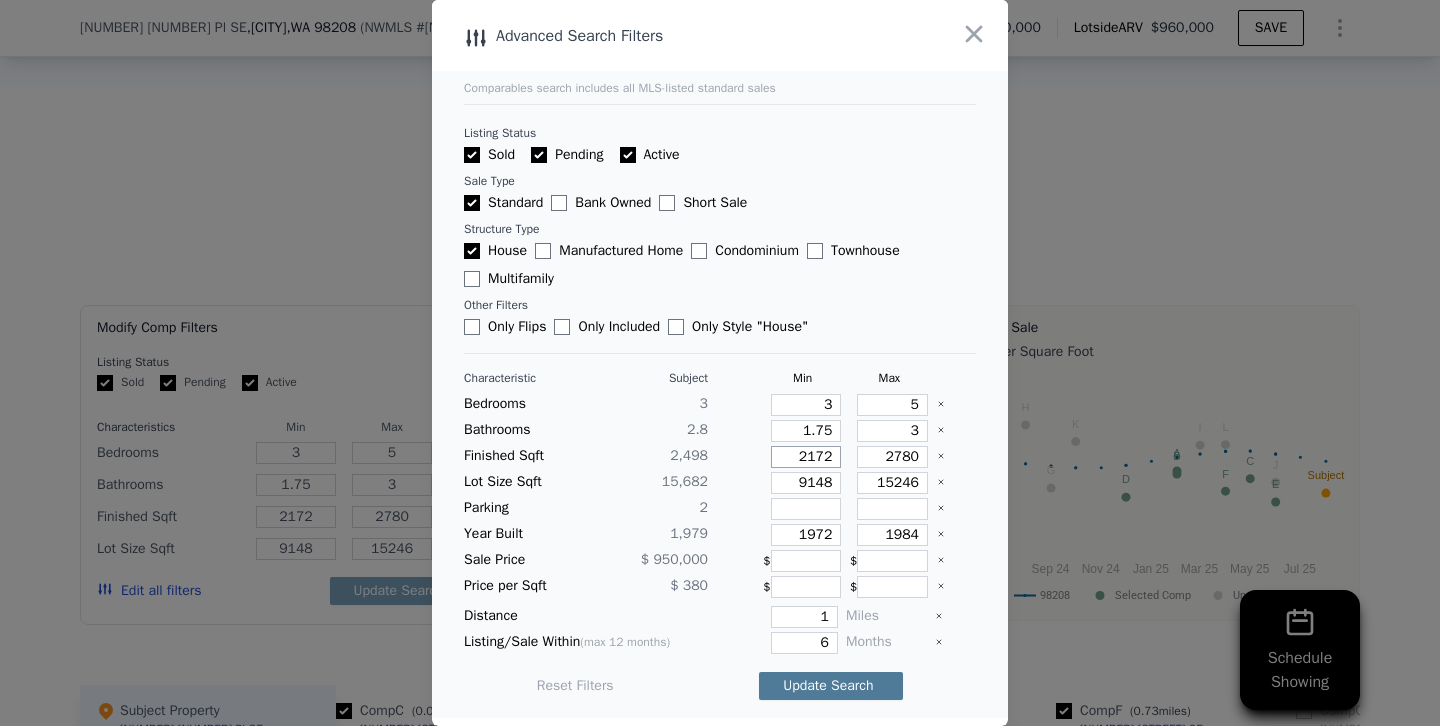 type on "2172" 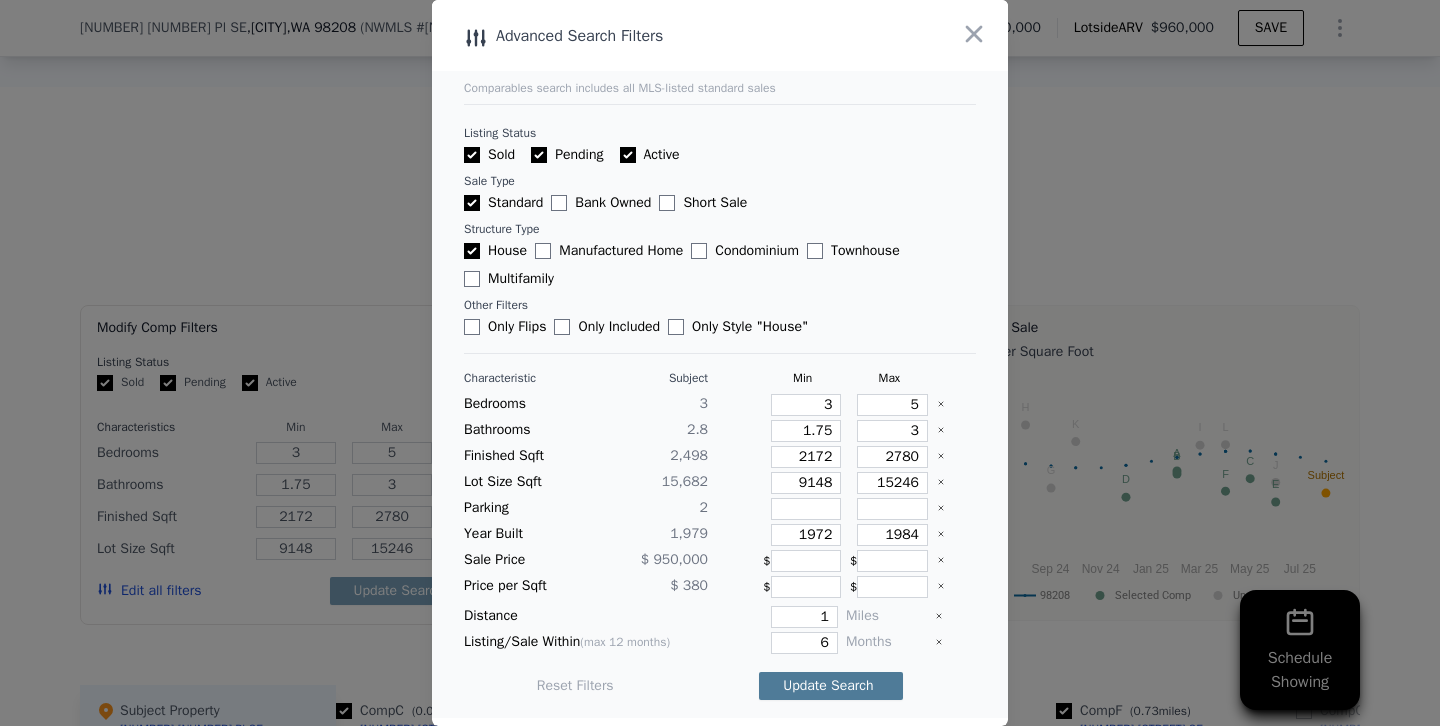 click on "Update Search" at bounding box center (831, 686) 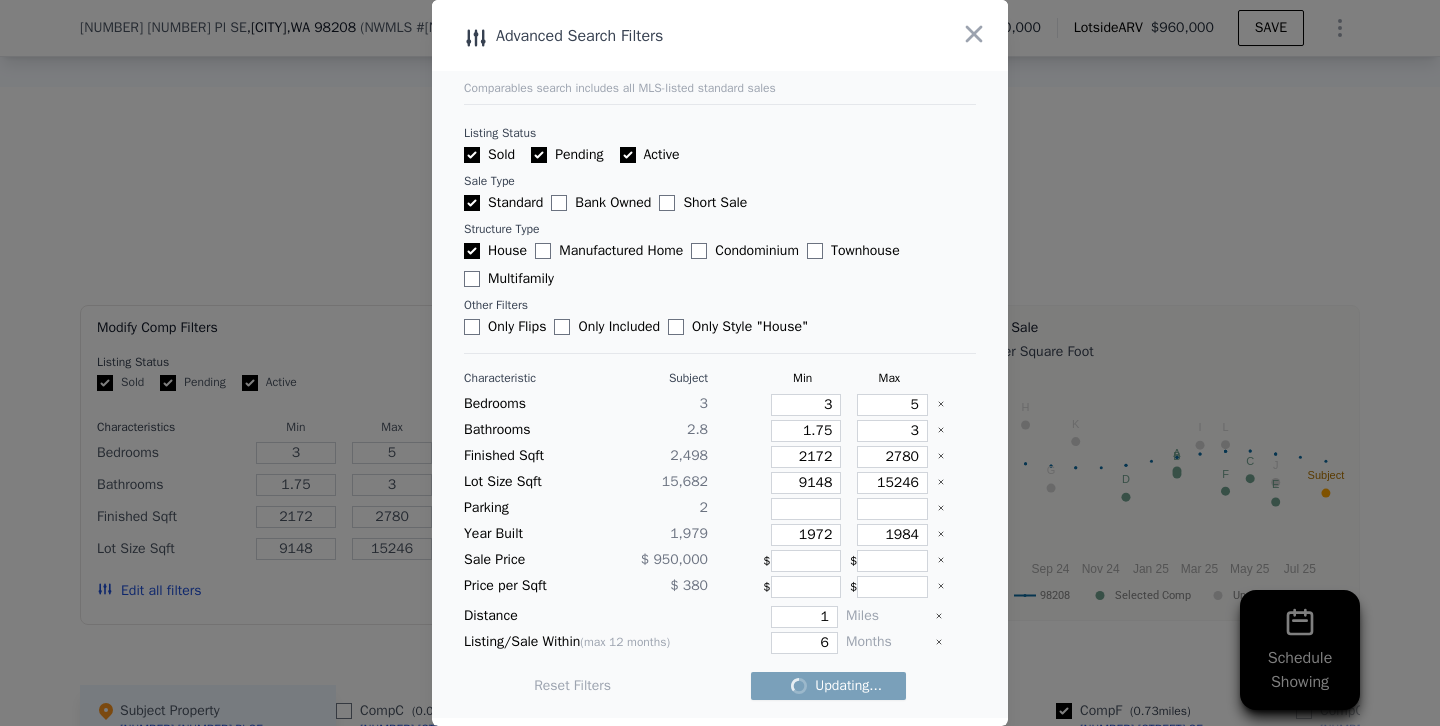 checkbox on "false" 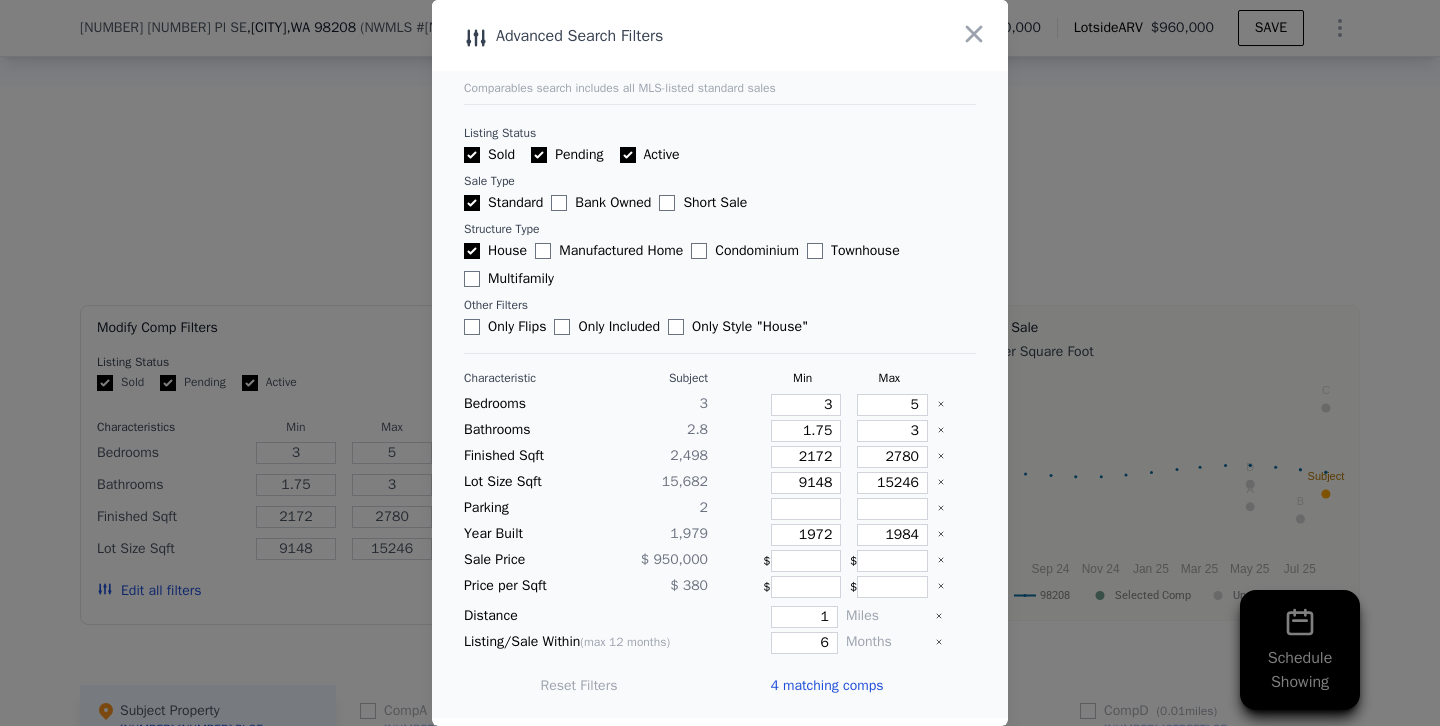 scroll, scrollTop: 0, scrollLeft: 0, axis: both 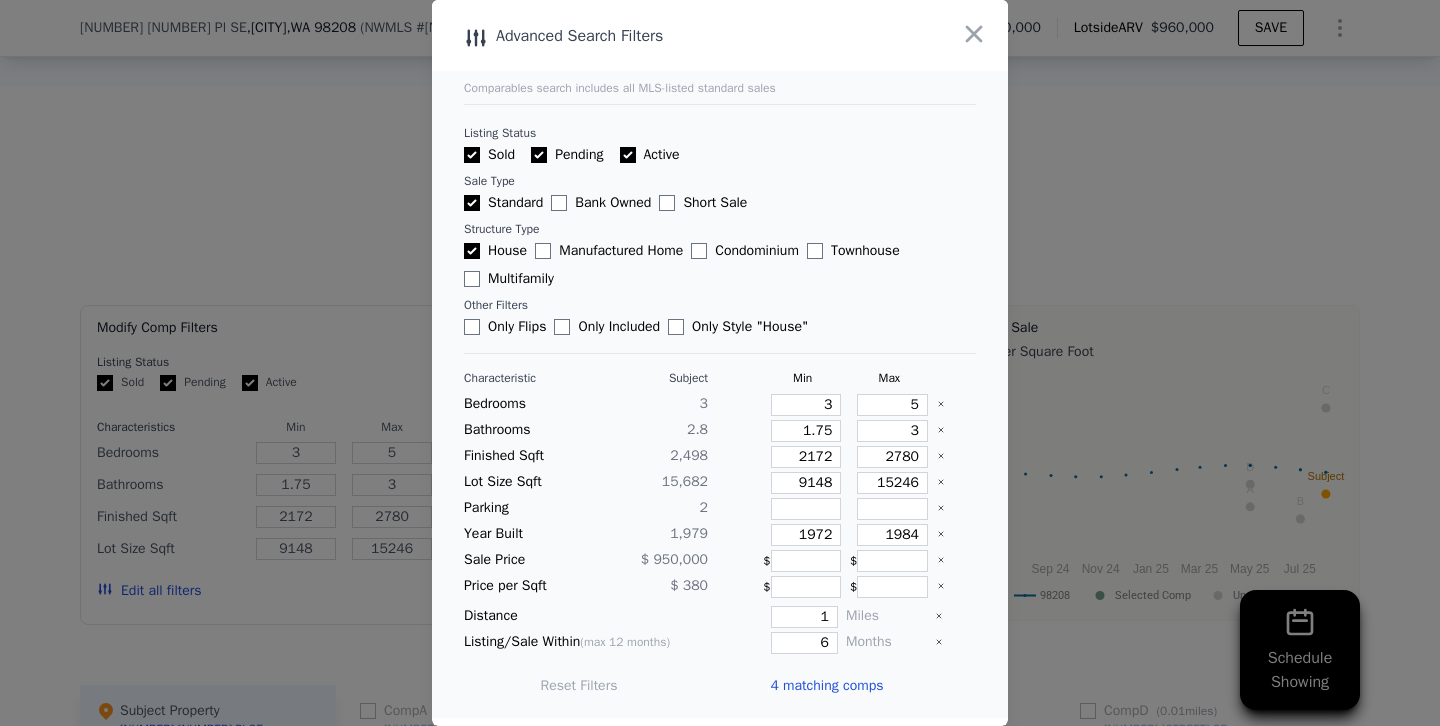 click at bounding box center [720, 363] 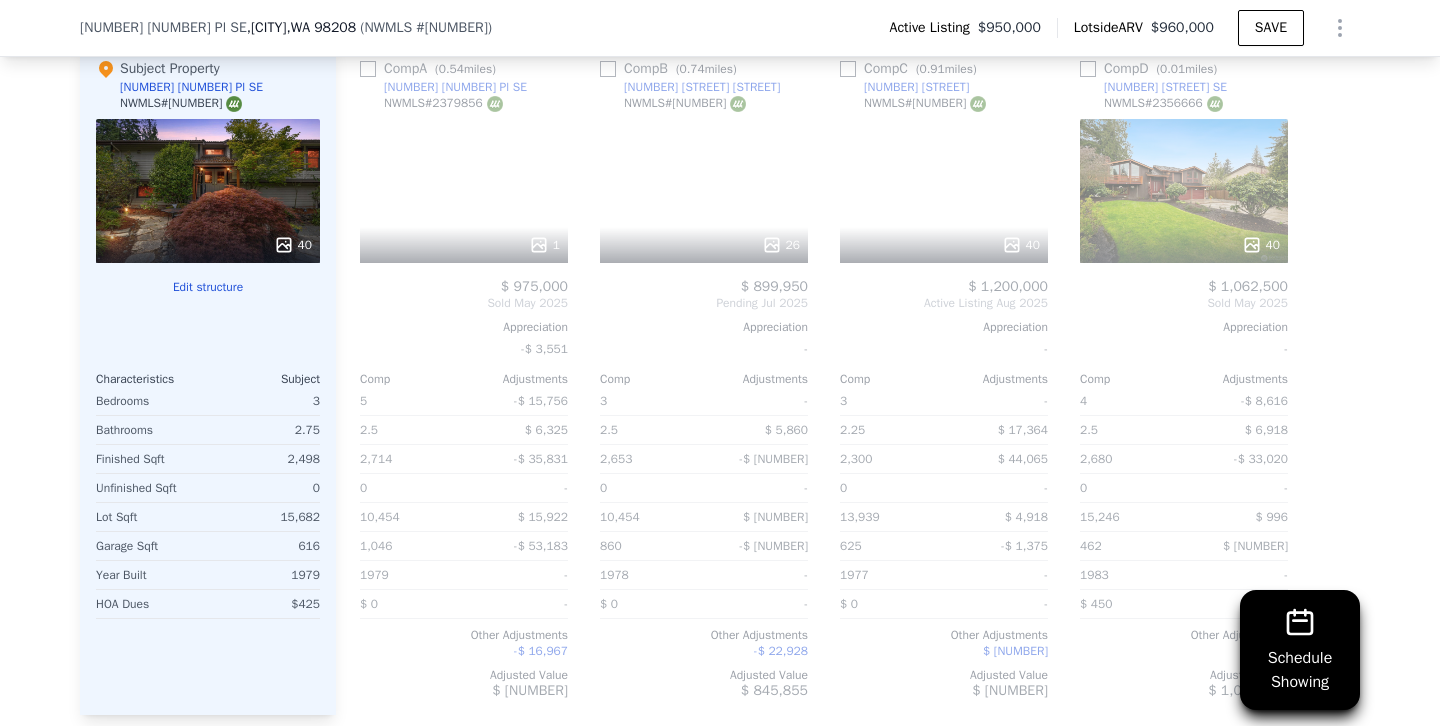 scroll, scrollTop: 2123, scrollLeft: 0, axis: vertical 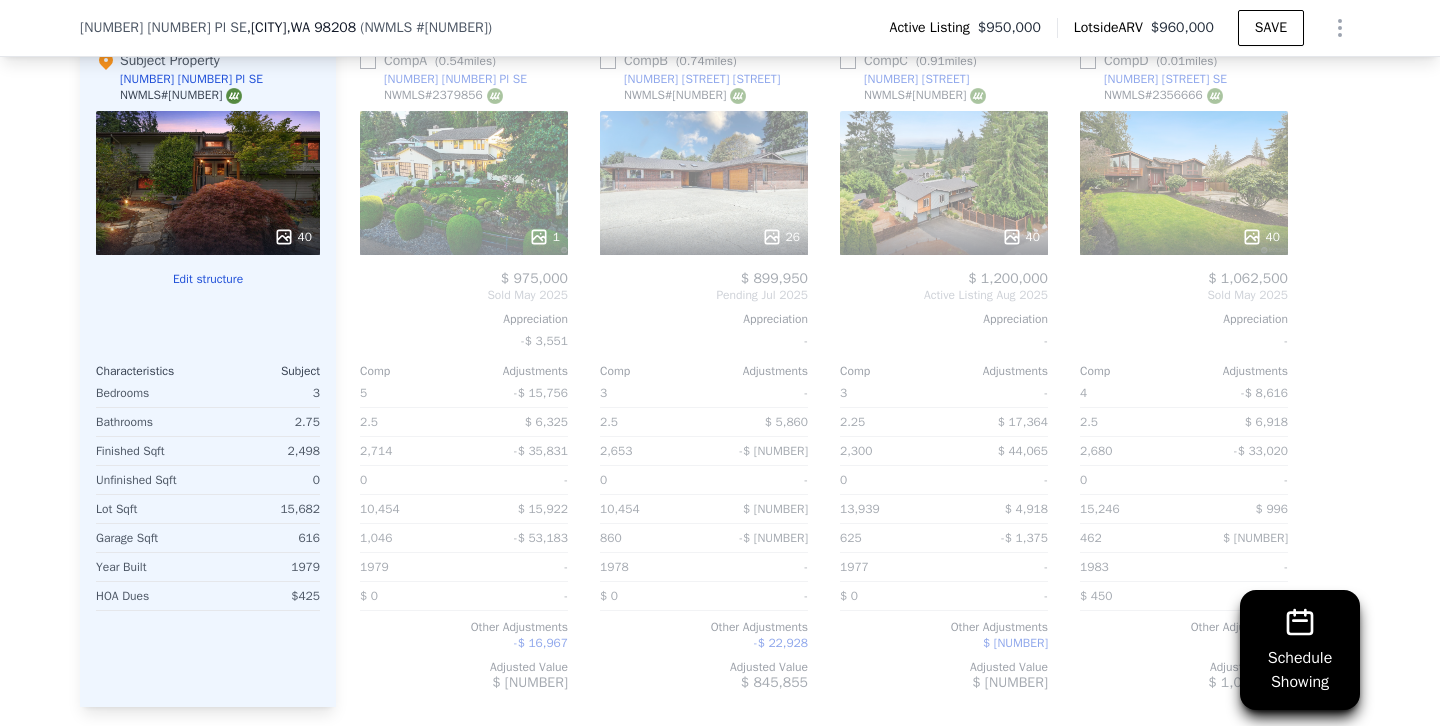 click on "40" at bounding box center (1184, 237) 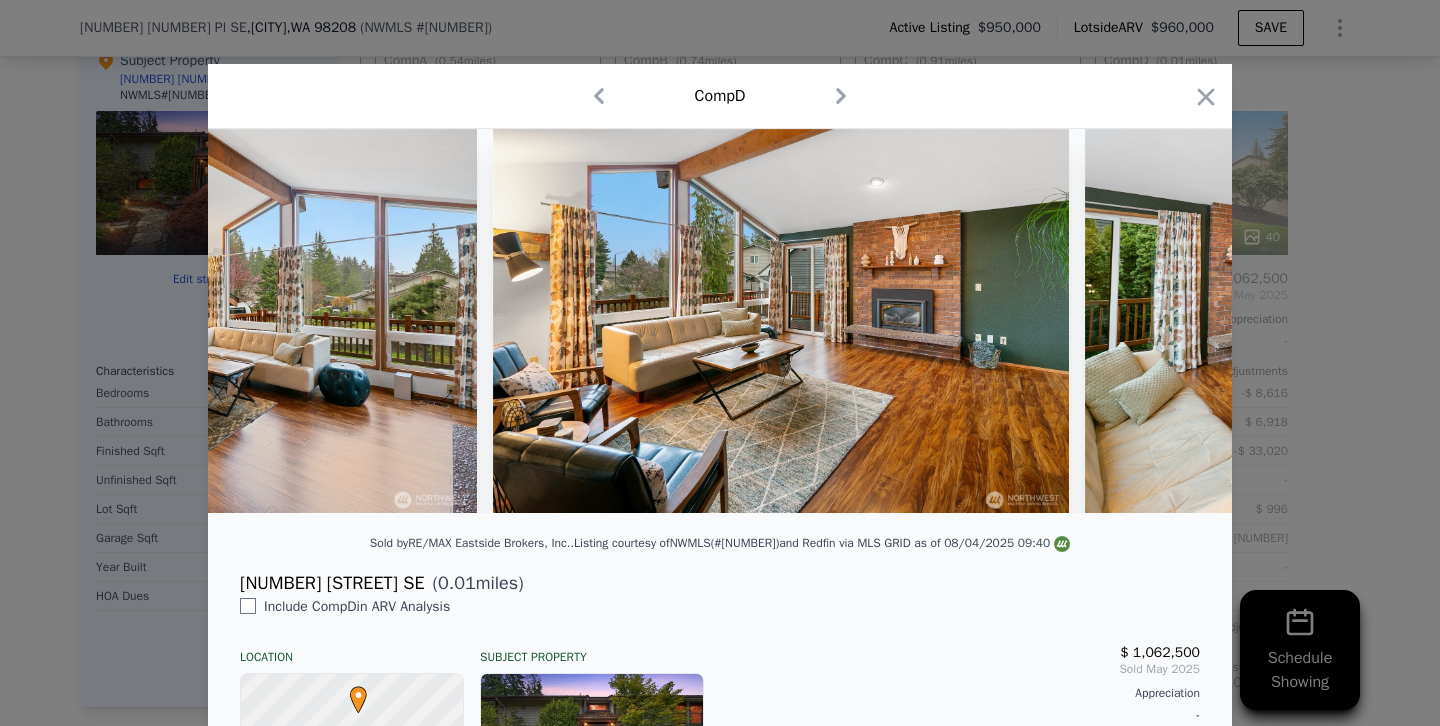 scroll, scrollTop: 0, scrollLeft: 6264, axis: horizontal 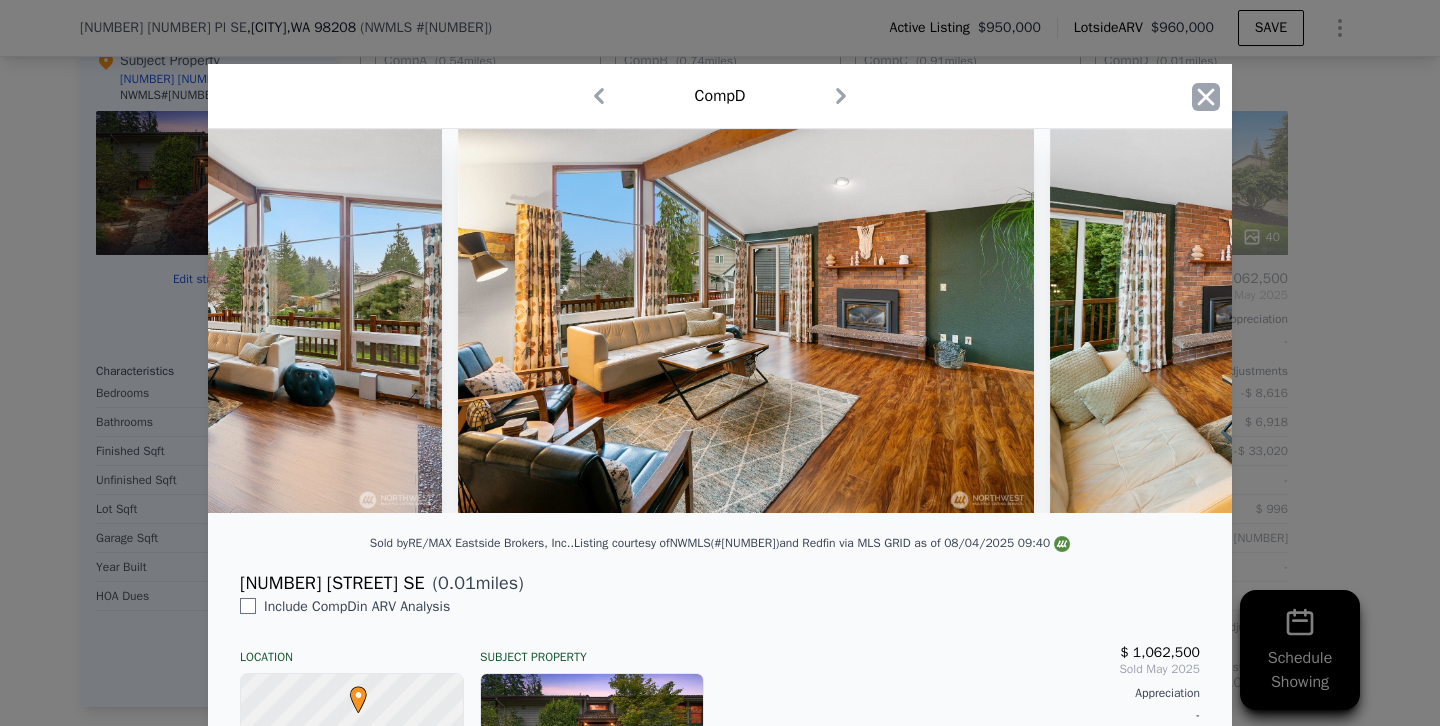 click 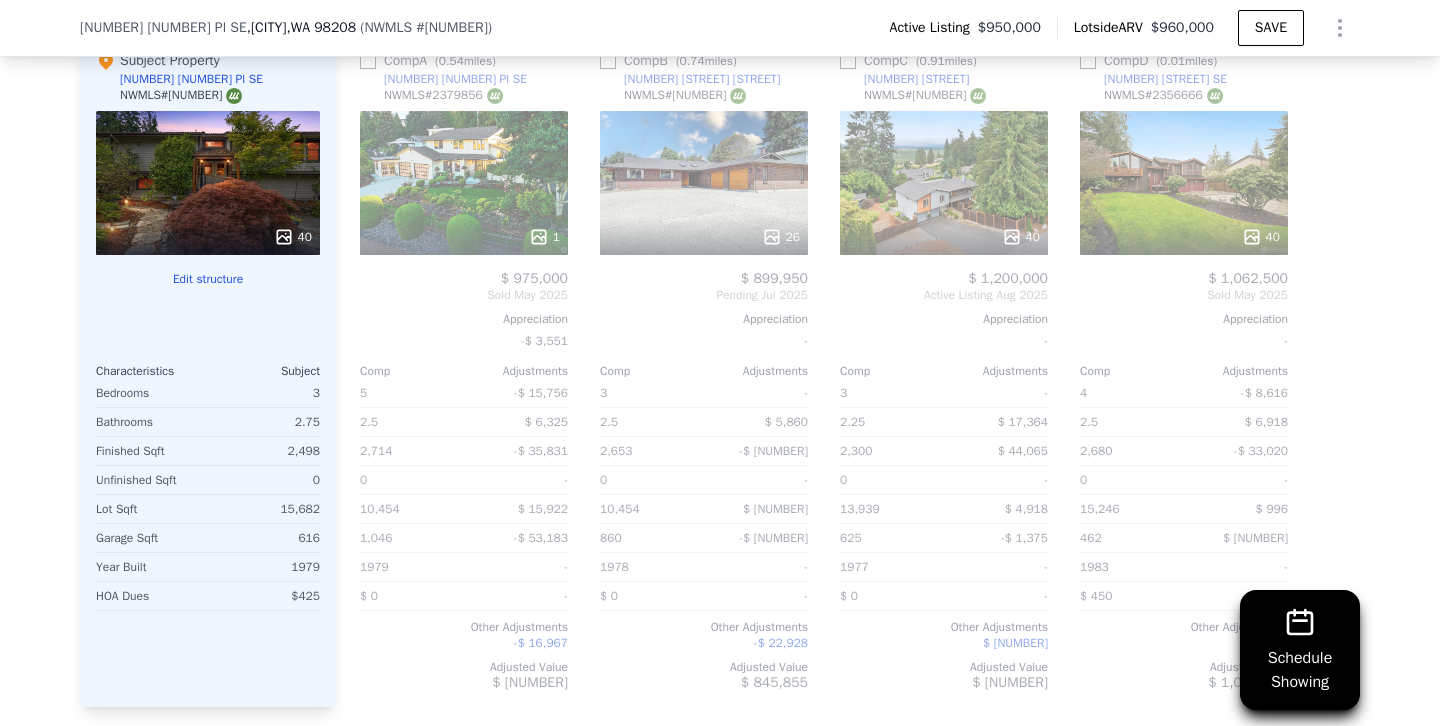 click on "40" at bounding box center [944, 183] 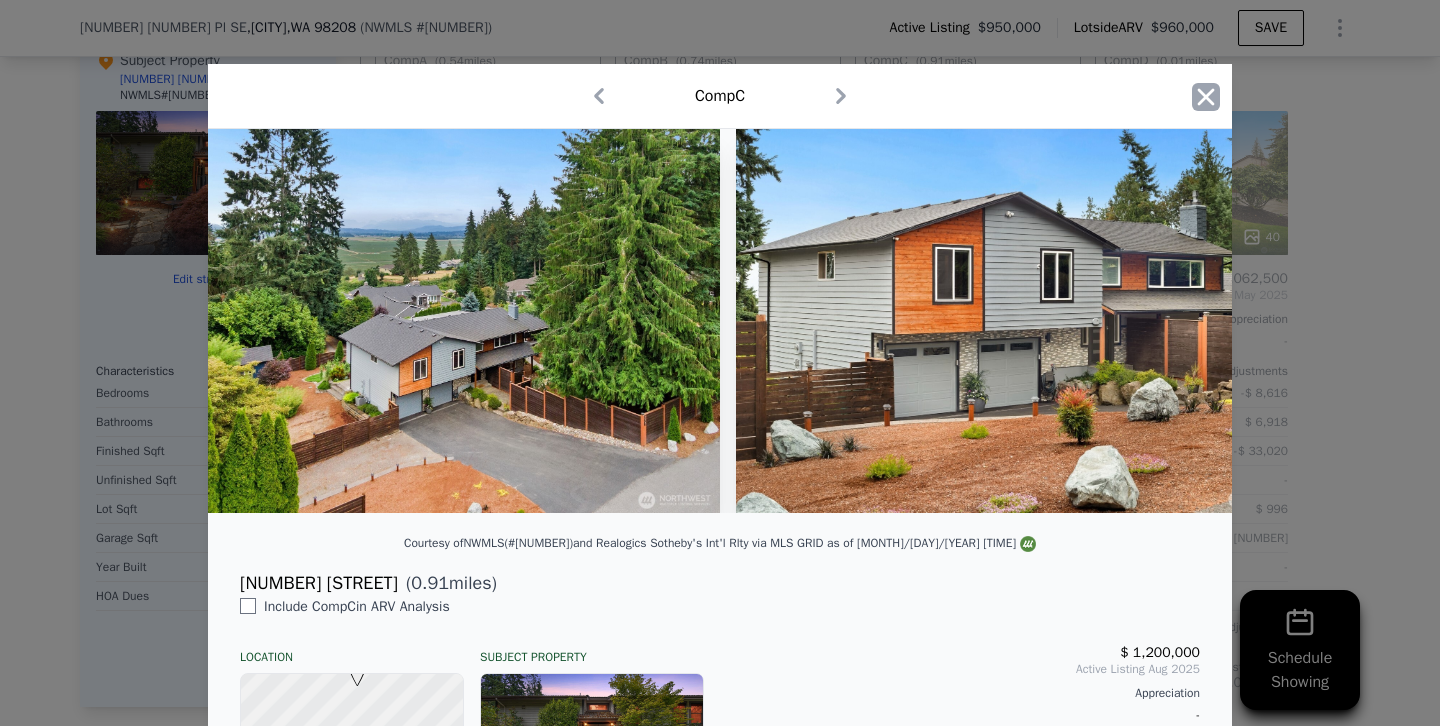 click 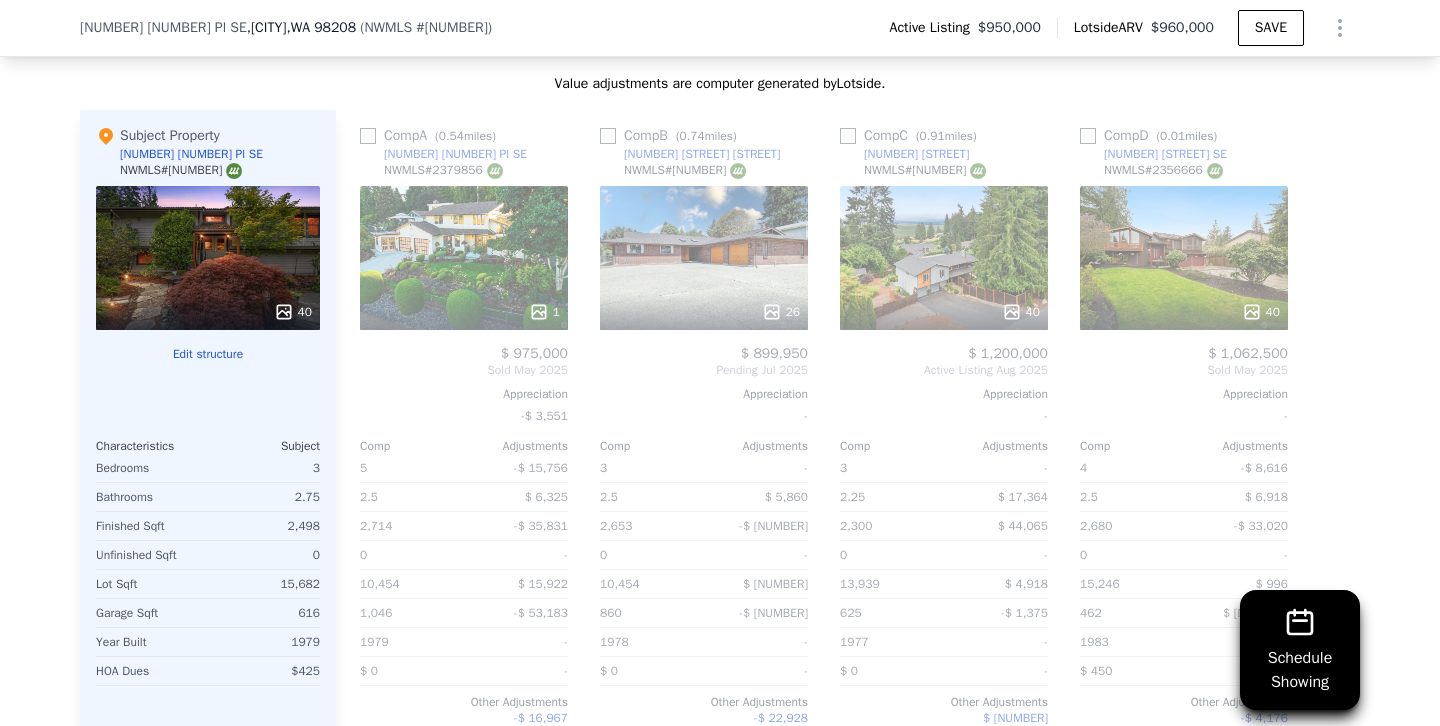 scroll, scrollTop: 2051, scrollLeft: 0, axis: vertical 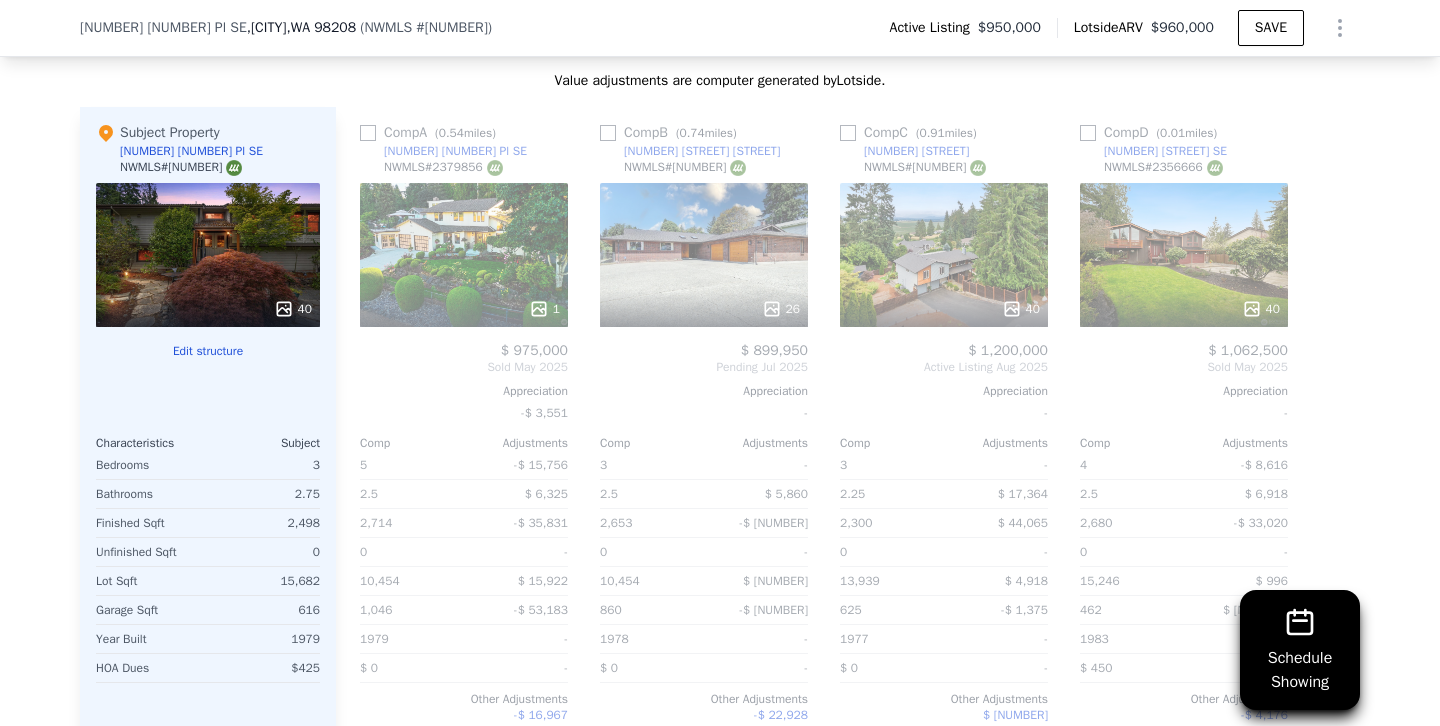 click on "40" at bounding box center [944, 255] 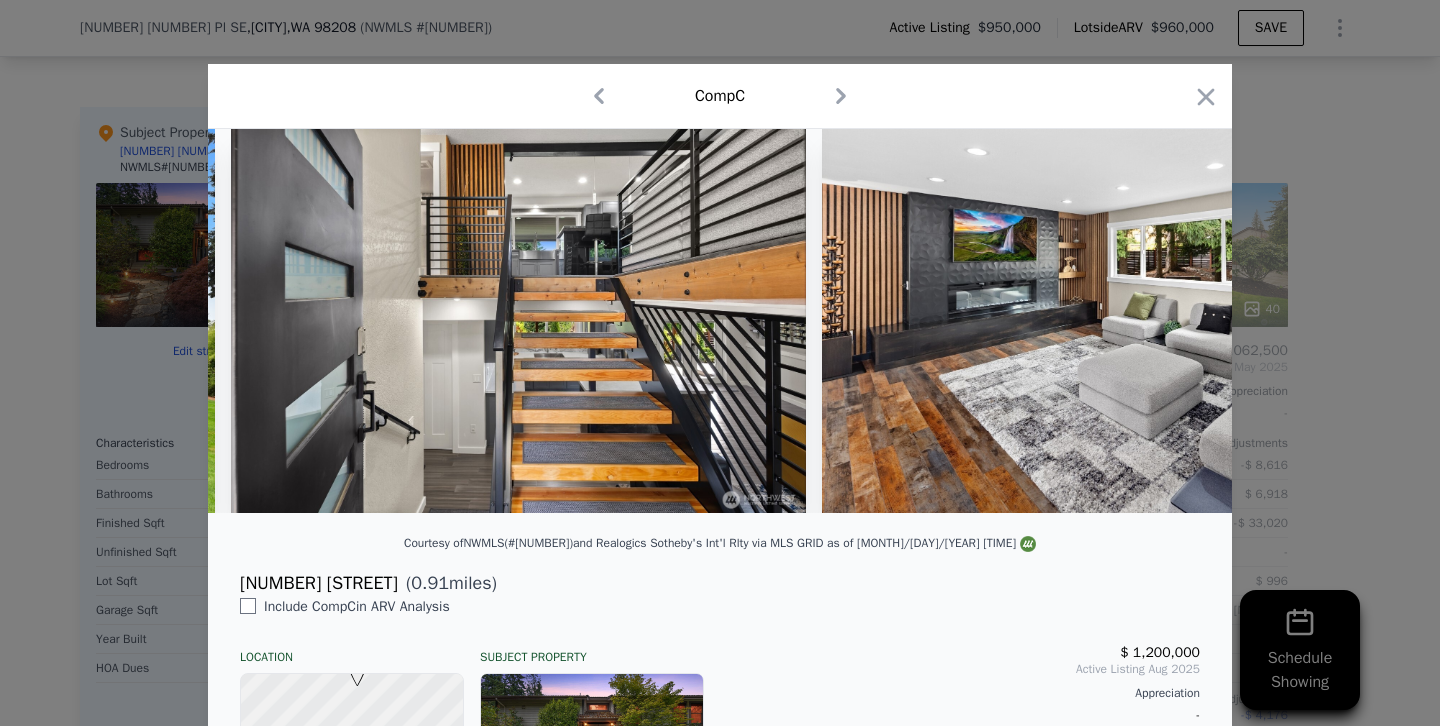 scroll, scrollTop: 0, scrollLeft: 2959, axis: horizontal 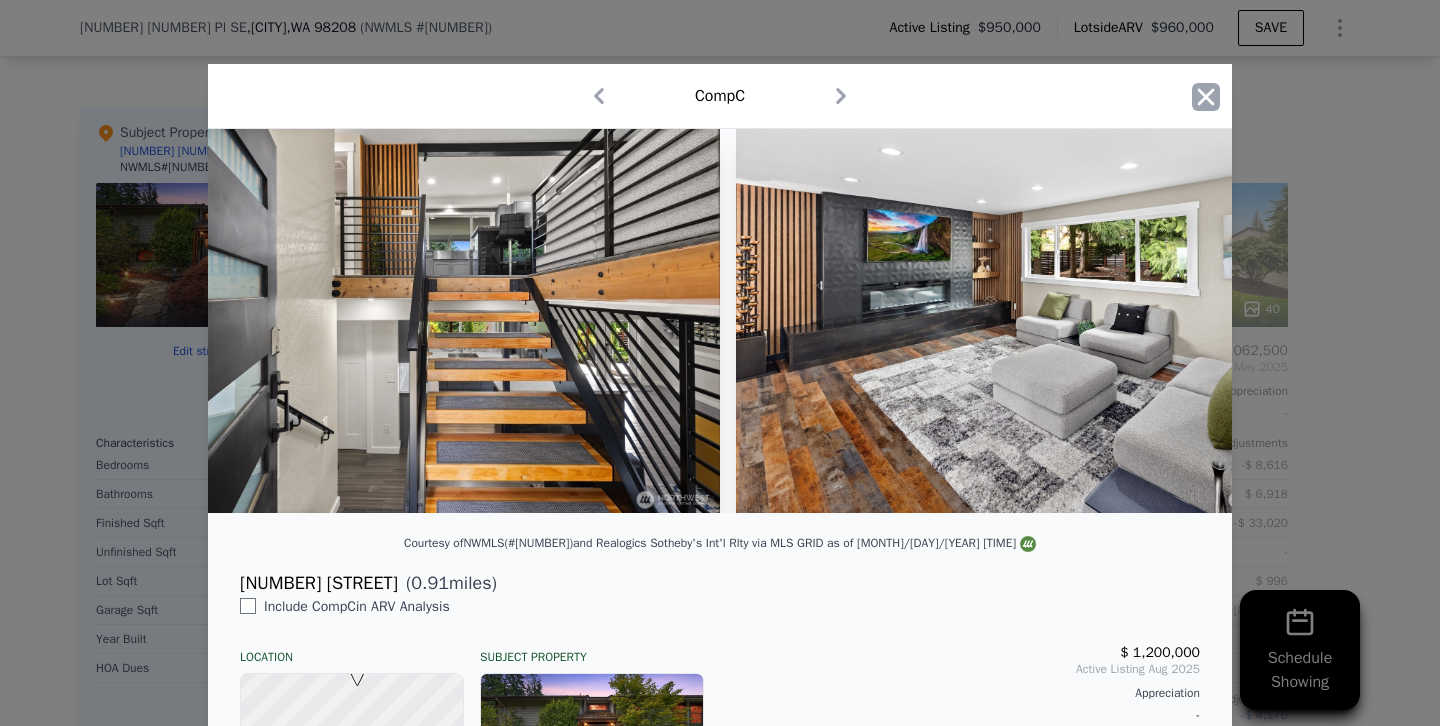 click 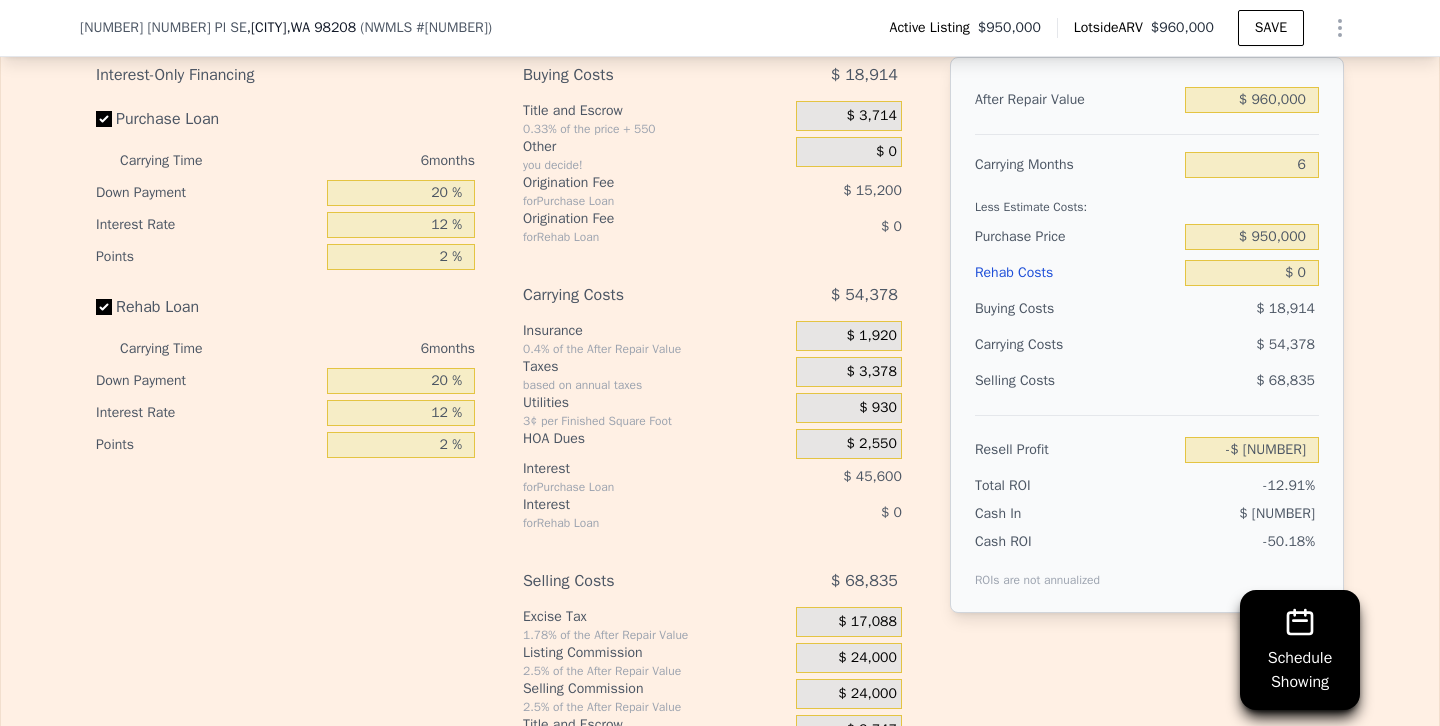 scroll, scrollTop: 3032, scrollLeft: 0, axis: vertical 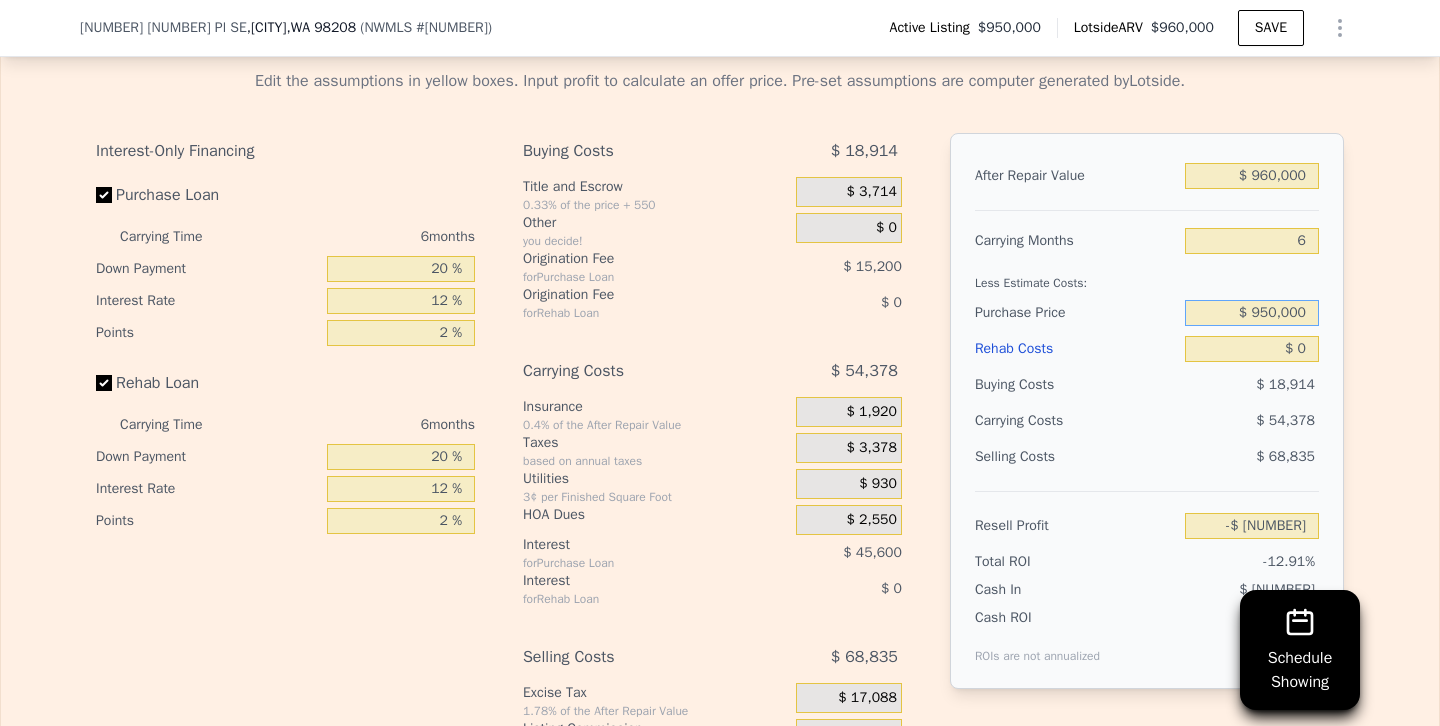 click on "$ 950,000" at bounding box center [1252, 313] 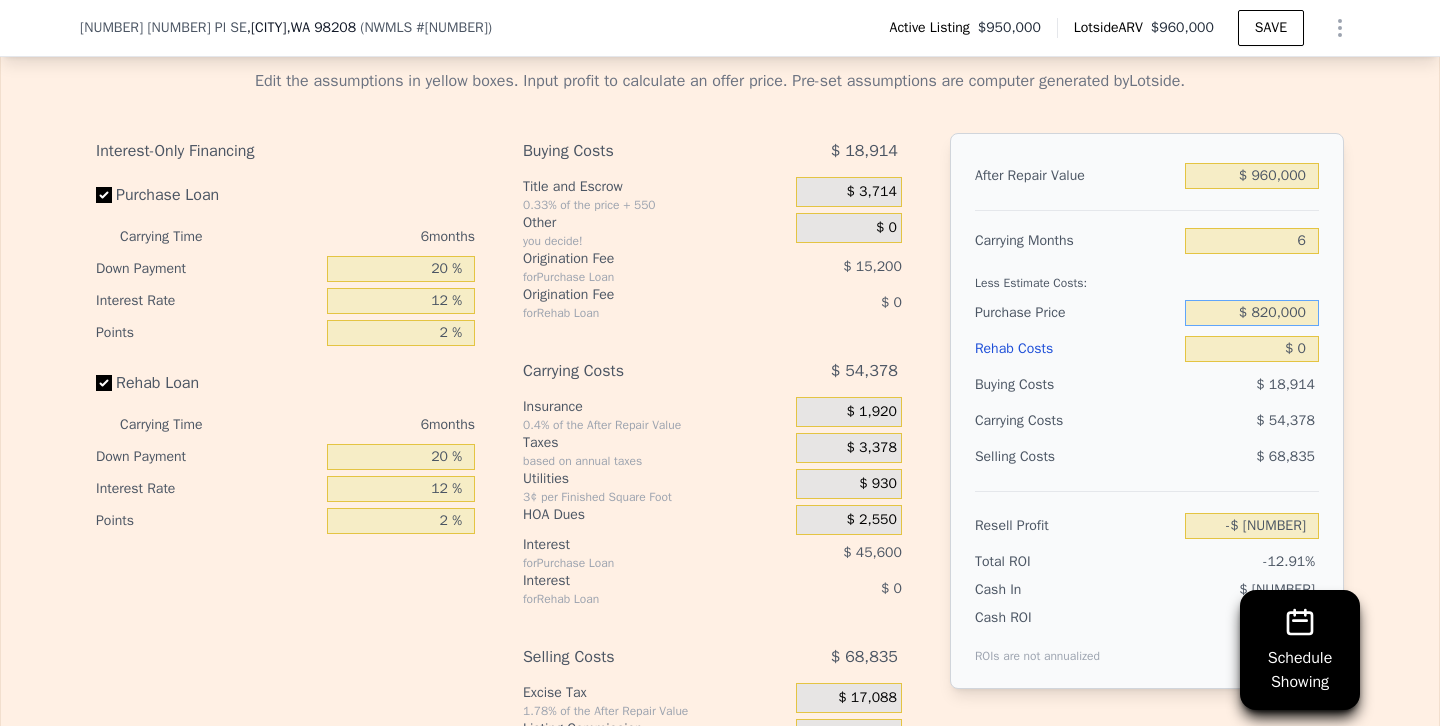 type on "$ 820,000" 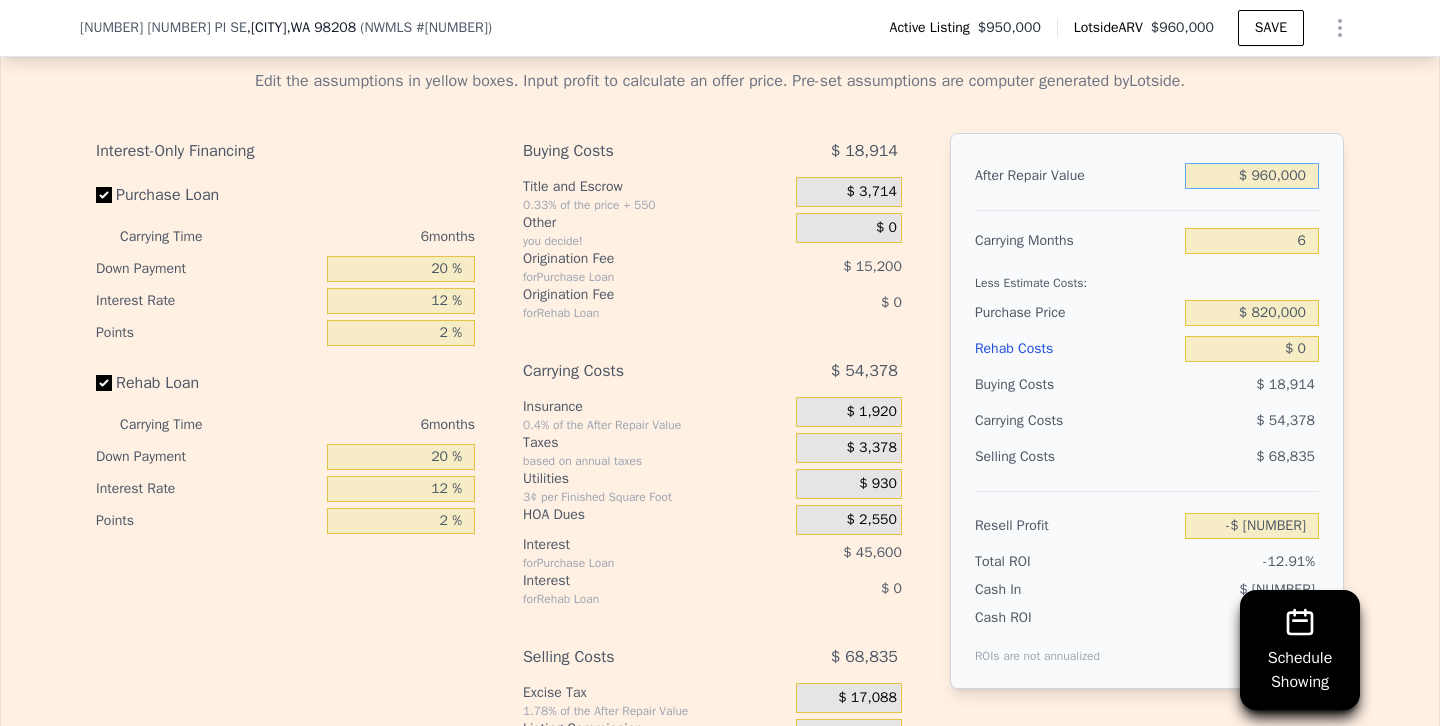 type on "$ 6,626" 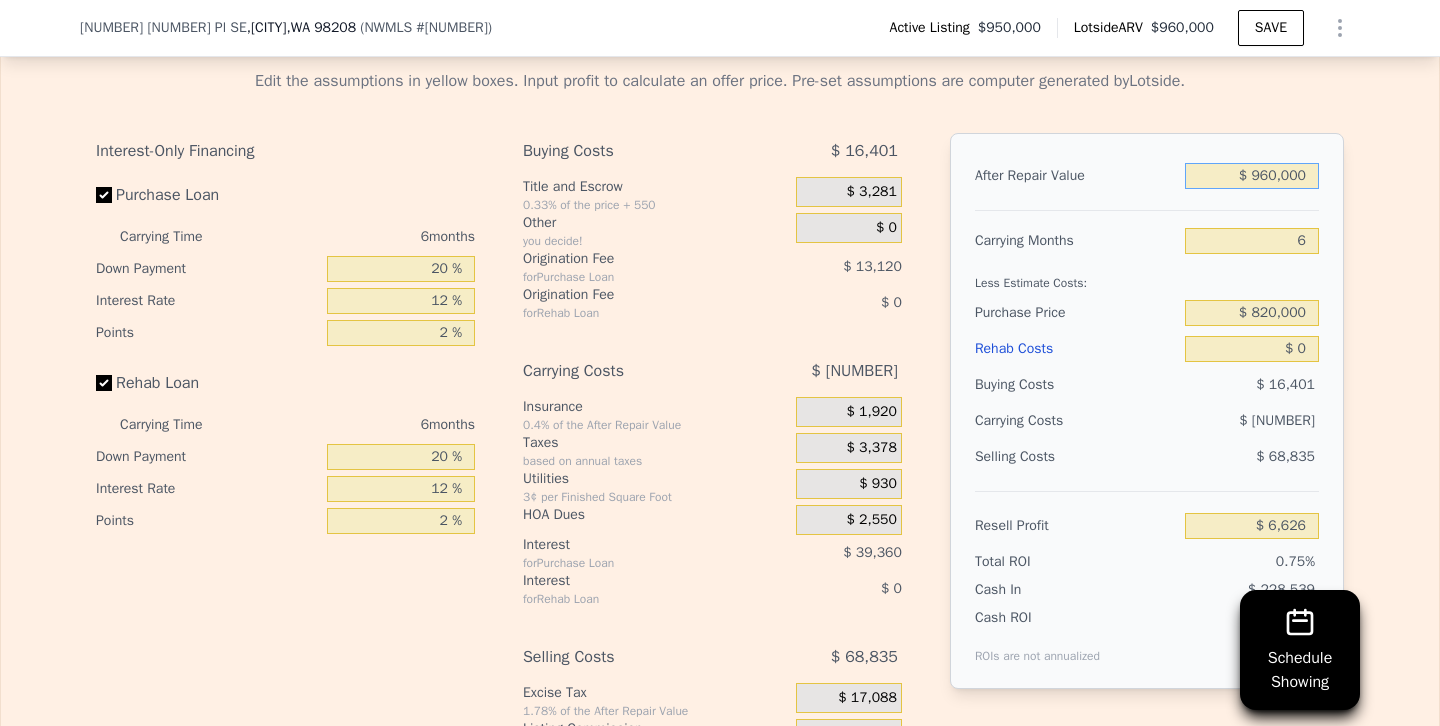 drag, startPoint x: 1245, startPoint y: 155, endPoint x: 1439, endPoint y: 170, distance: 194.57903 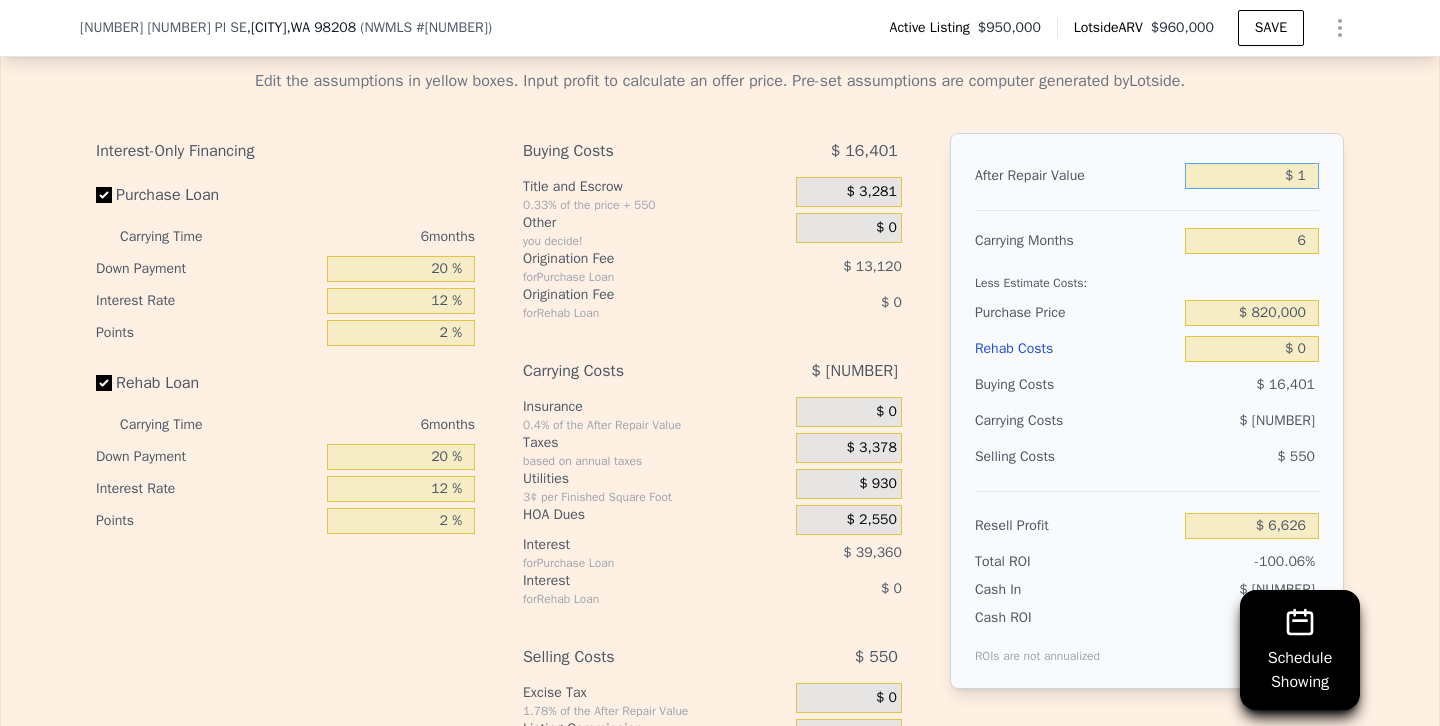 type on "-$ [NUMBER]" 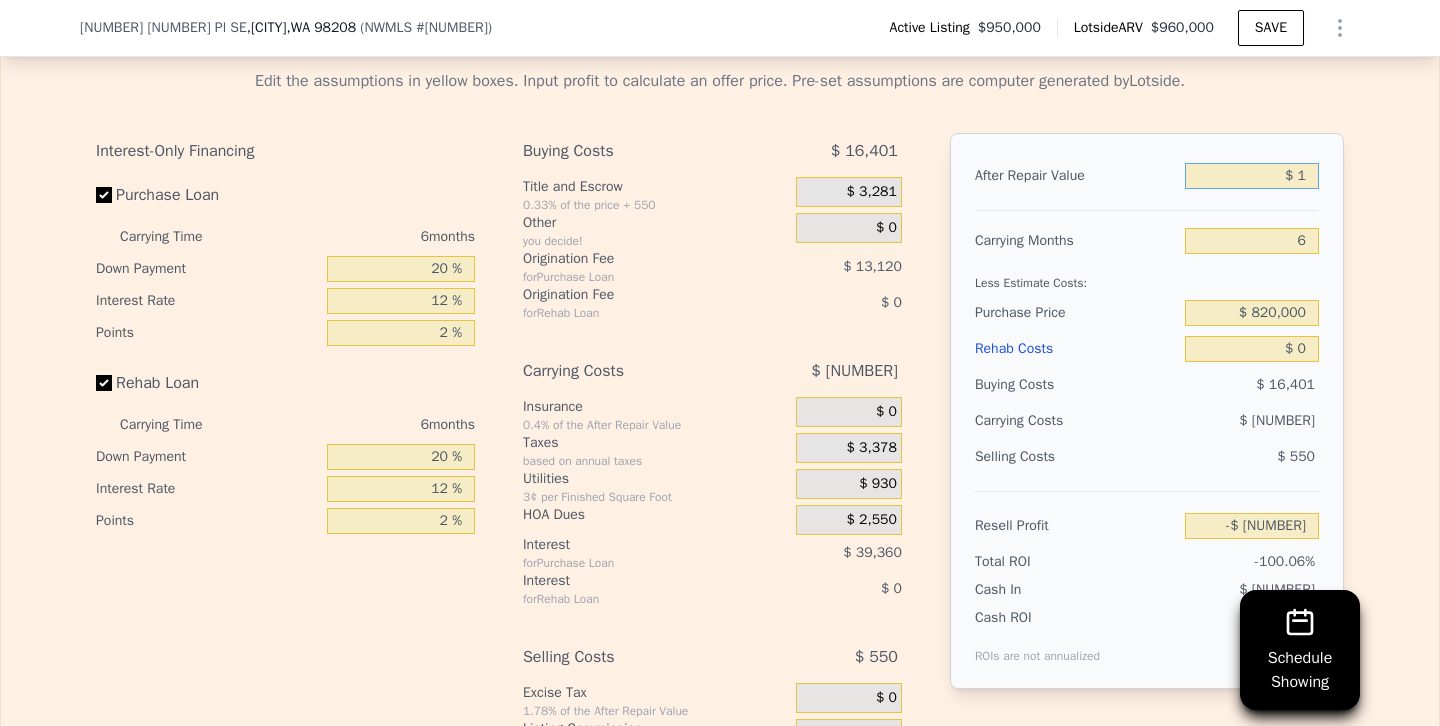 type on "$ 10" 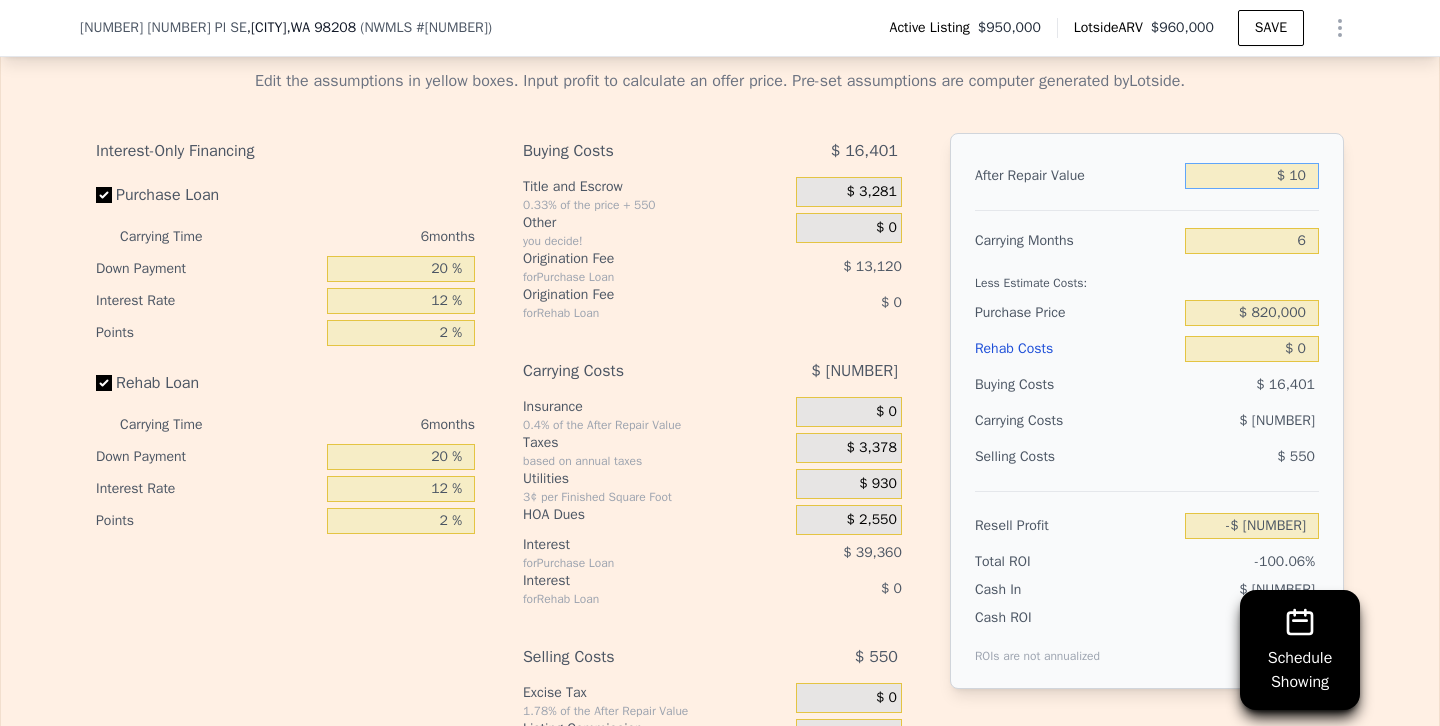 type on "-$ [NUMBER]" 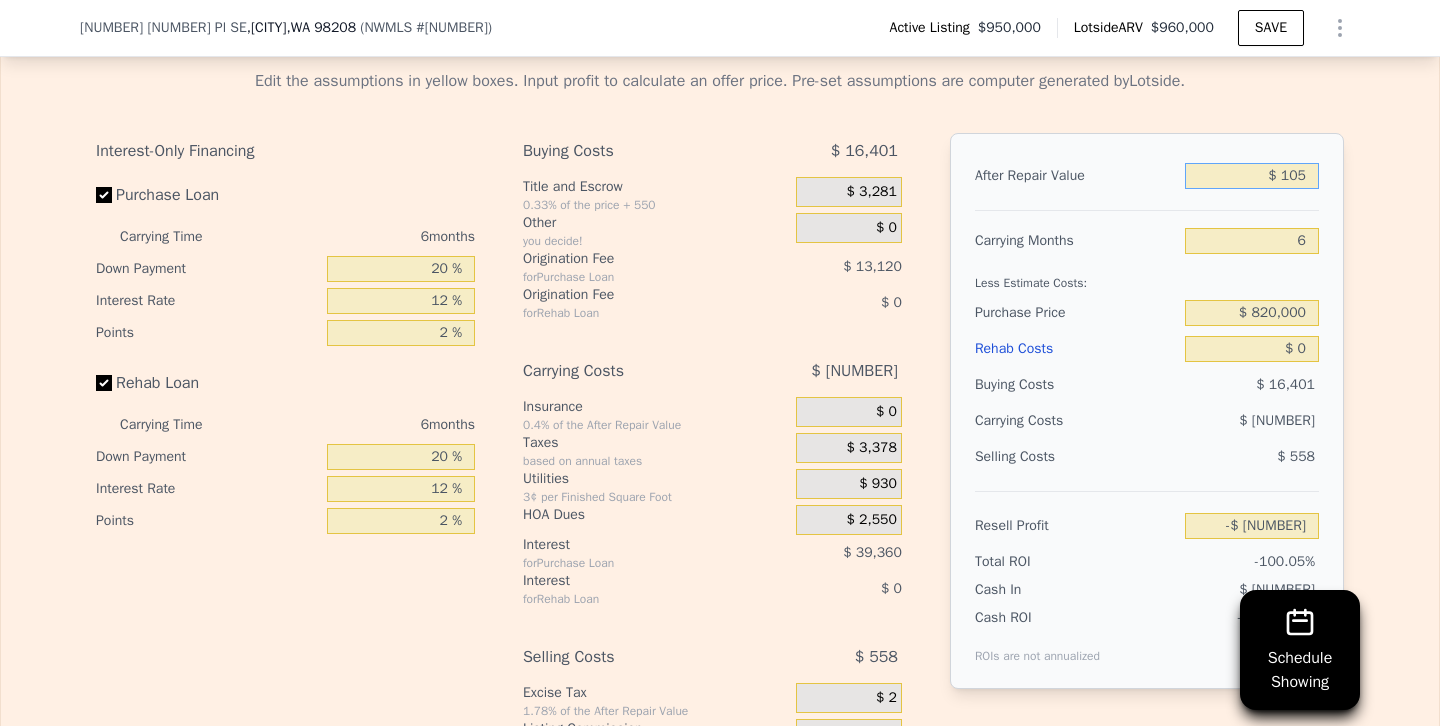type on "-$ [NUMBER]" 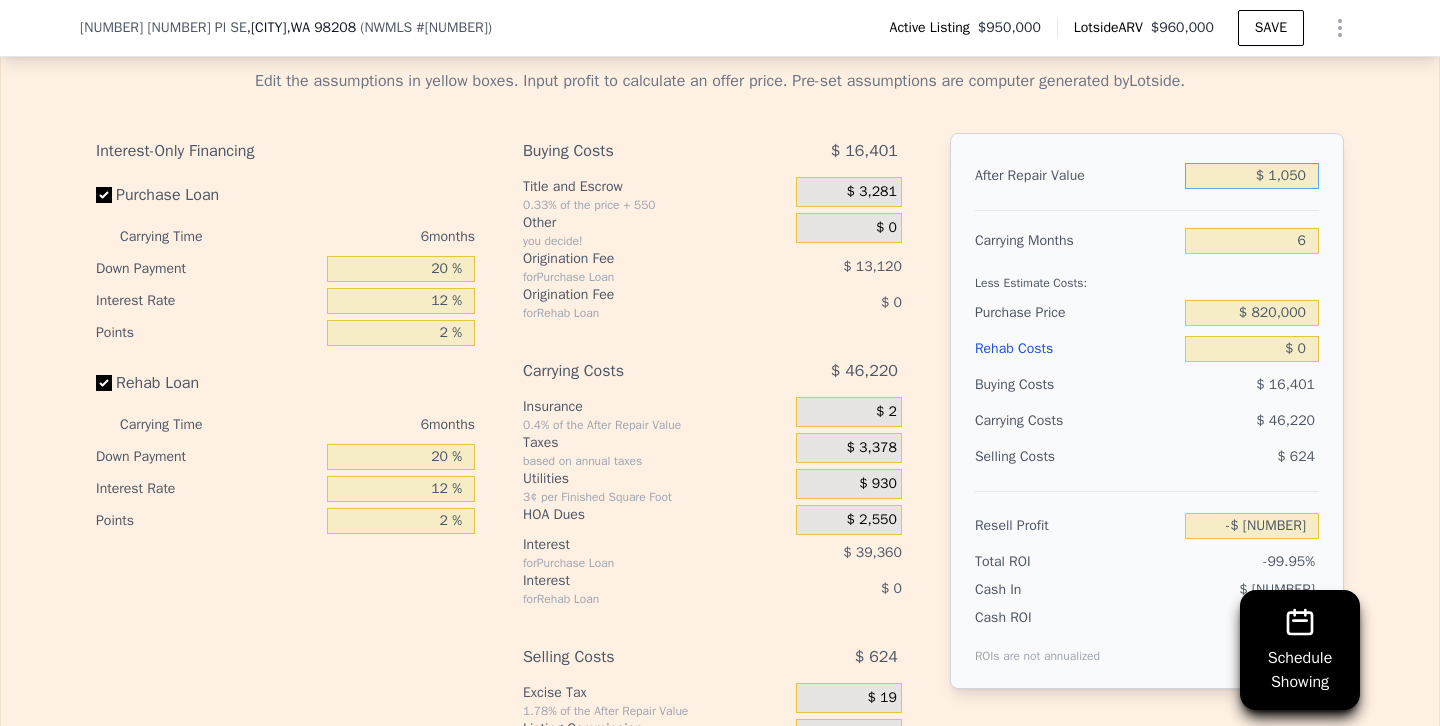 type on "-$ 882,195" 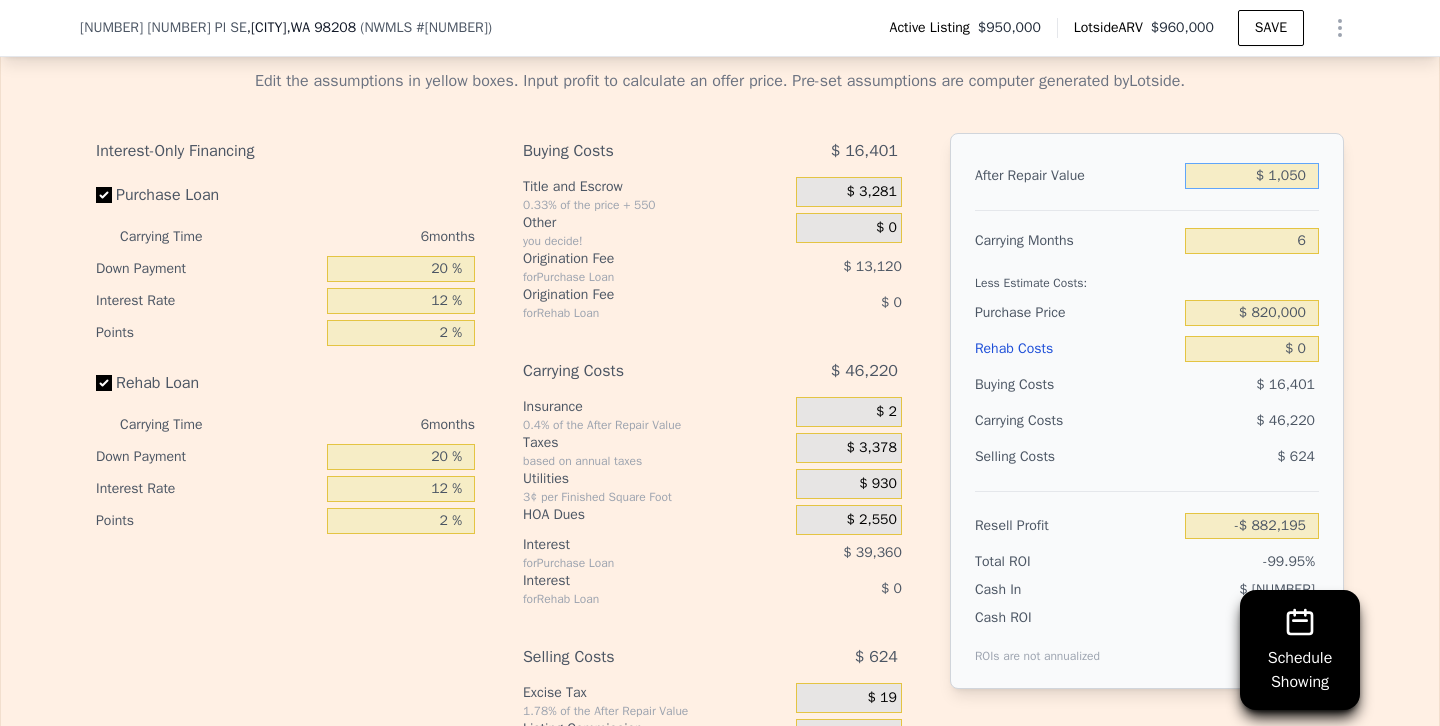 type on "$ 10,500" 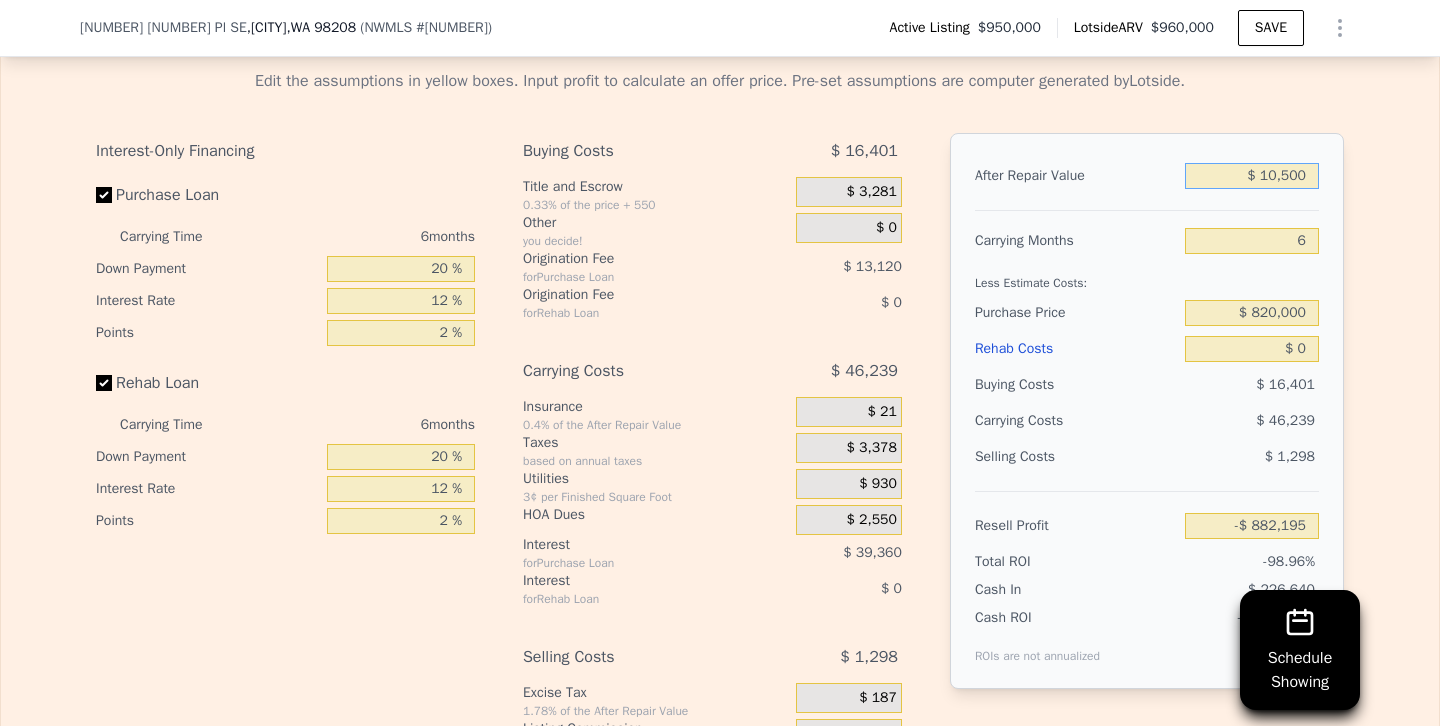 type on "-$ [NUMBER]" 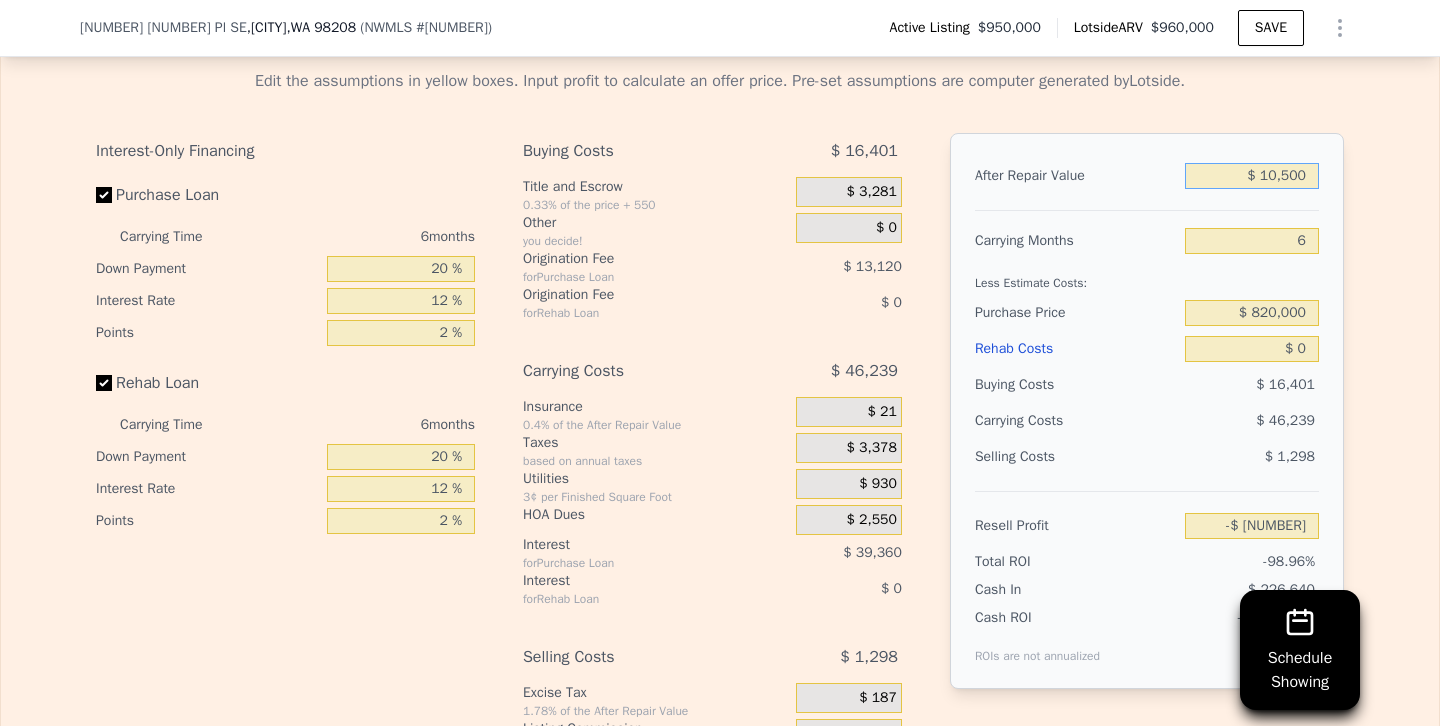 type on "$ 105,000" 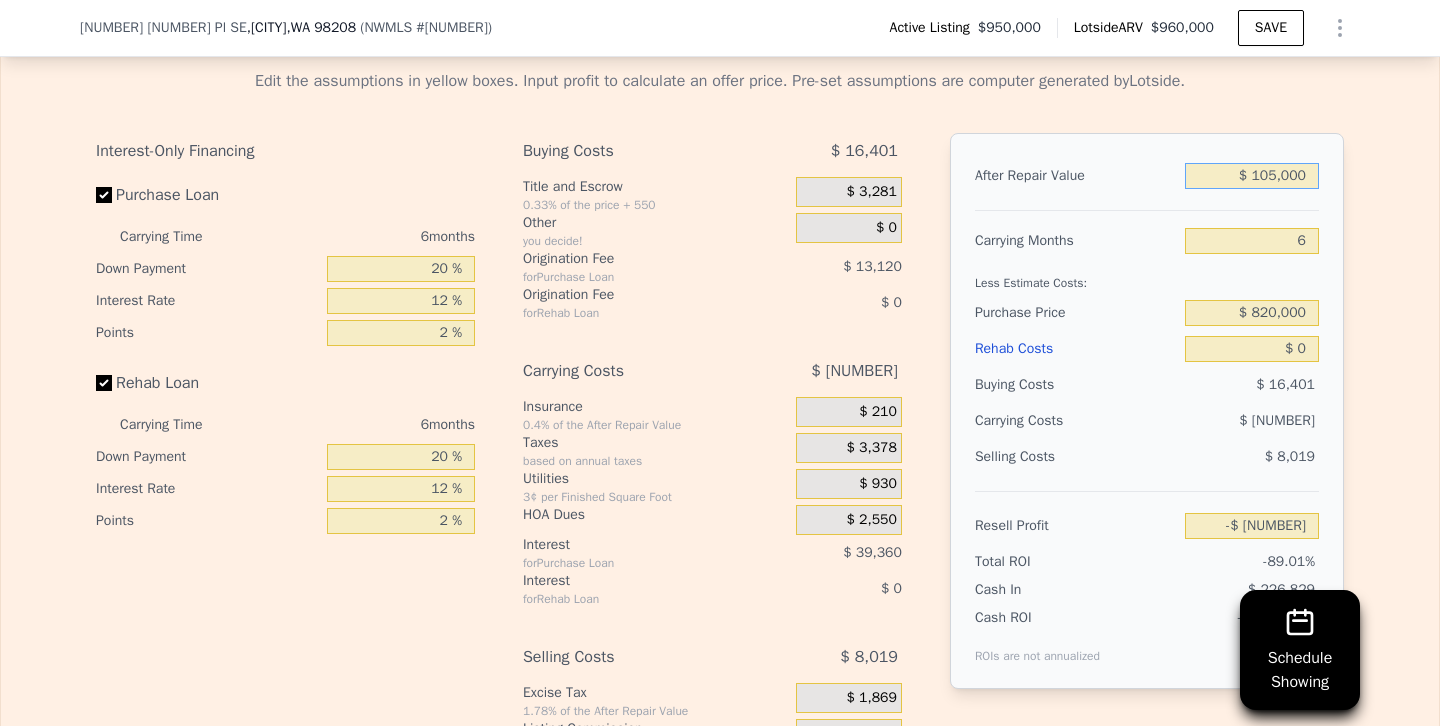 type on "-$ [NUMBER]" 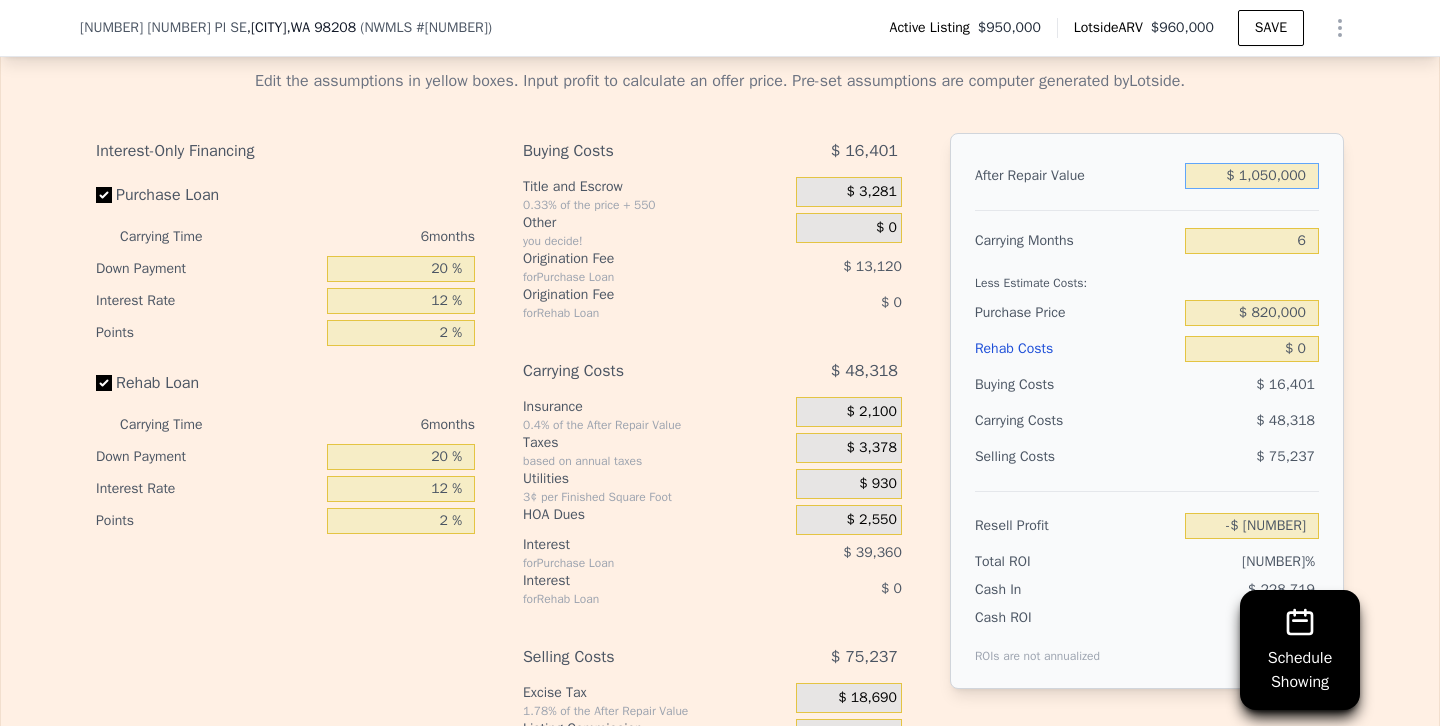 type on "$ 90,044" 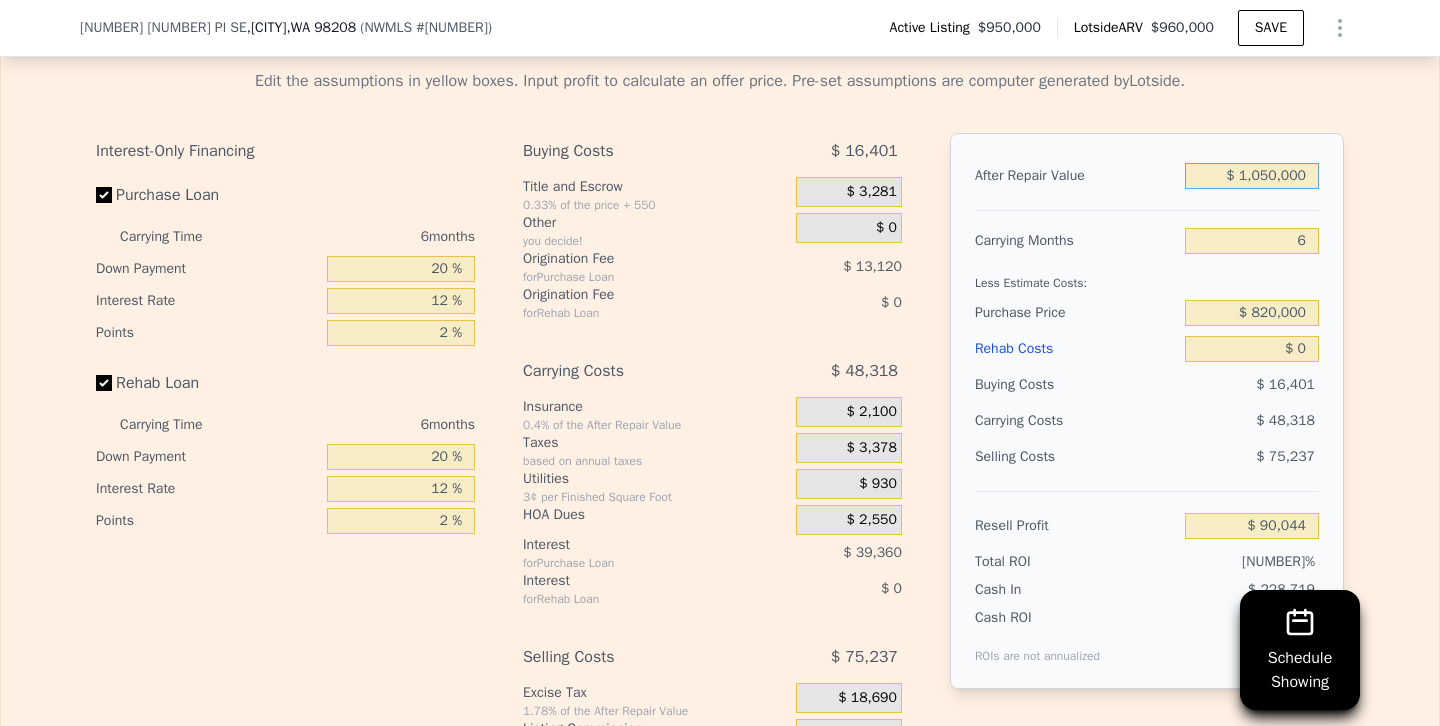 type on "$ 1,050,000" 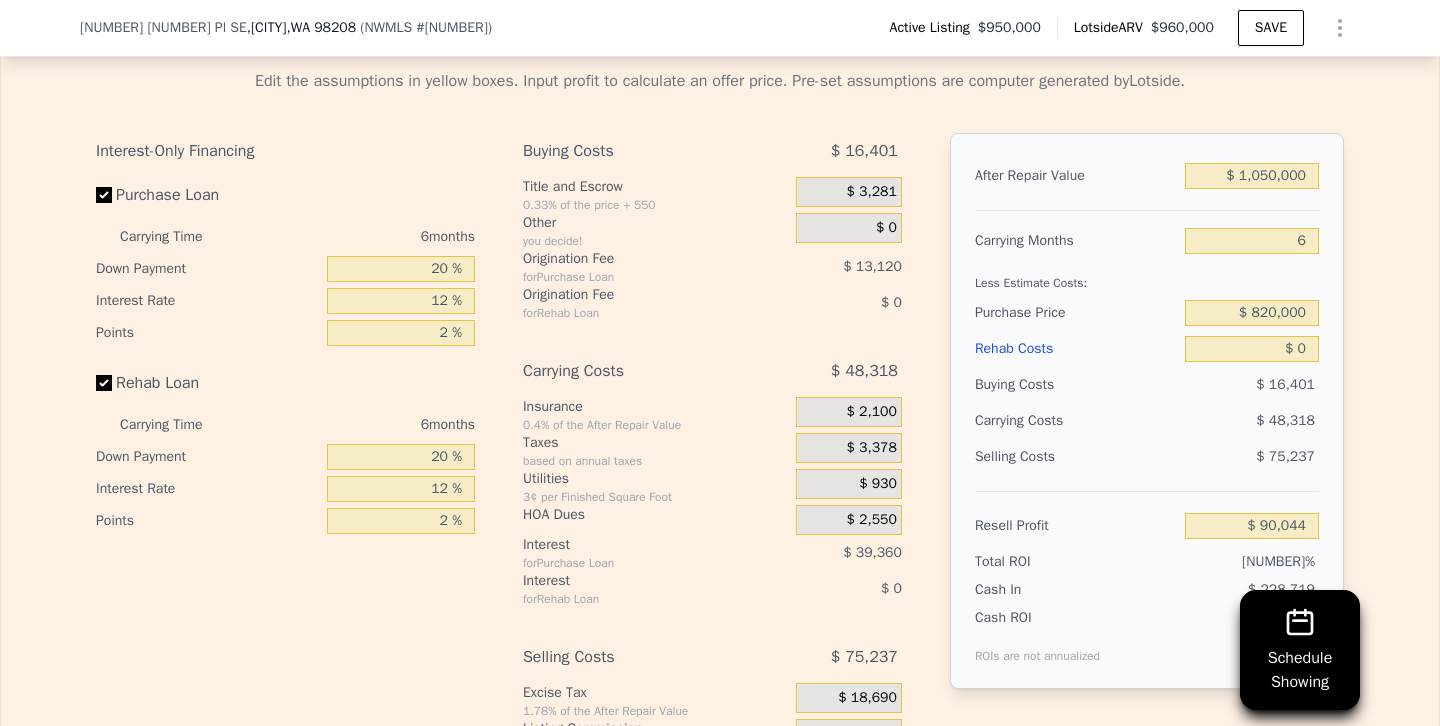 click on "$ 48,318" at bounding box center (1213, 421) 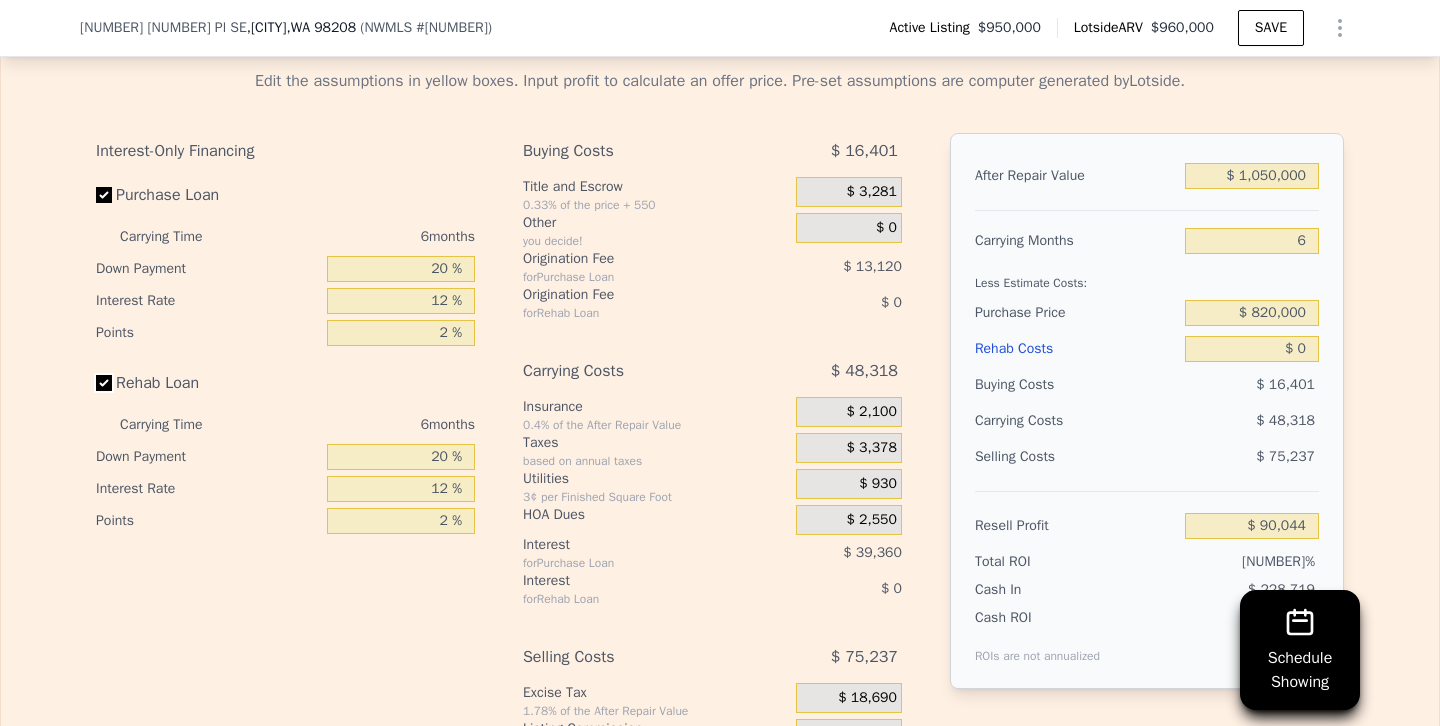 click on "Rehab Loan" at bounding box center [104, 383] 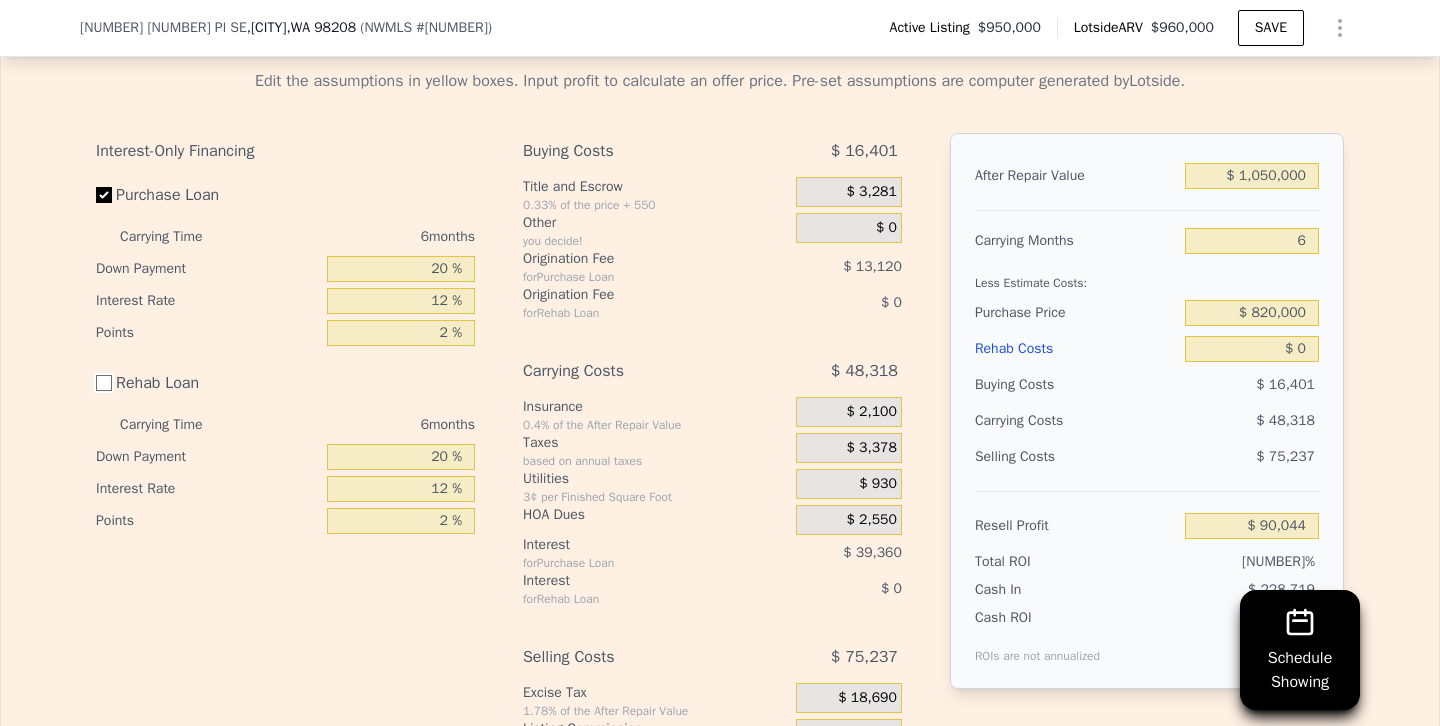 checkbox on "false" 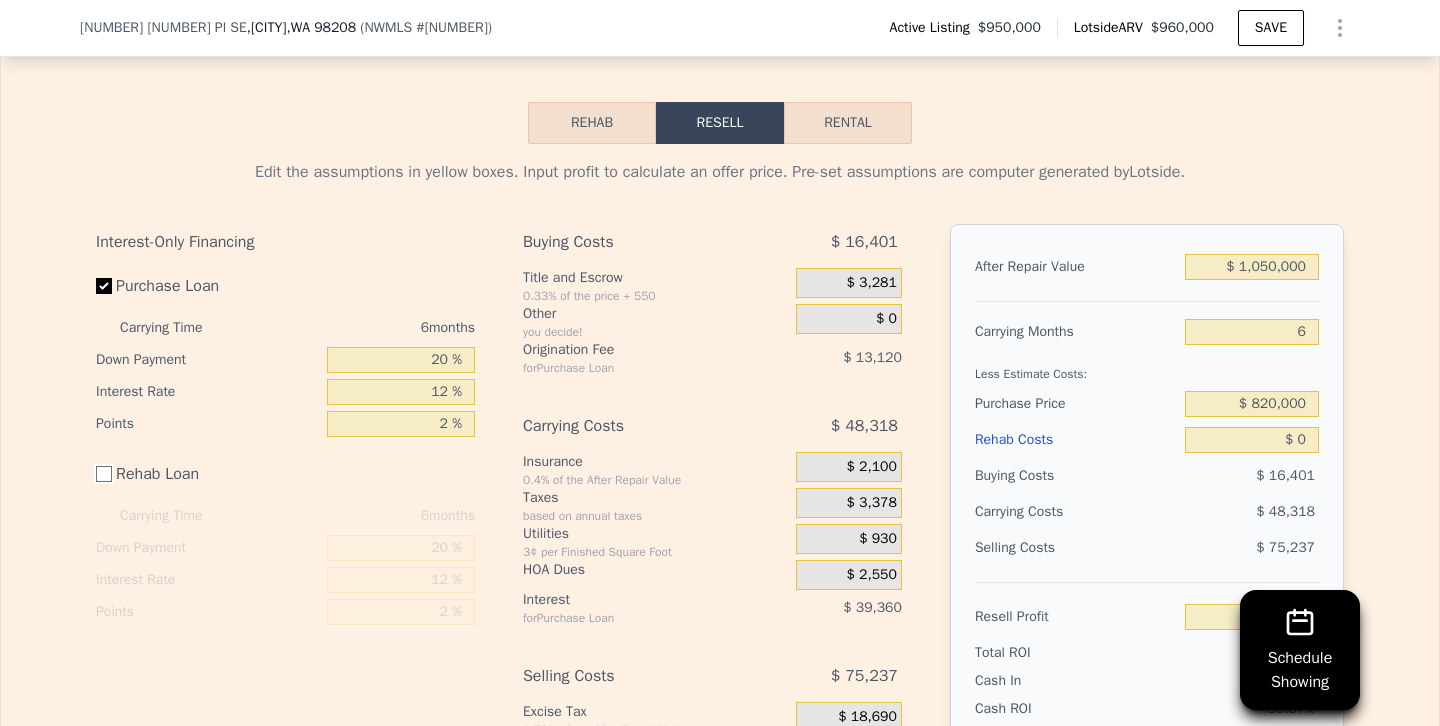 scroll, scrollTop: 2972, scrollLeft: 0, axis: vertical 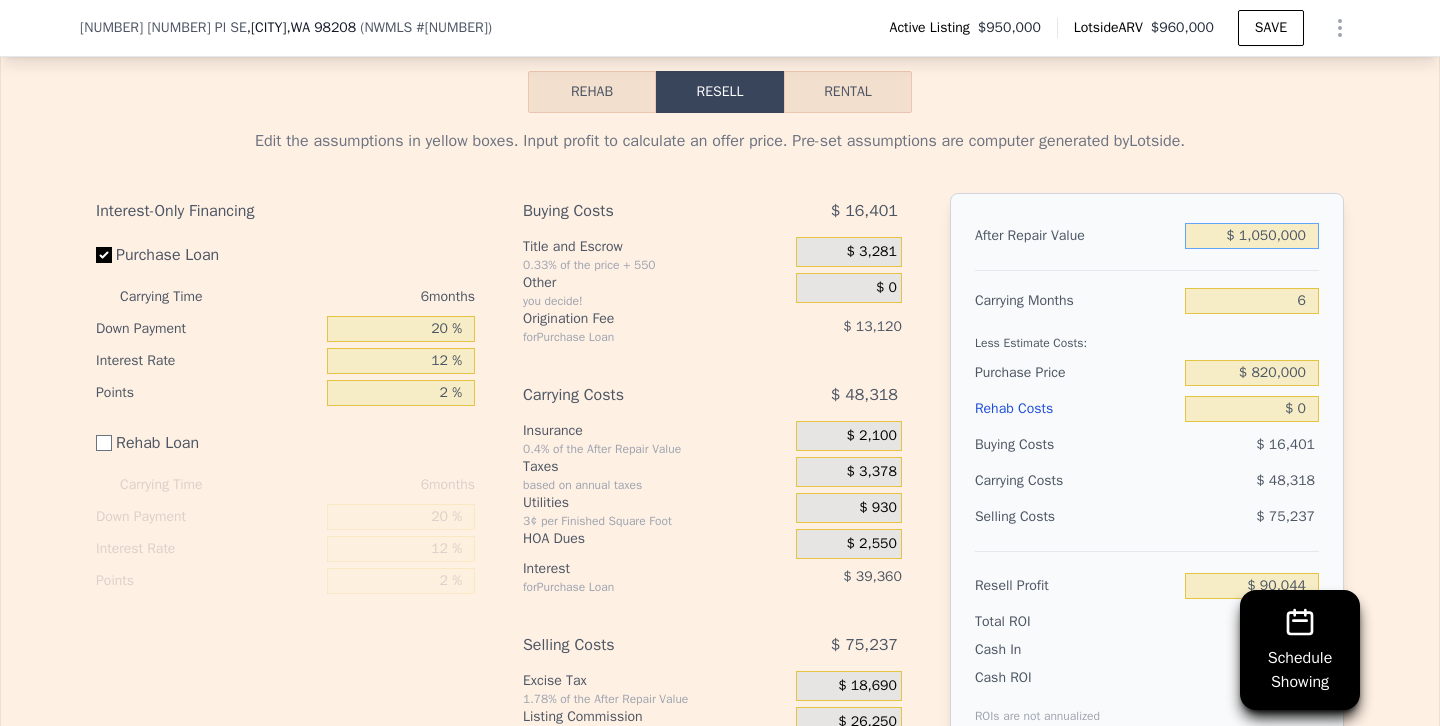 click on "$ 1,050,000" at bounding box center [1252, 236] 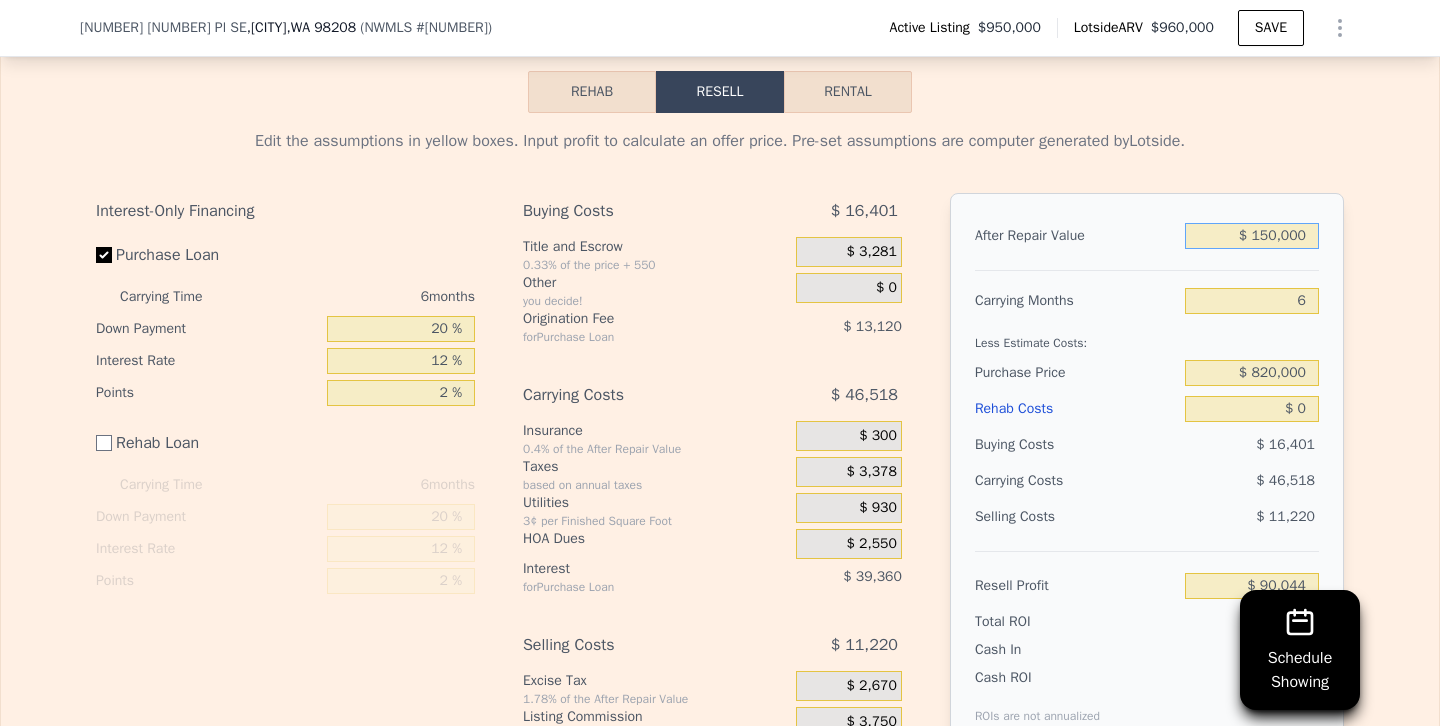 type on "-$ [NUMBER]" 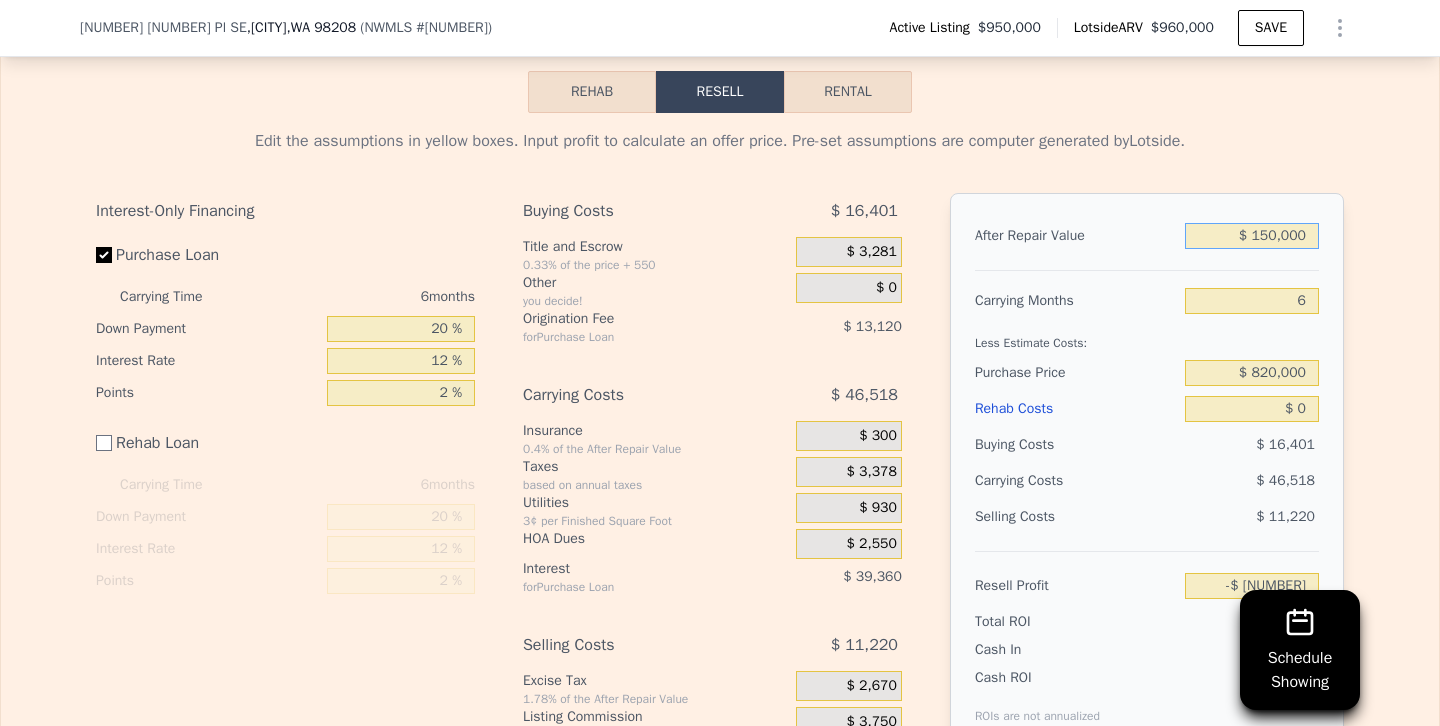 type on "$ 1,150,000" 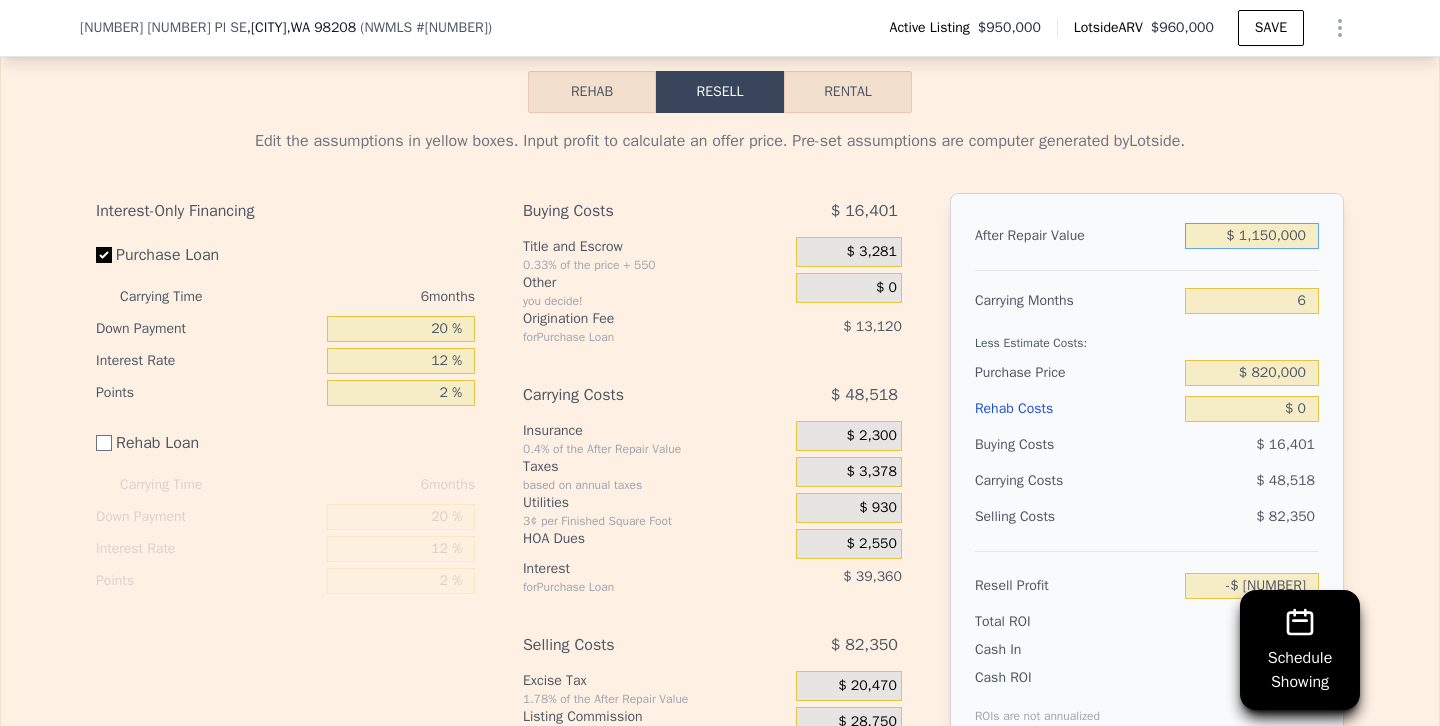 type on "$ 182,731" 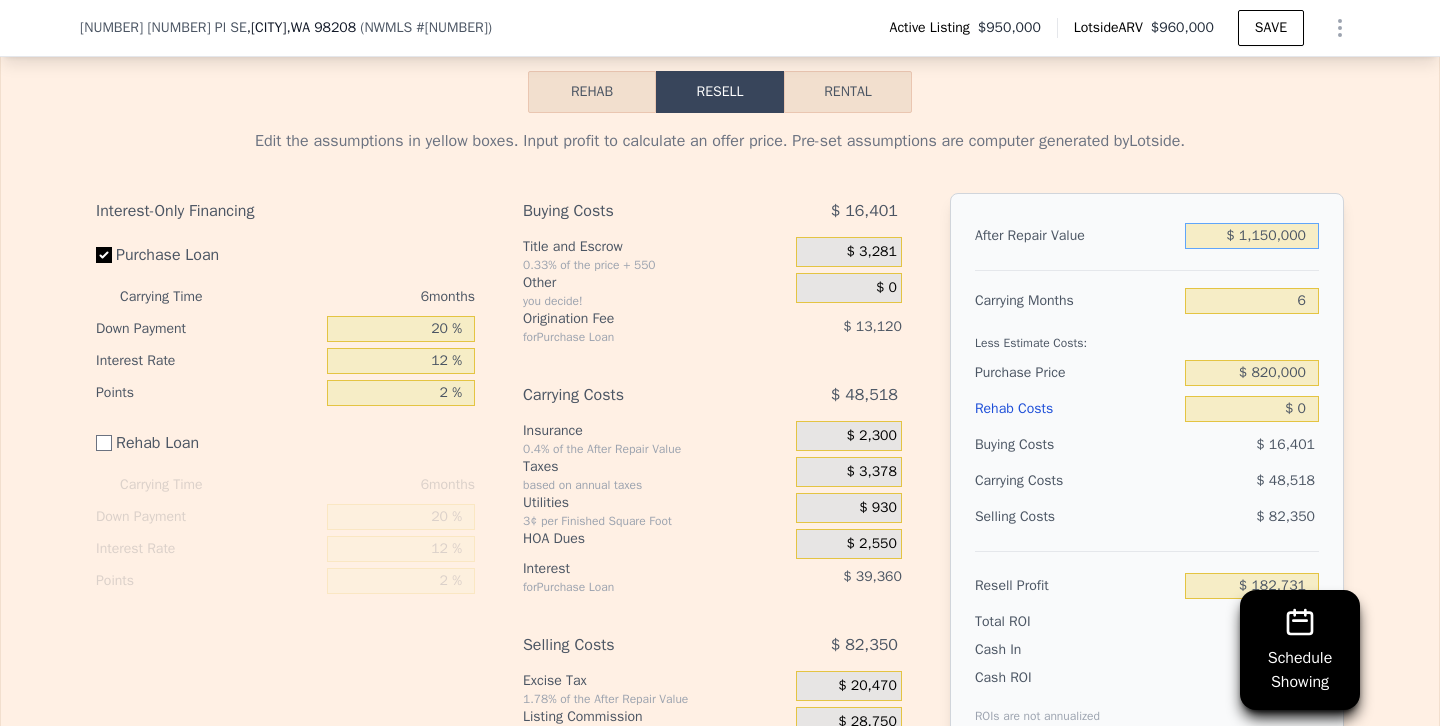 type on "$ 1,150,000" 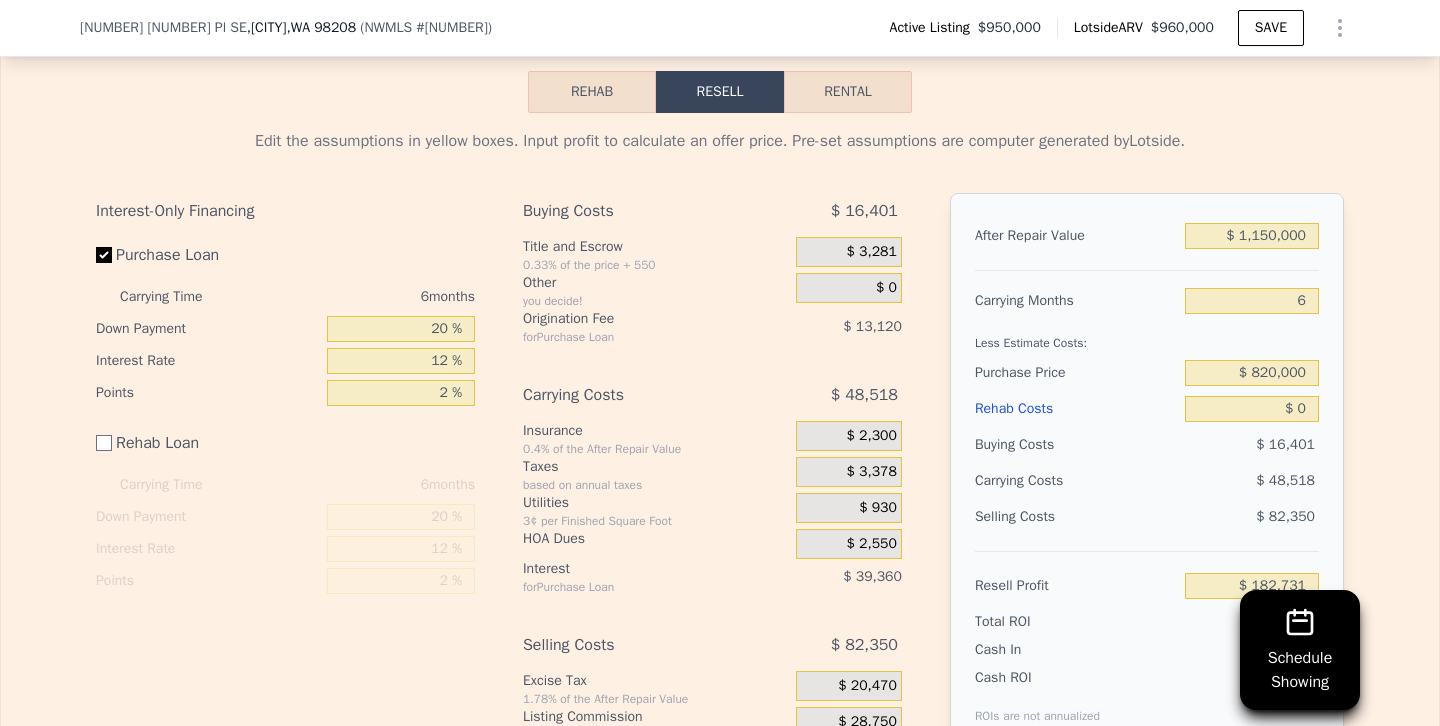 click on "Rehab Costs" at bounding box center [1076, 409] 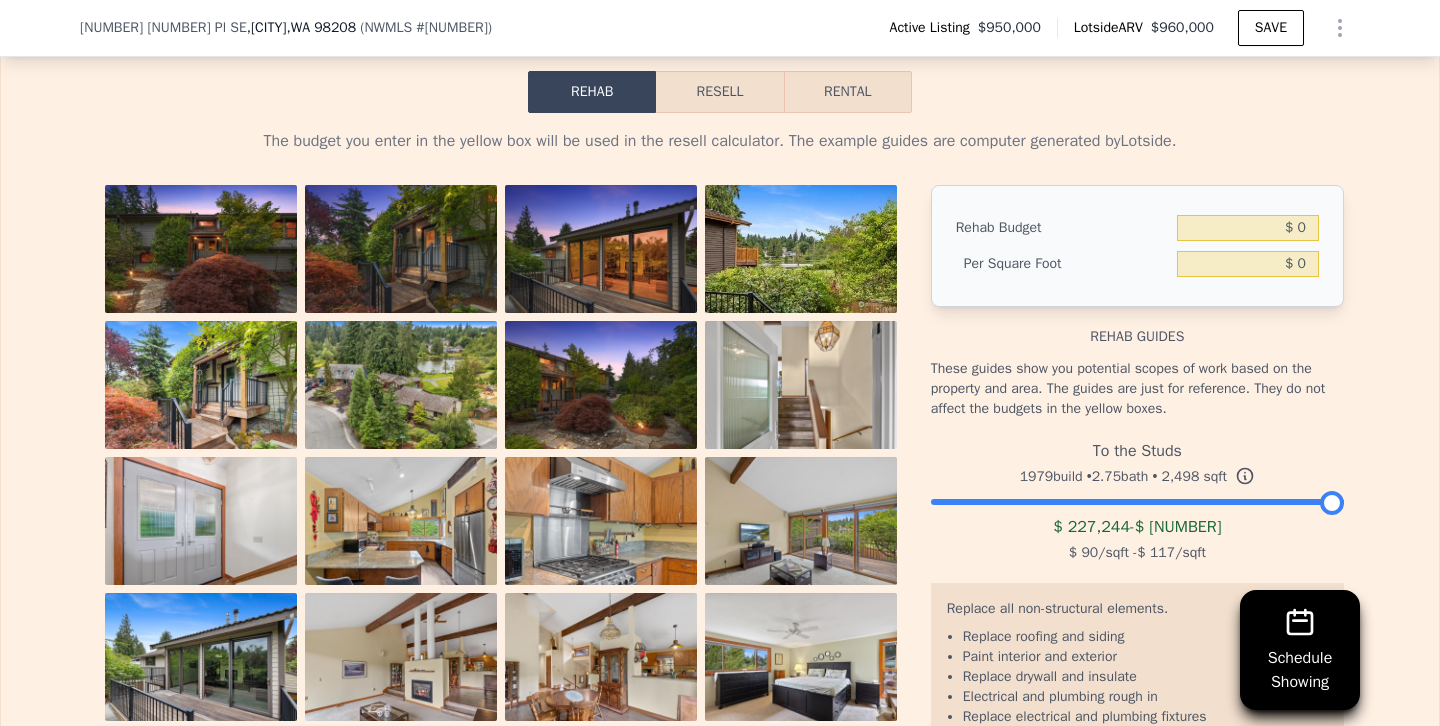 click on "Resell" at bounding box center [719, 92] 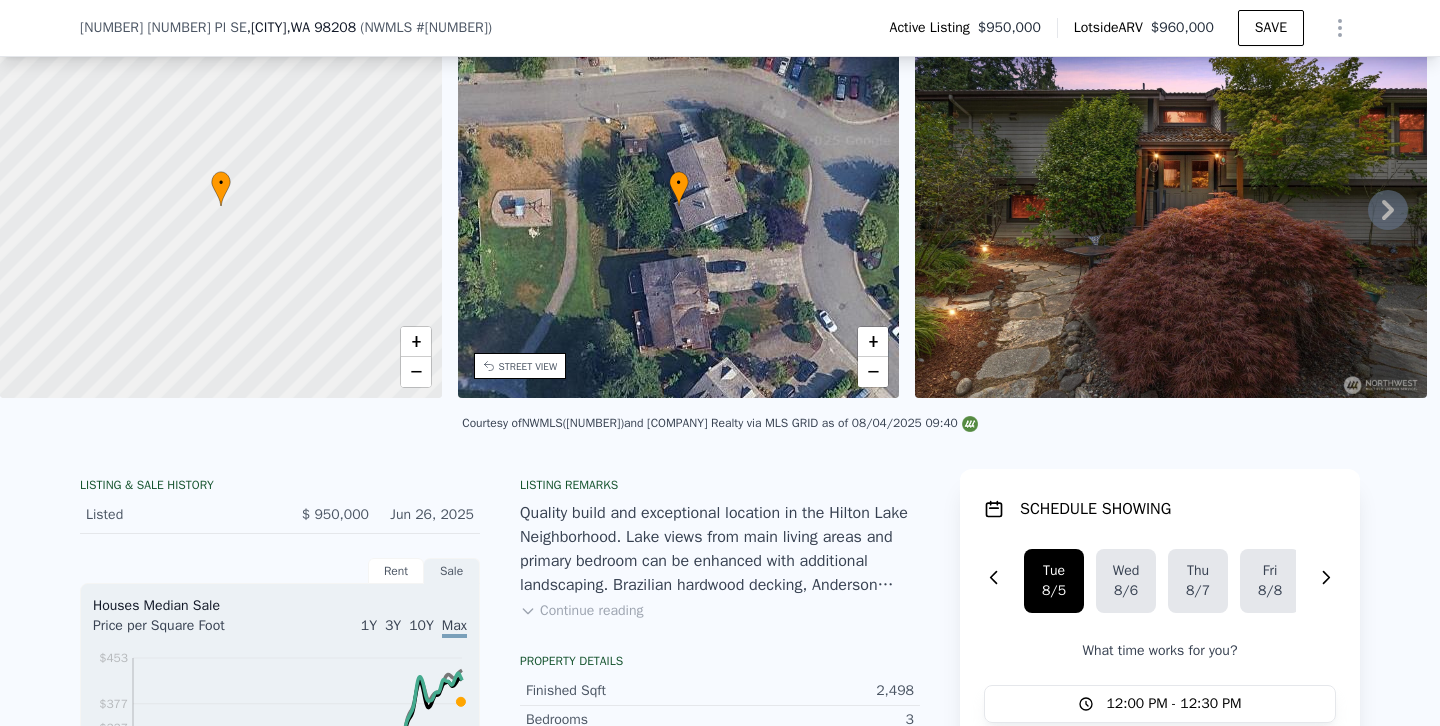scroll, scrollTop: 90, scrollLeft: 0, axis: vertical 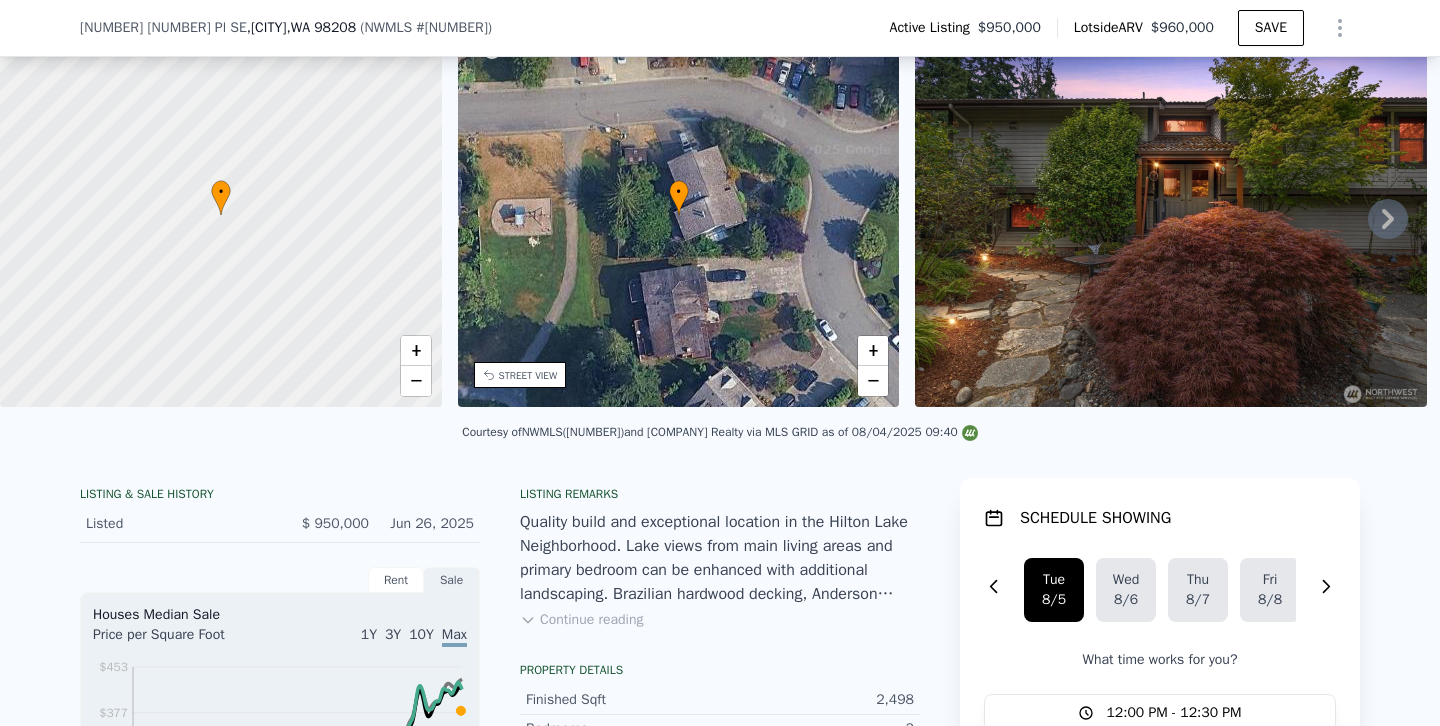 click at bounding box center [1171, 215] 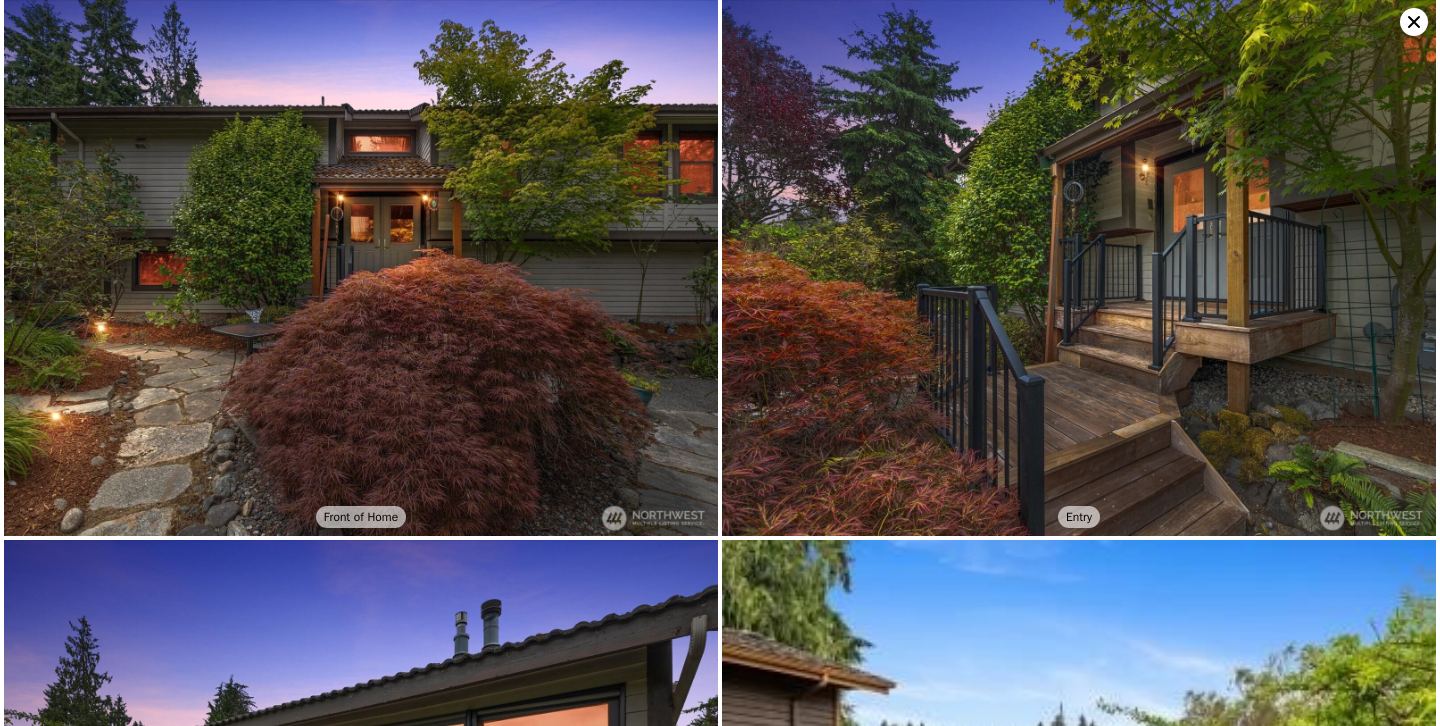 scroll, scrollTop: 89, scrollLeft: 0, axis: vertical 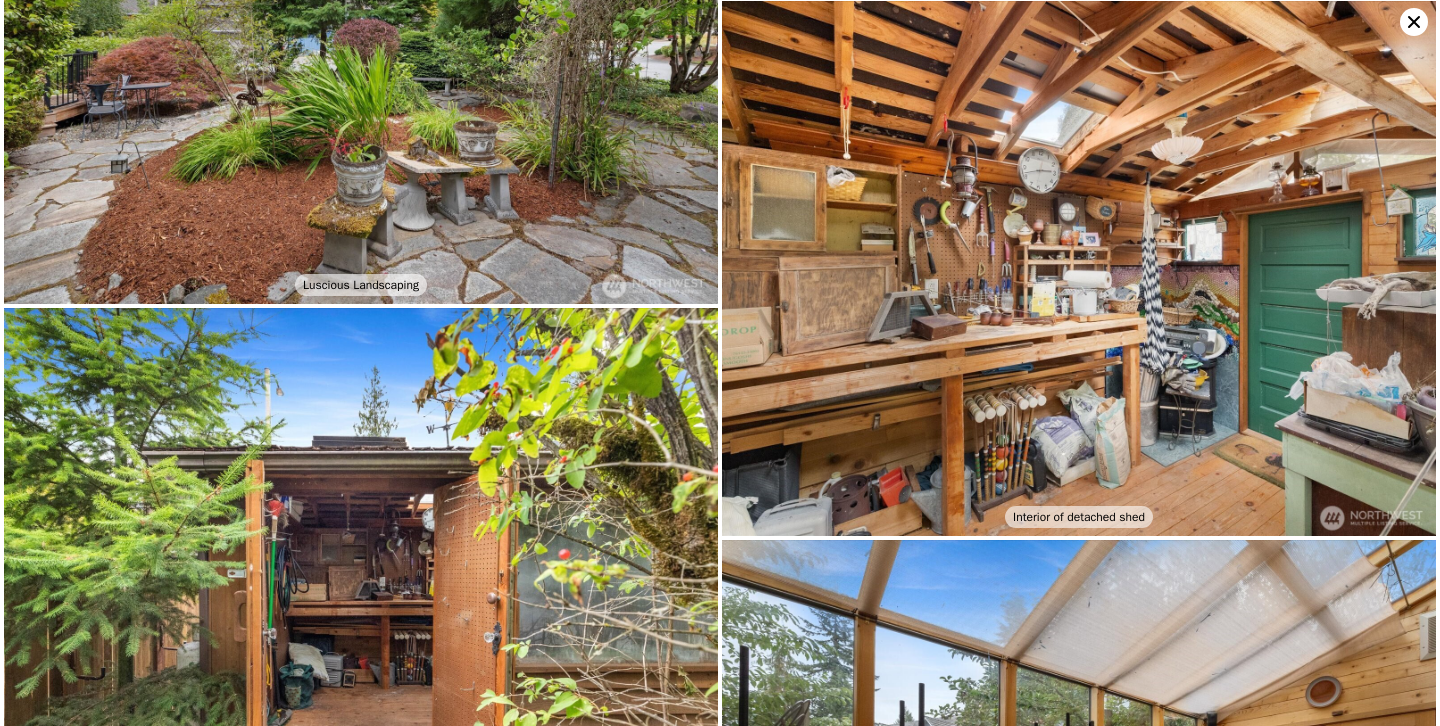 click 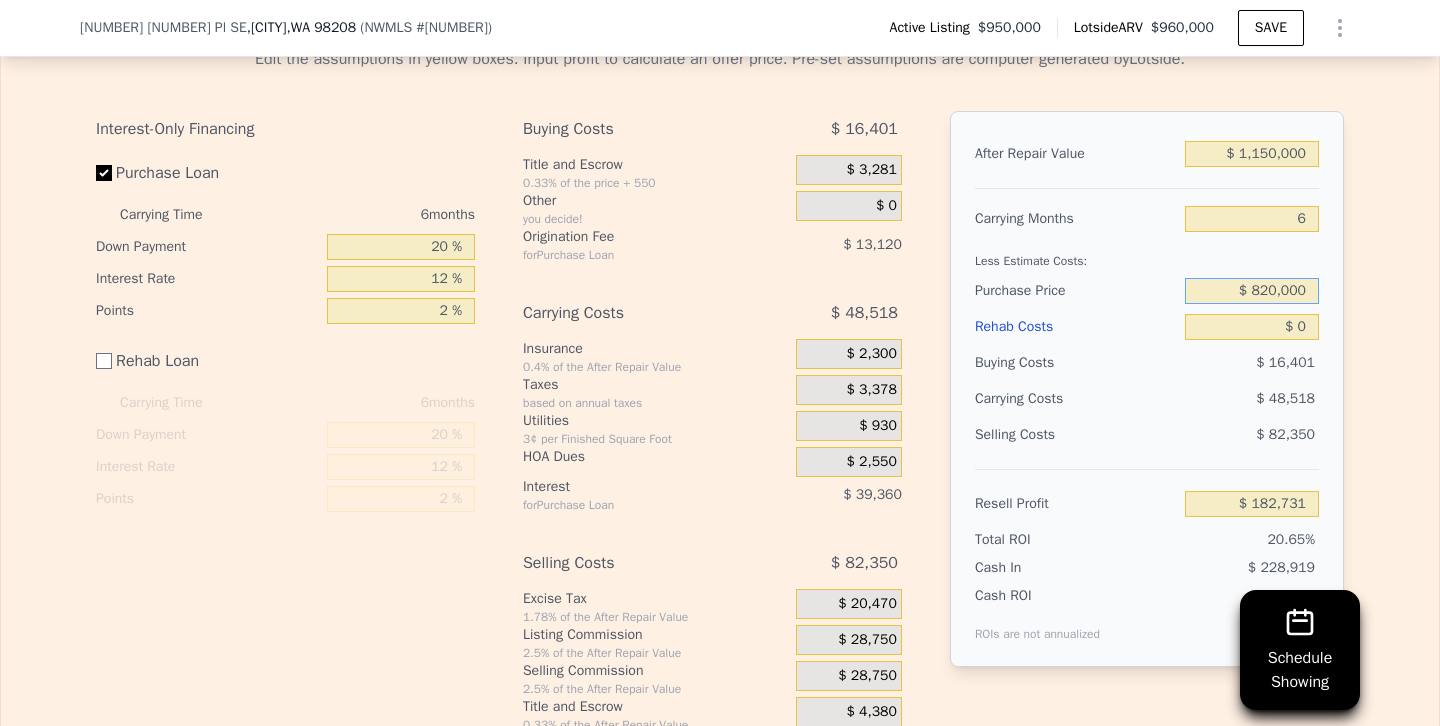 click on "$ 820,000" at bounding box center (1252, 291) 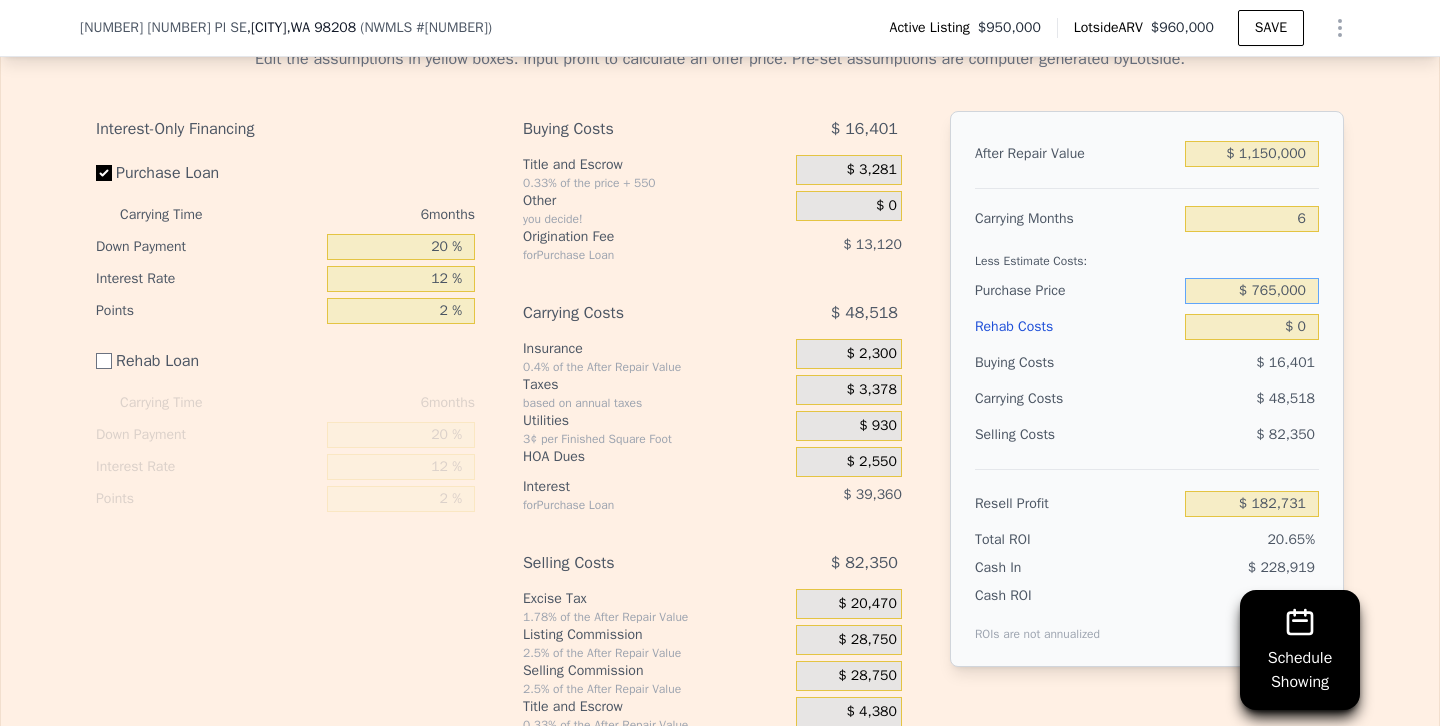type on "$ 765,000" 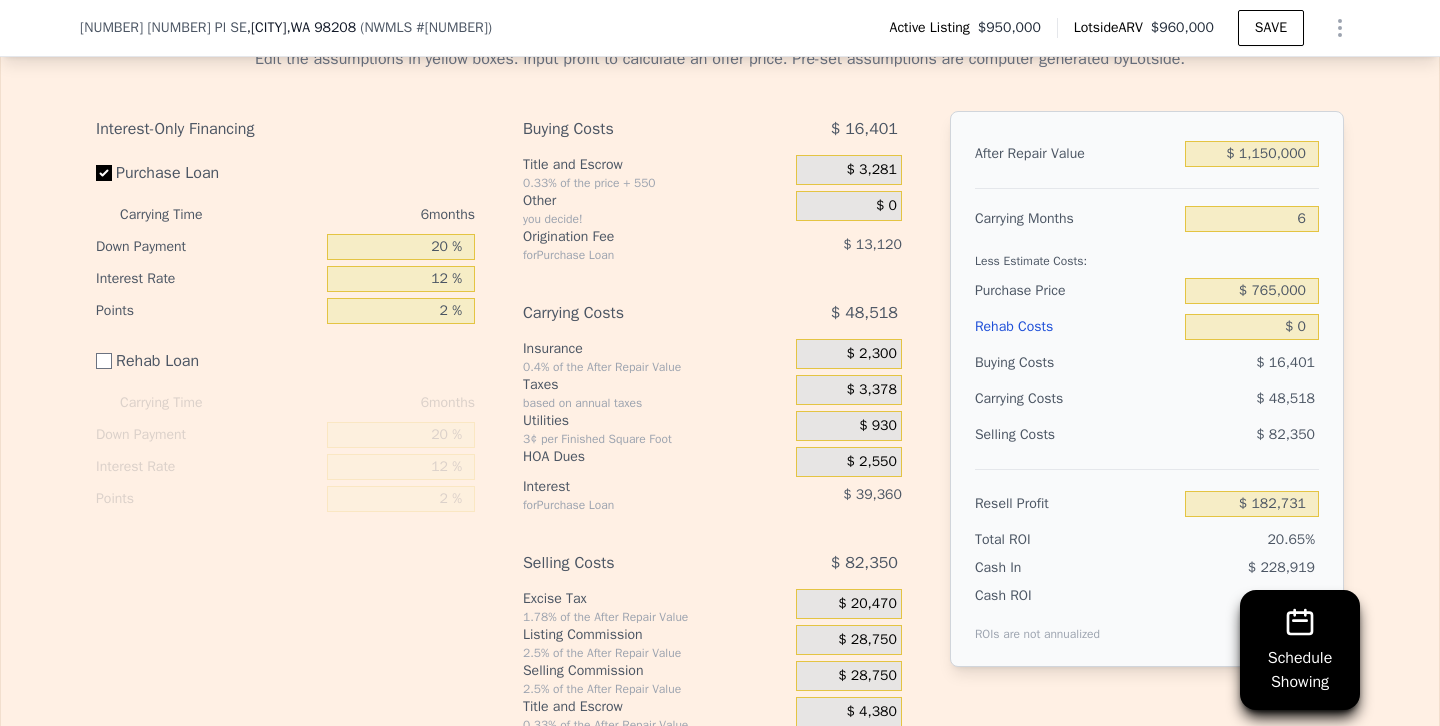 click on "$ 48,518" at bounding box center (1213, 399) 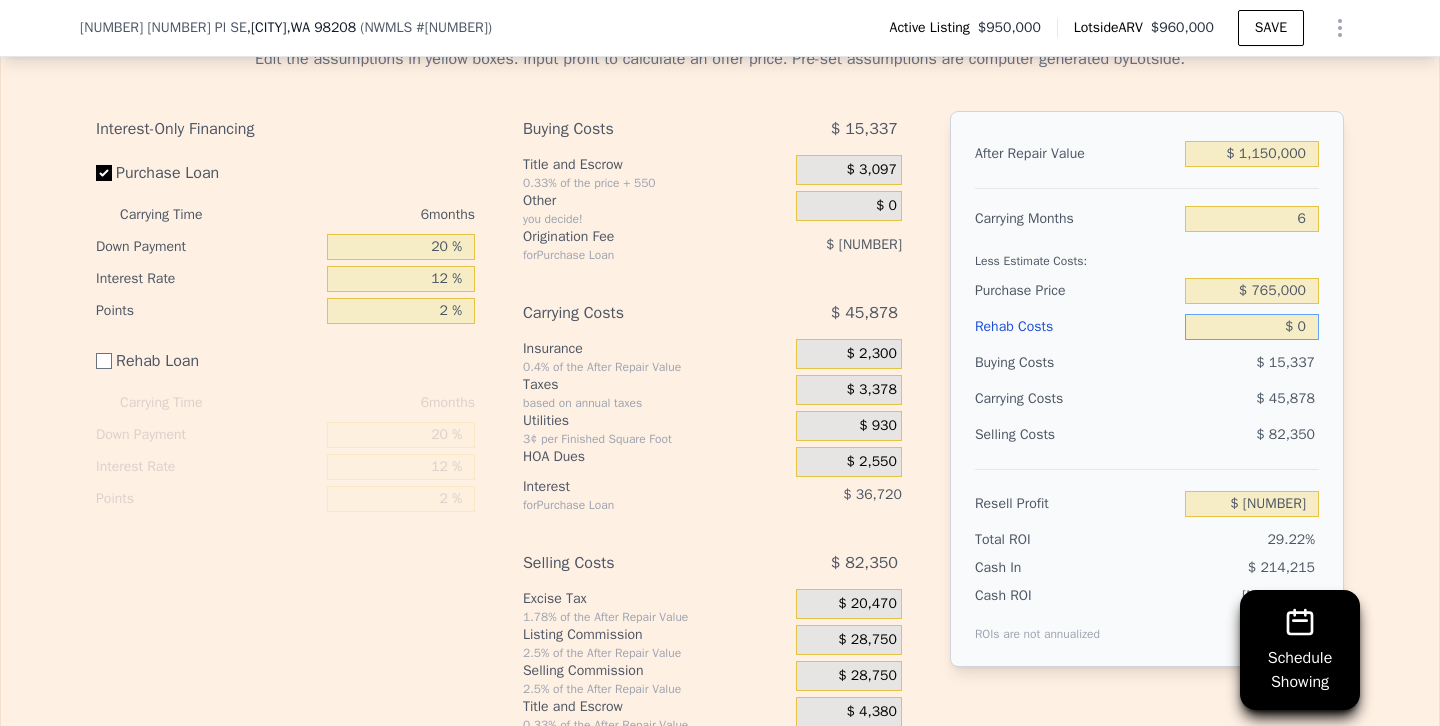 drag, startPoint x: 1240, startPoint y: 306, endPoint x: 1382, endPoint y: 324, distance: 143.13629 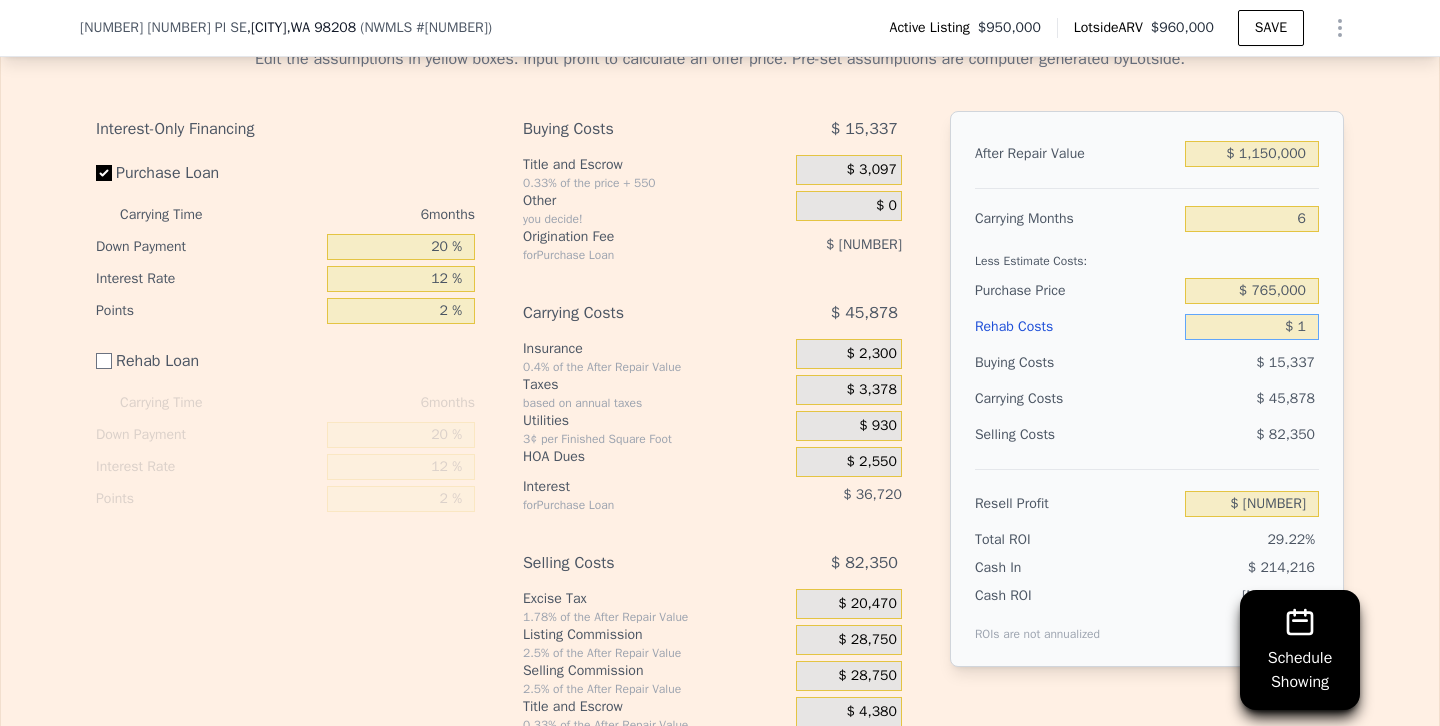 type on "$ 241,434" 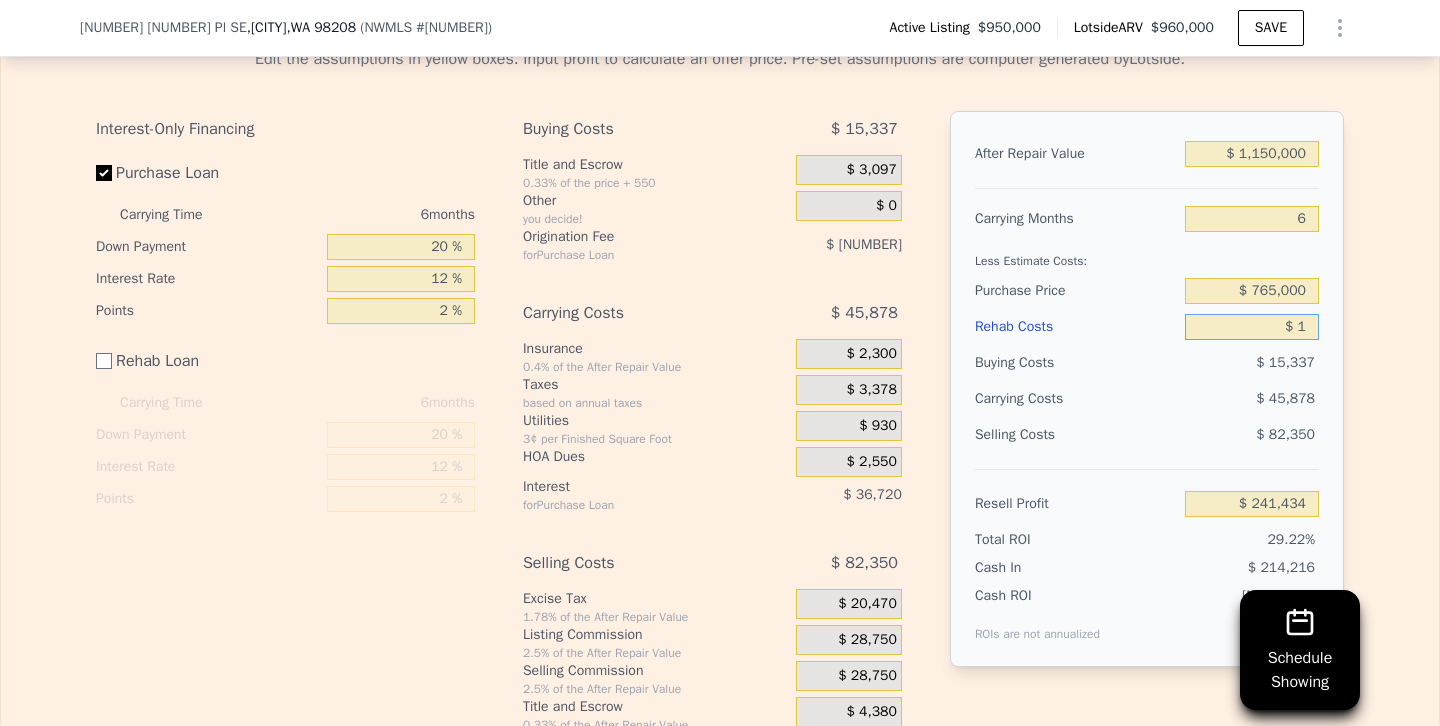 type on "$ 13" 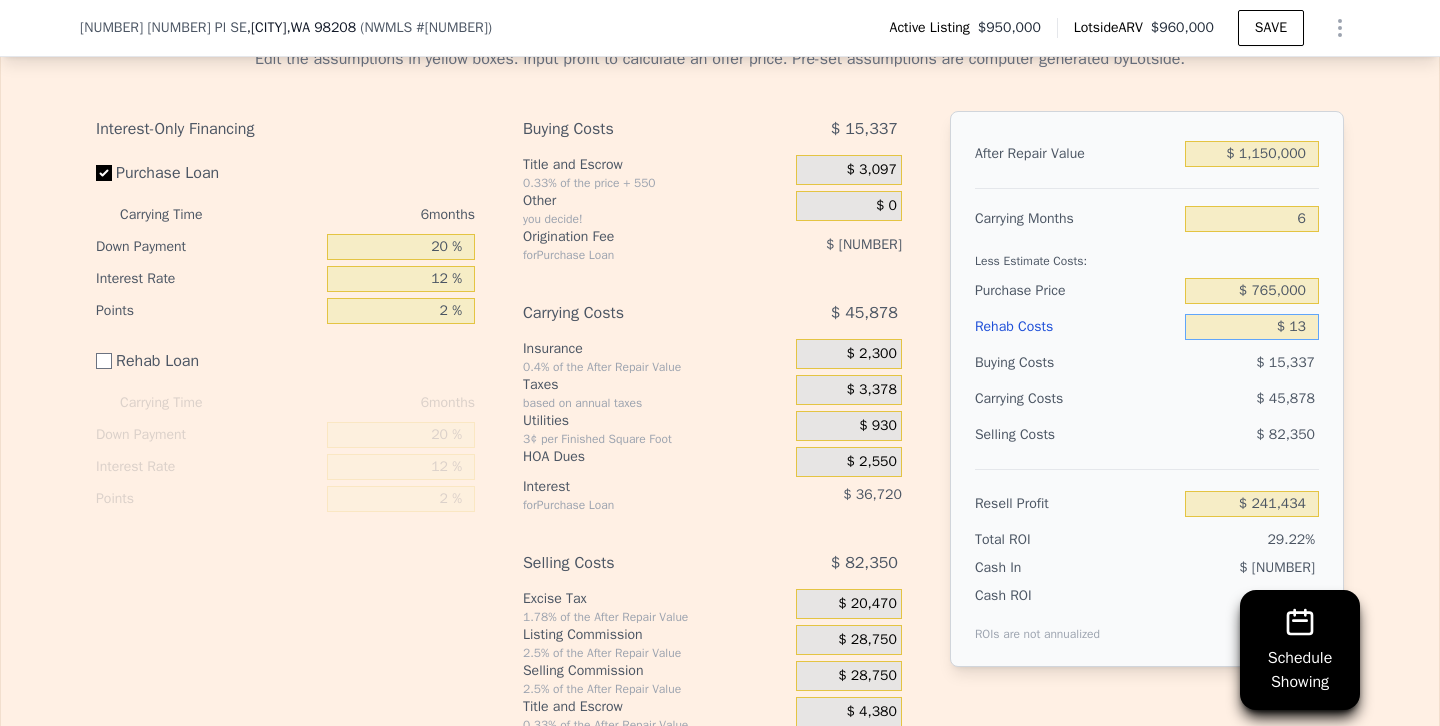type on "$ [NUMBER]" 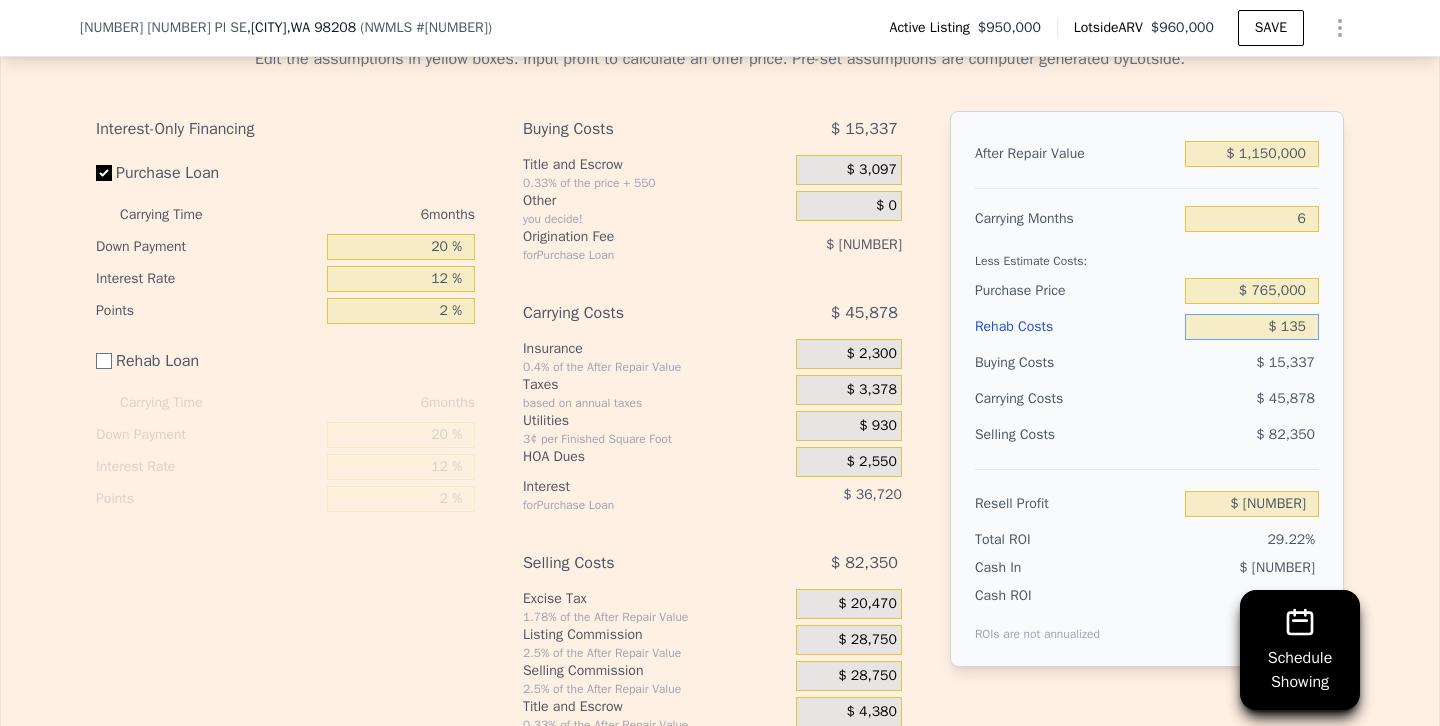 type on "$ 1,350" 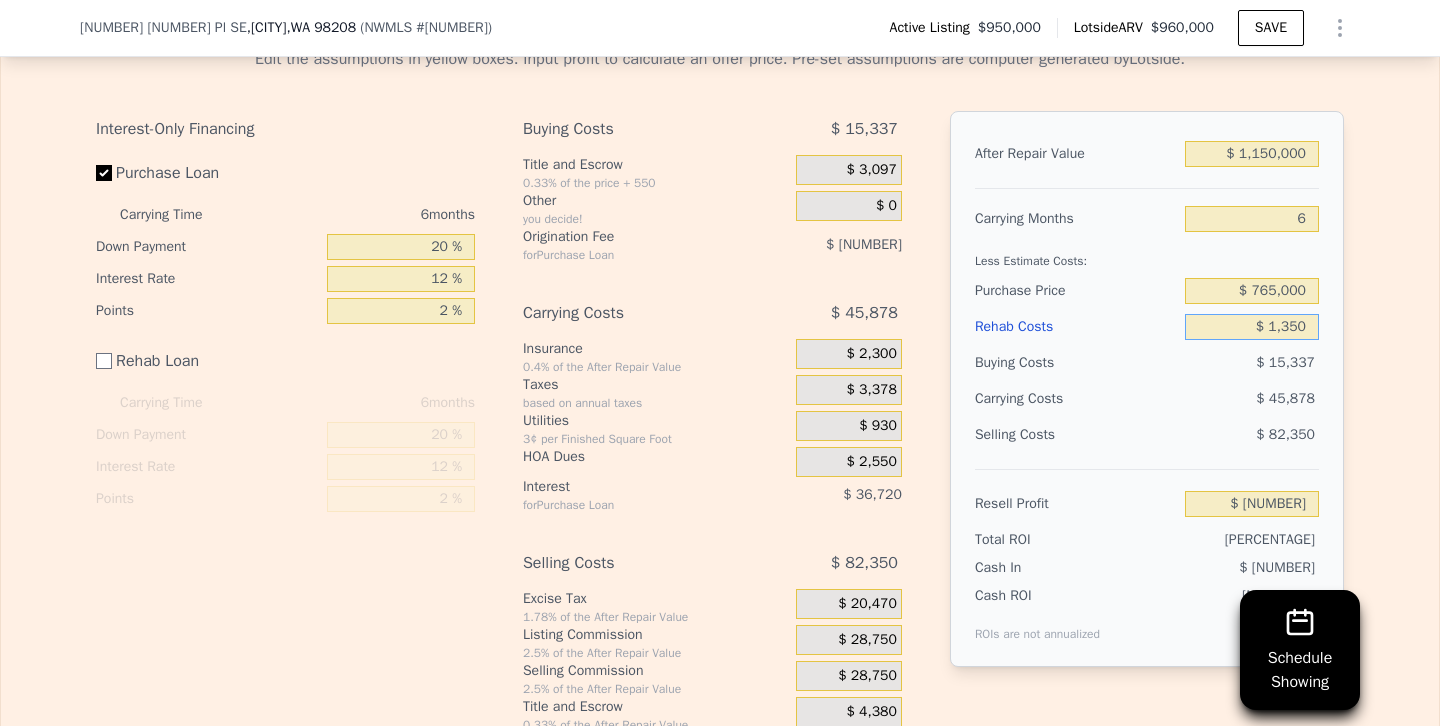 type on "$ 240,085" 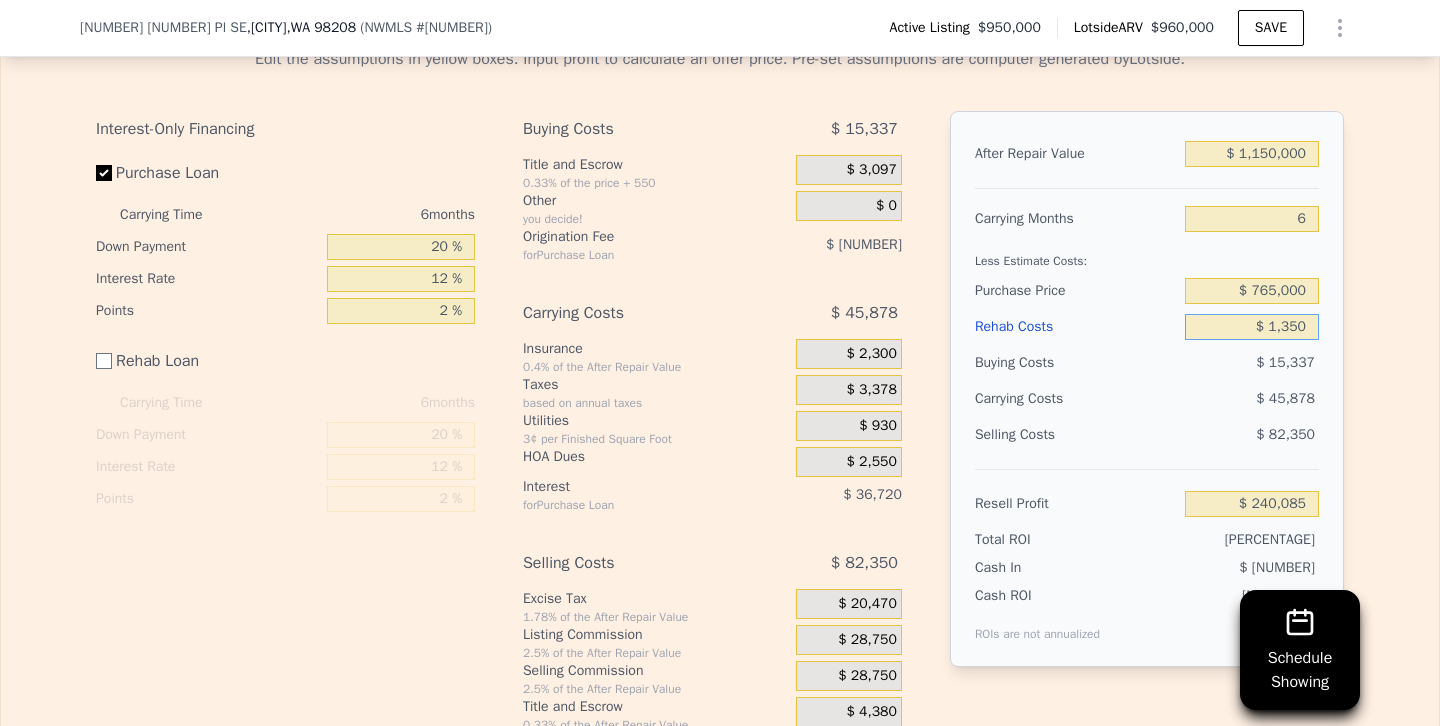 type on "$ 13,500" 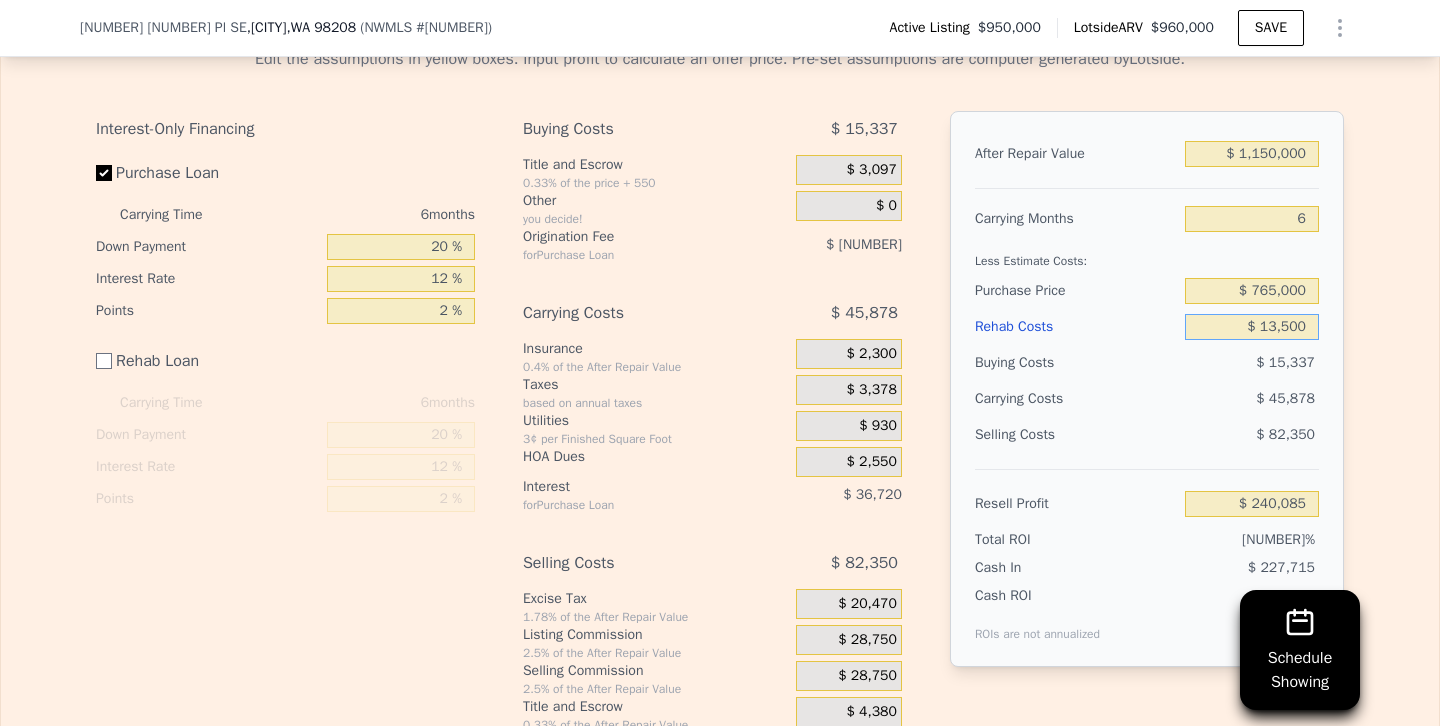 type on "$ [NUMBER]" 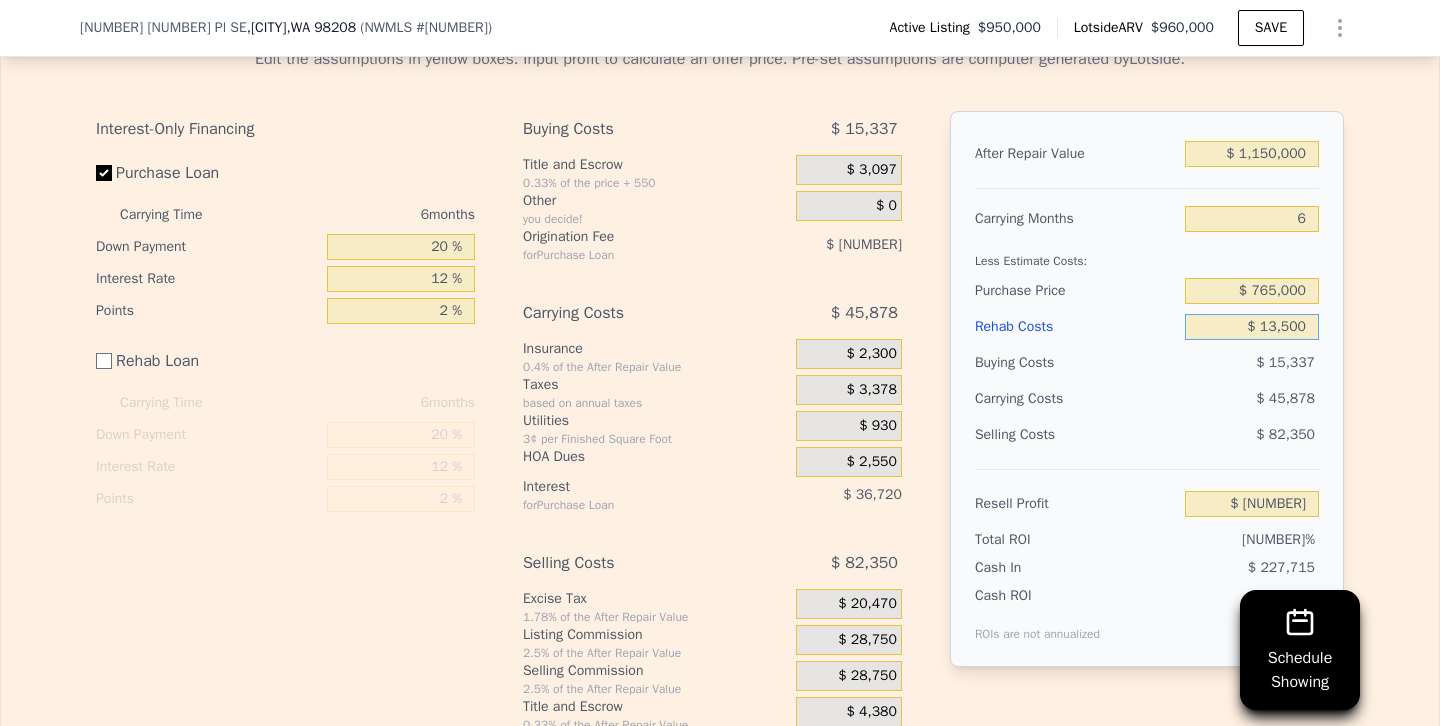 type on "$ 135,000" 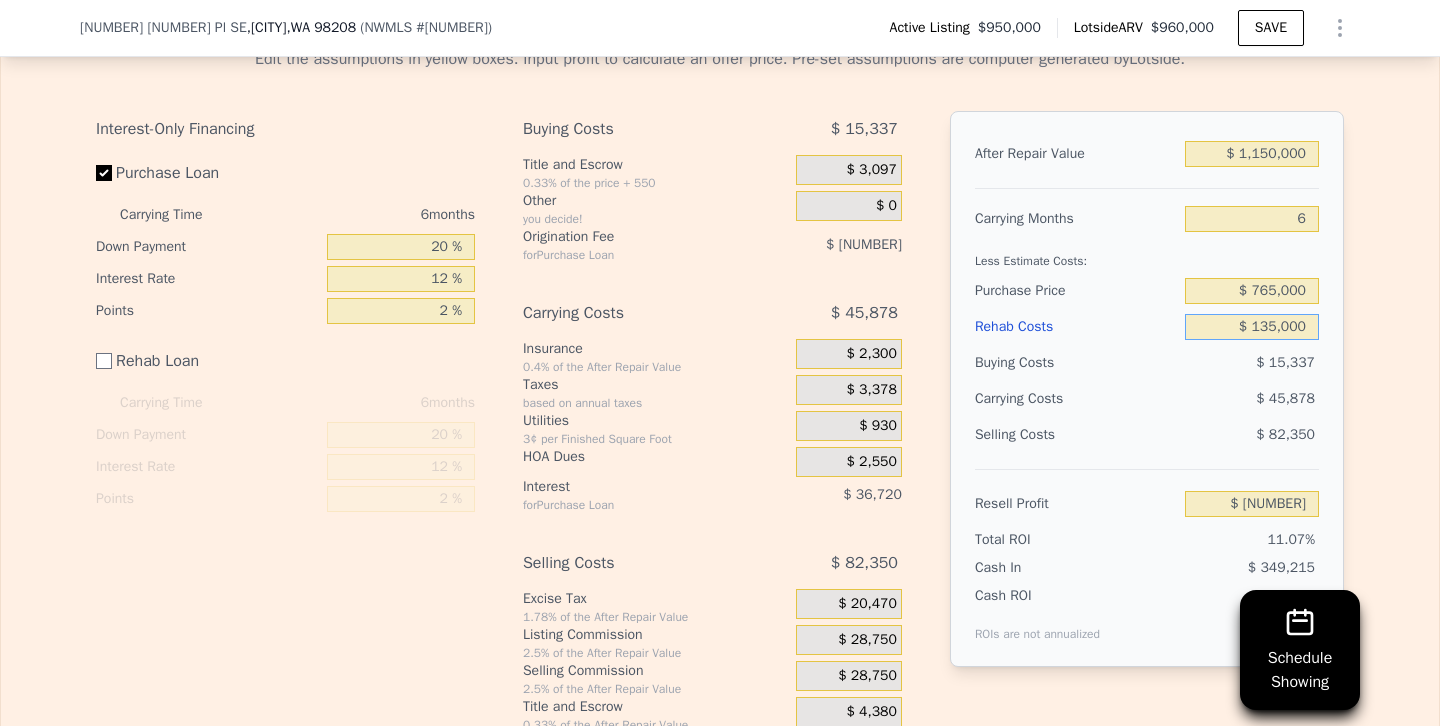 type on "$ 106,435" 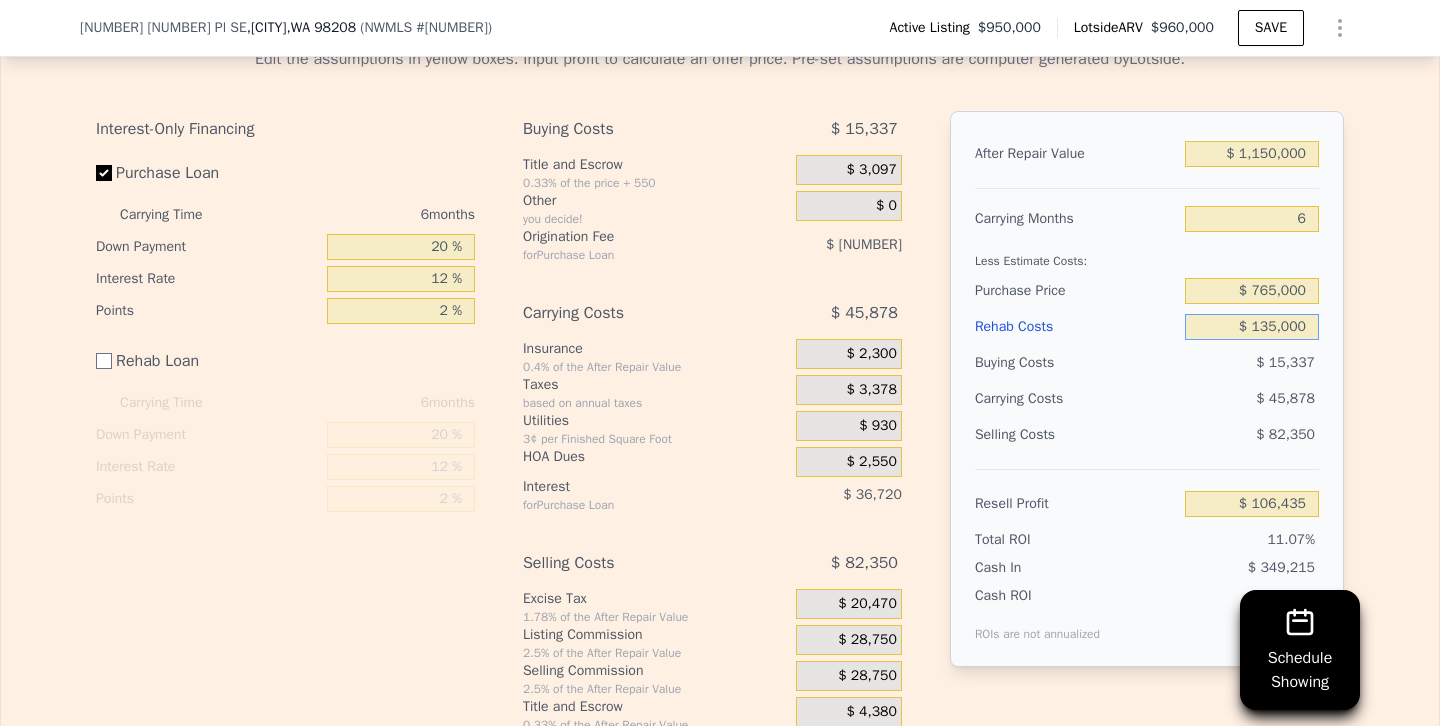 type on "$ 135,000" 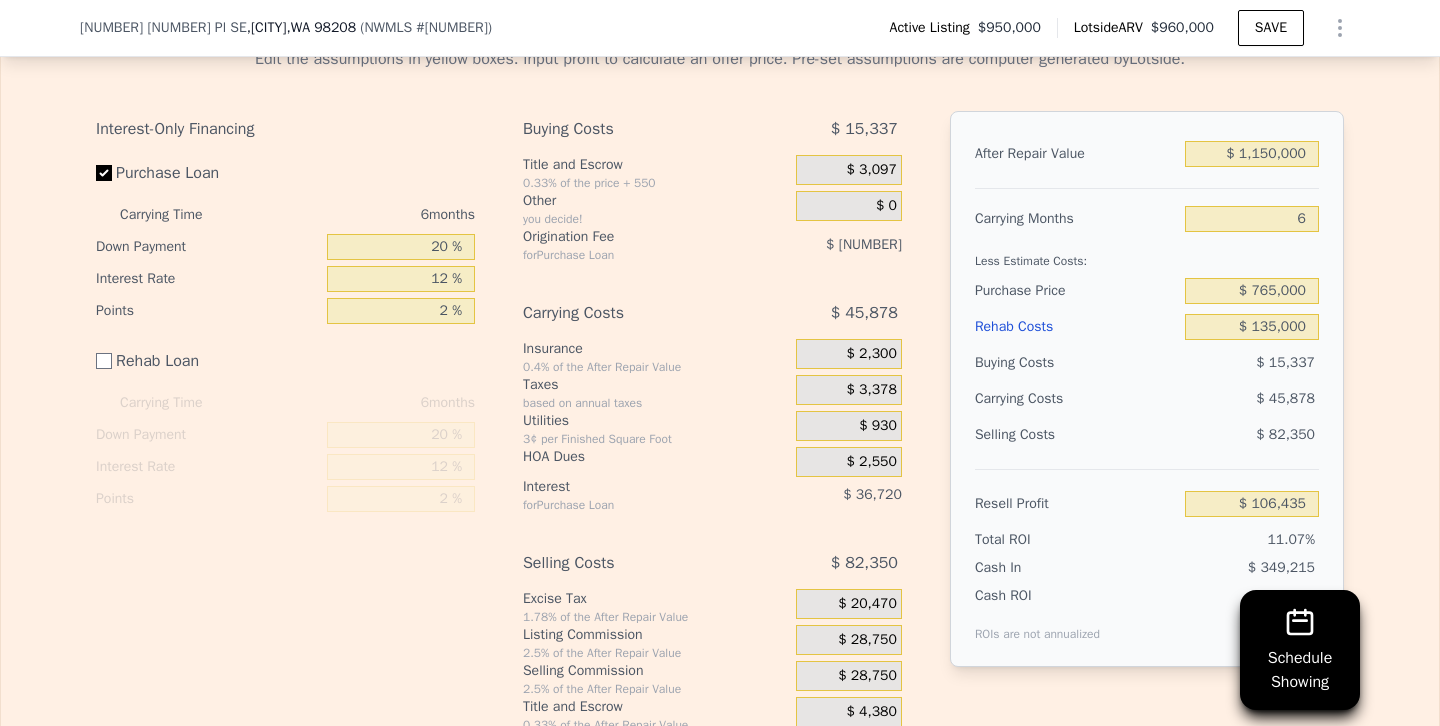 click on "$ 45,878" at bounding box center (1213, 399) 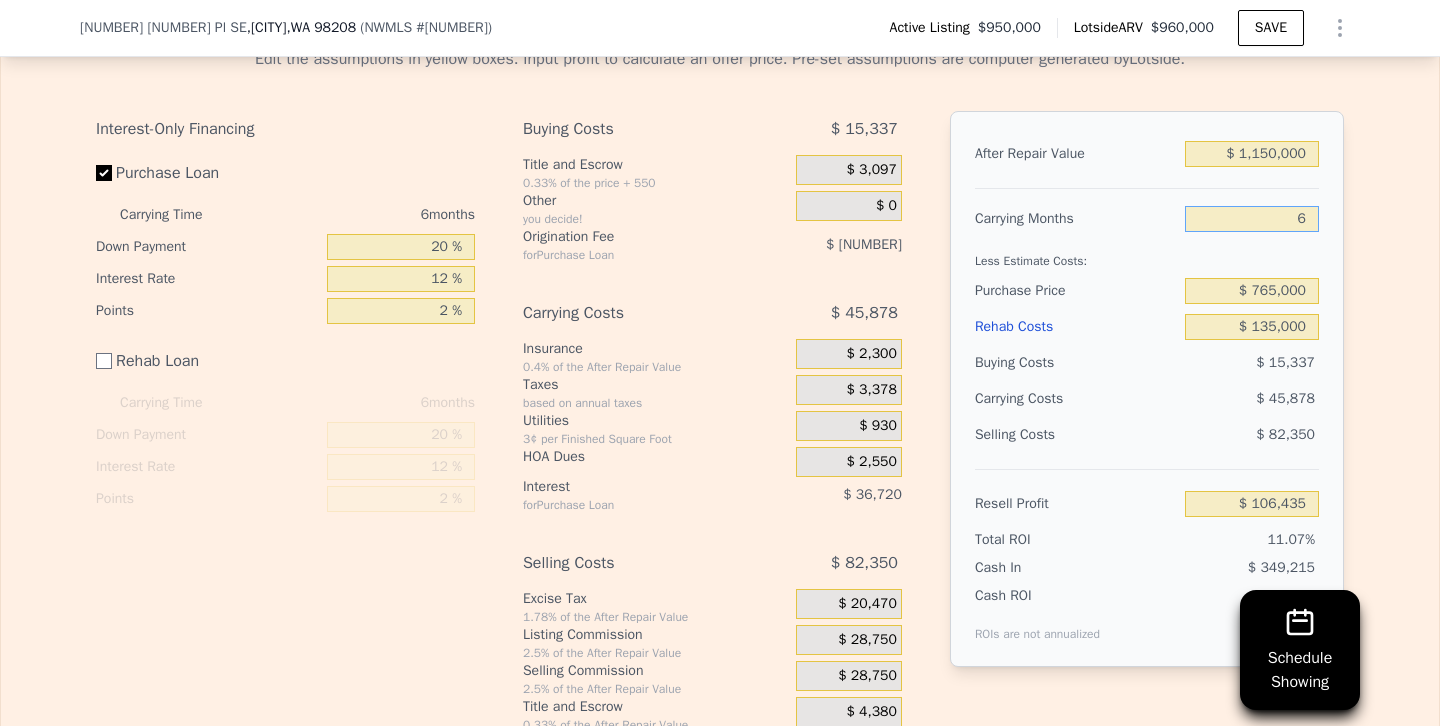 drag, startPoint x: 1277, startPoint y: 200, endPoint x: 1364, endPoint y: 201, distance: 87.005745 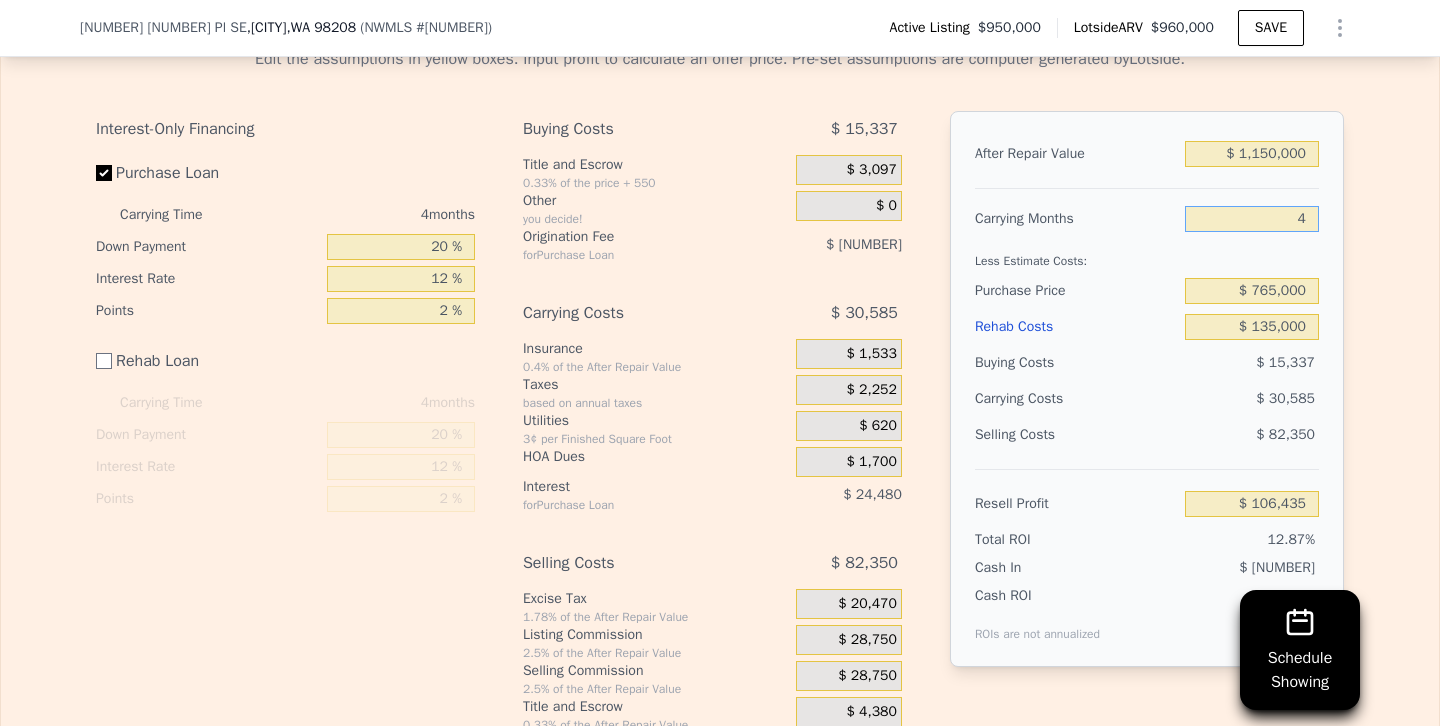 type on "$ 121,728" 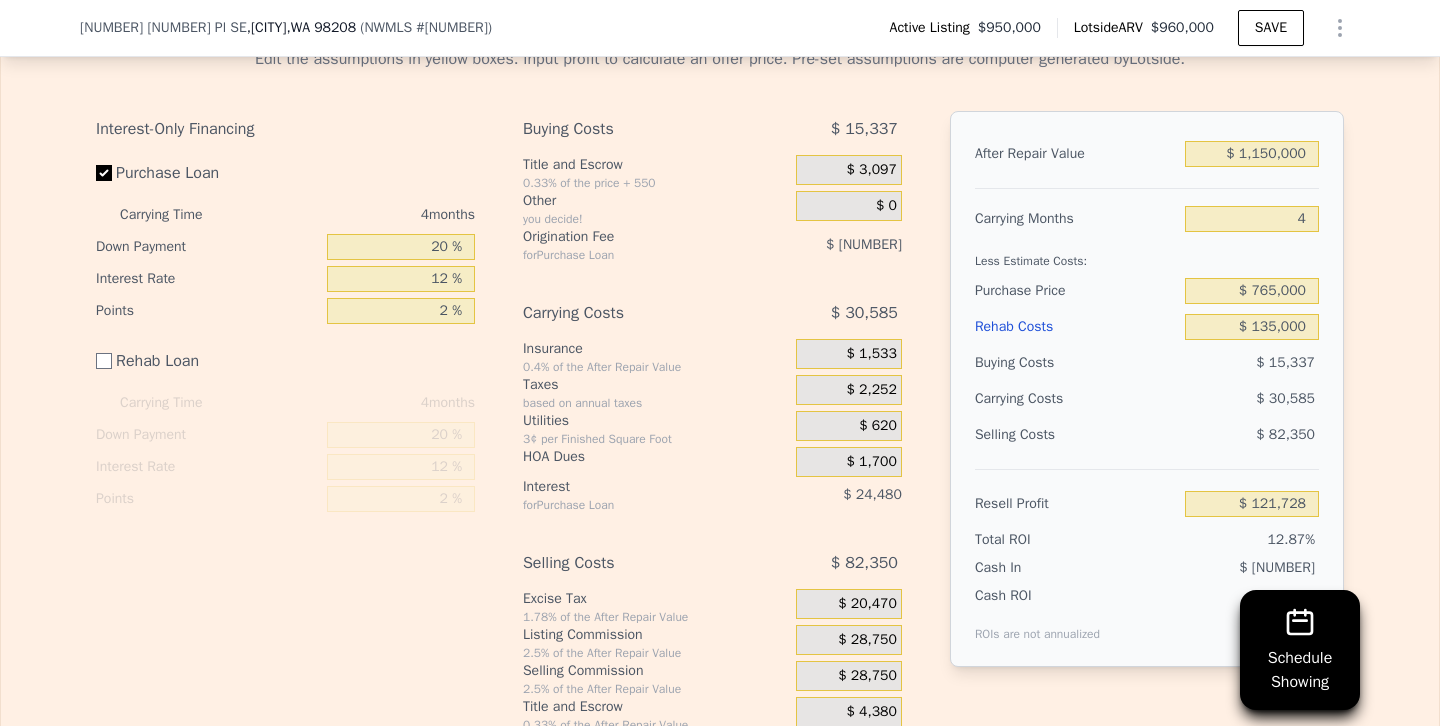 click on "Selling Costs" at bounding box center [1076, 435] 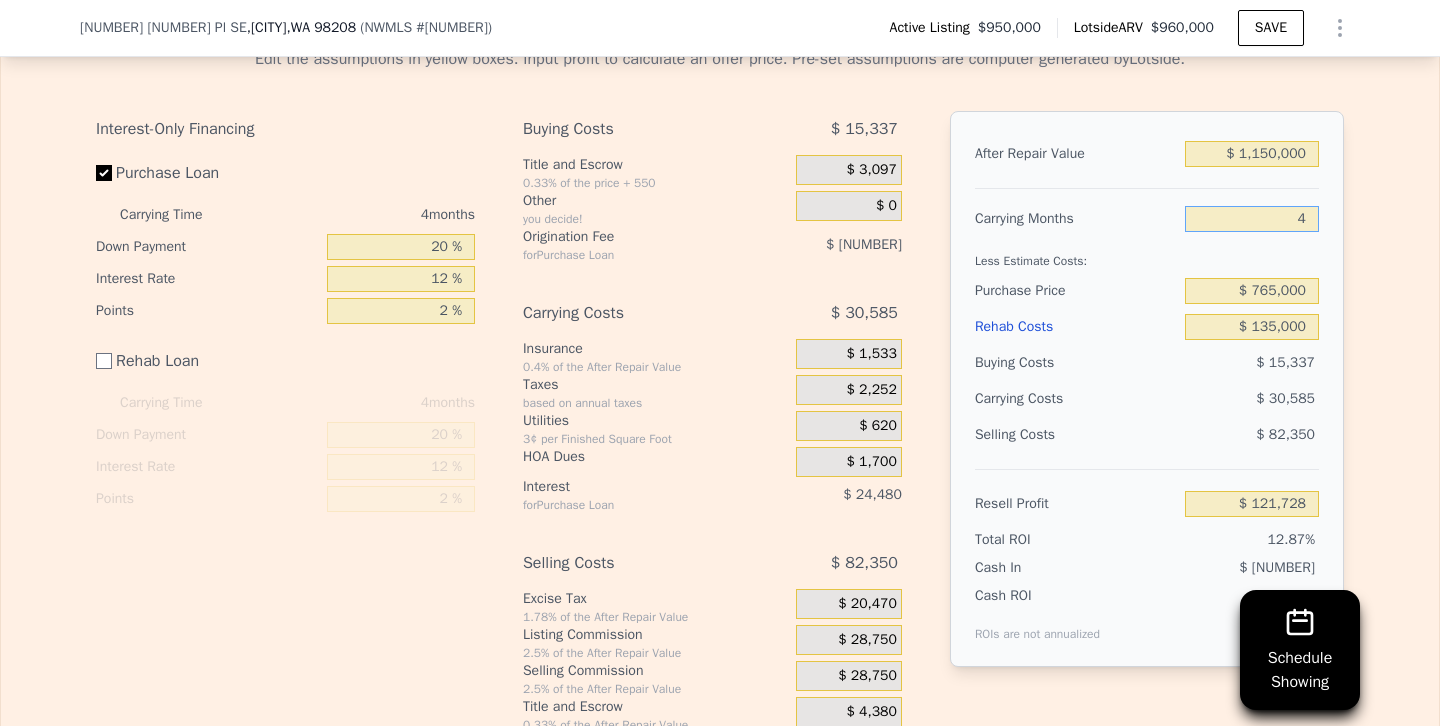 drag, startPoint x: 1267, startPoint y: 195, endPoint x: 1381, endPoint y: 192, distance: 114.03947 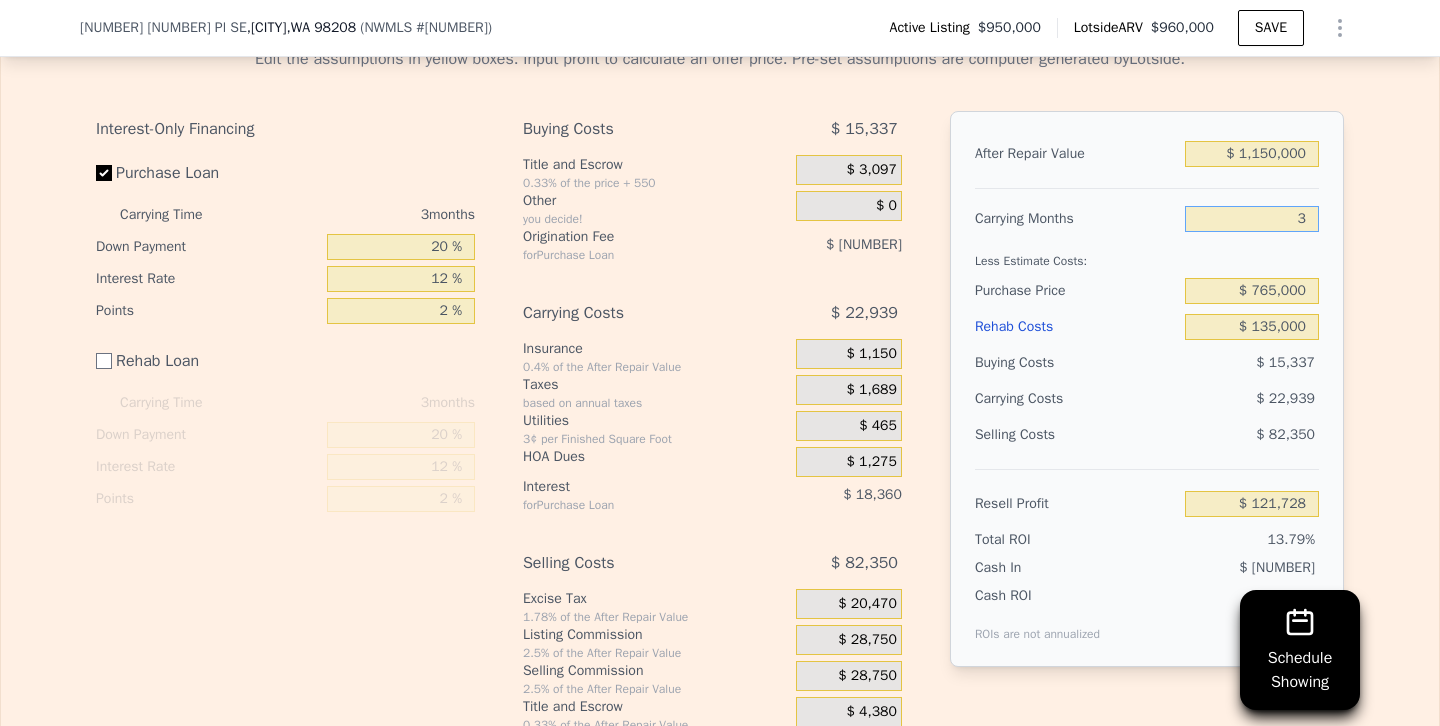 type on "$ [NUMBER]" 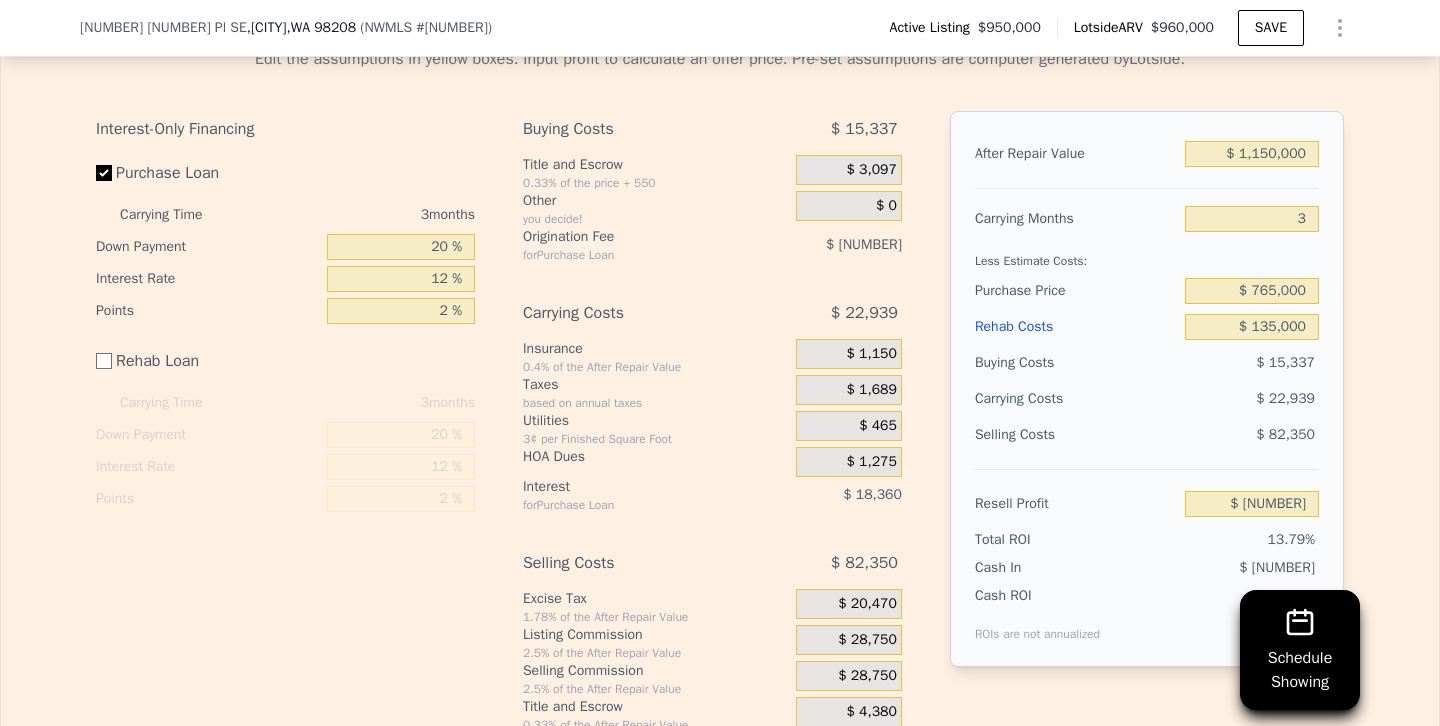 click on "Selling Costs" at bounding box center (1076, 435) 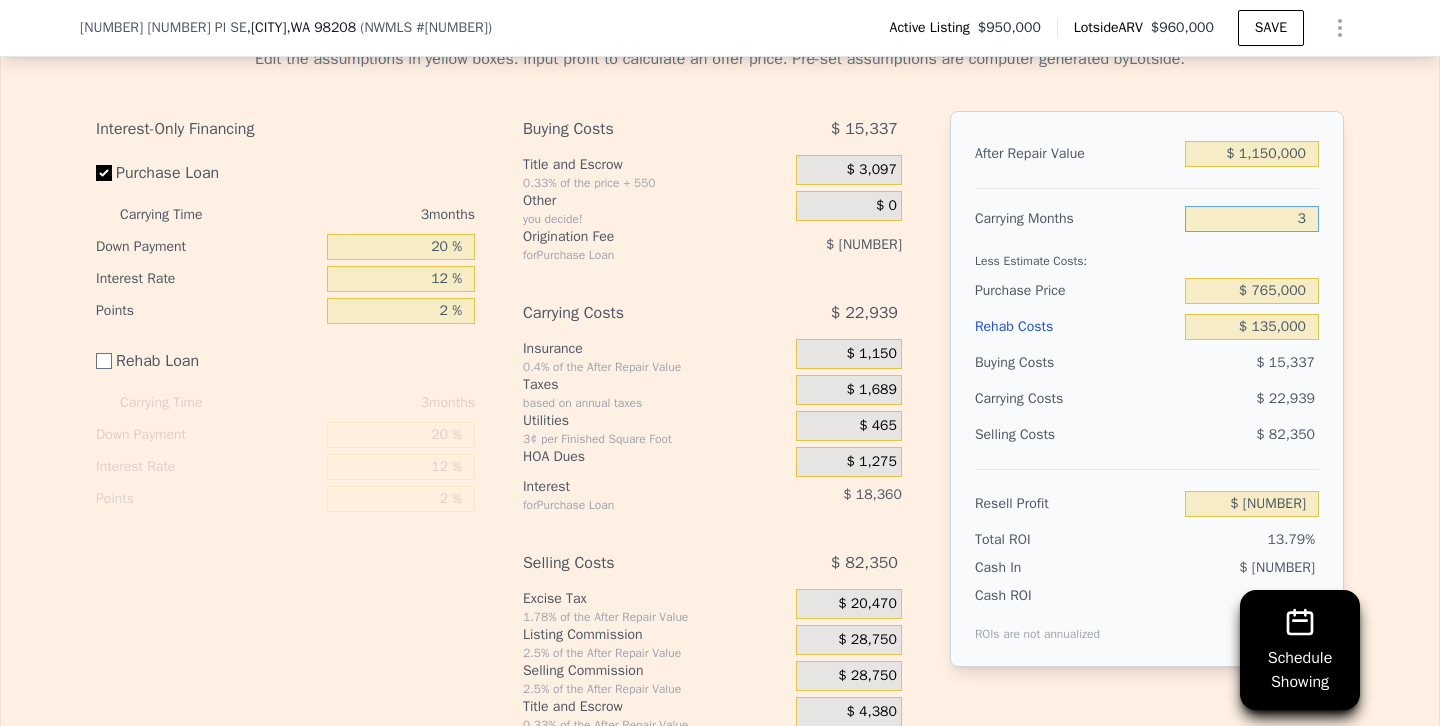 drag, startPoint x: 1271, startPoint y: 199, endPoint x: 1439, endPoint y: 197, distance: 168.0119 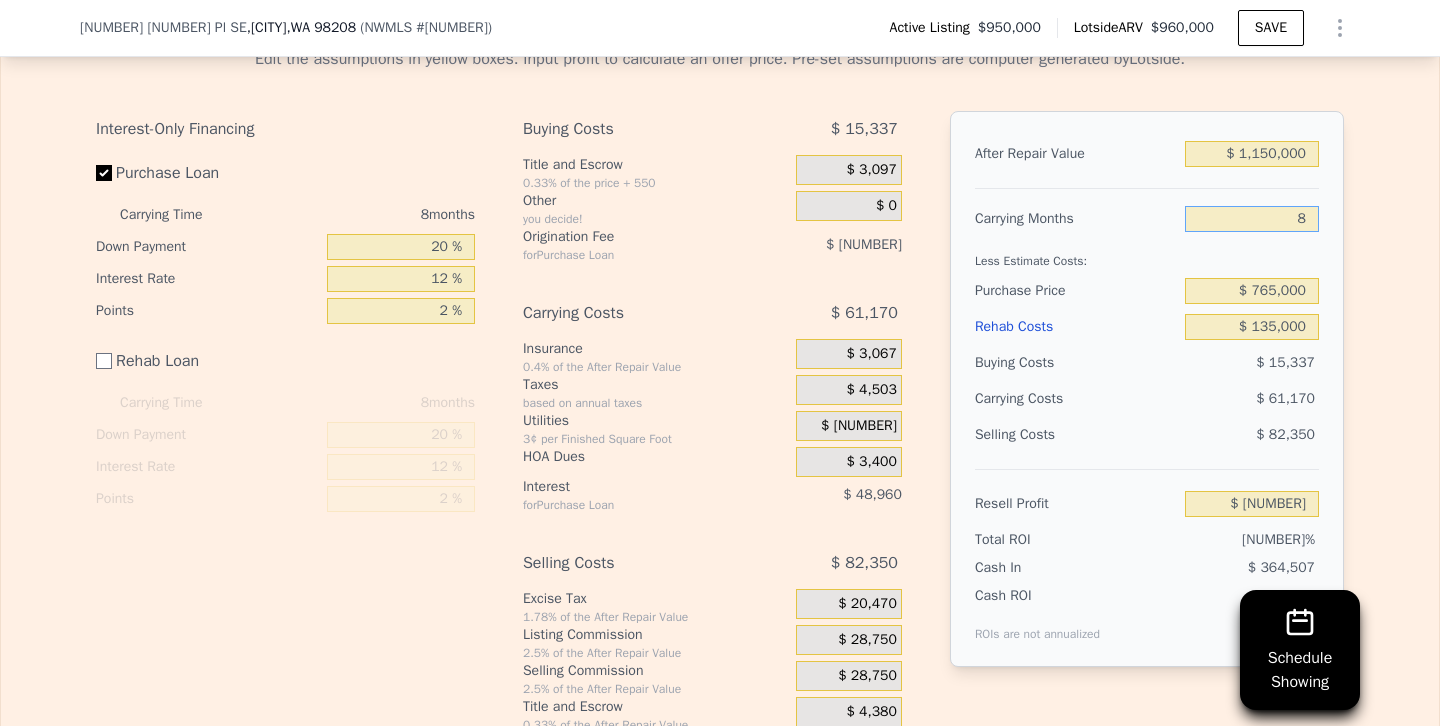 type on "$ 91,143" 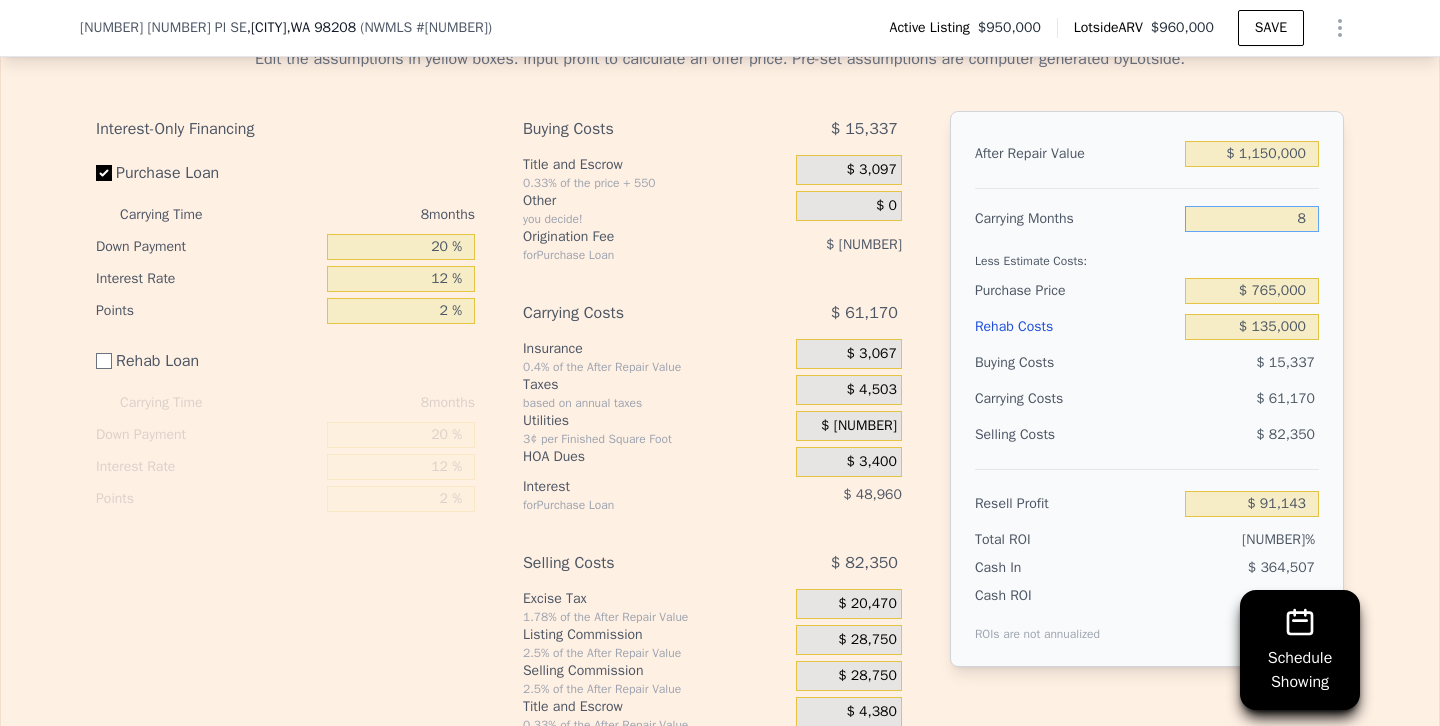 type on "8" 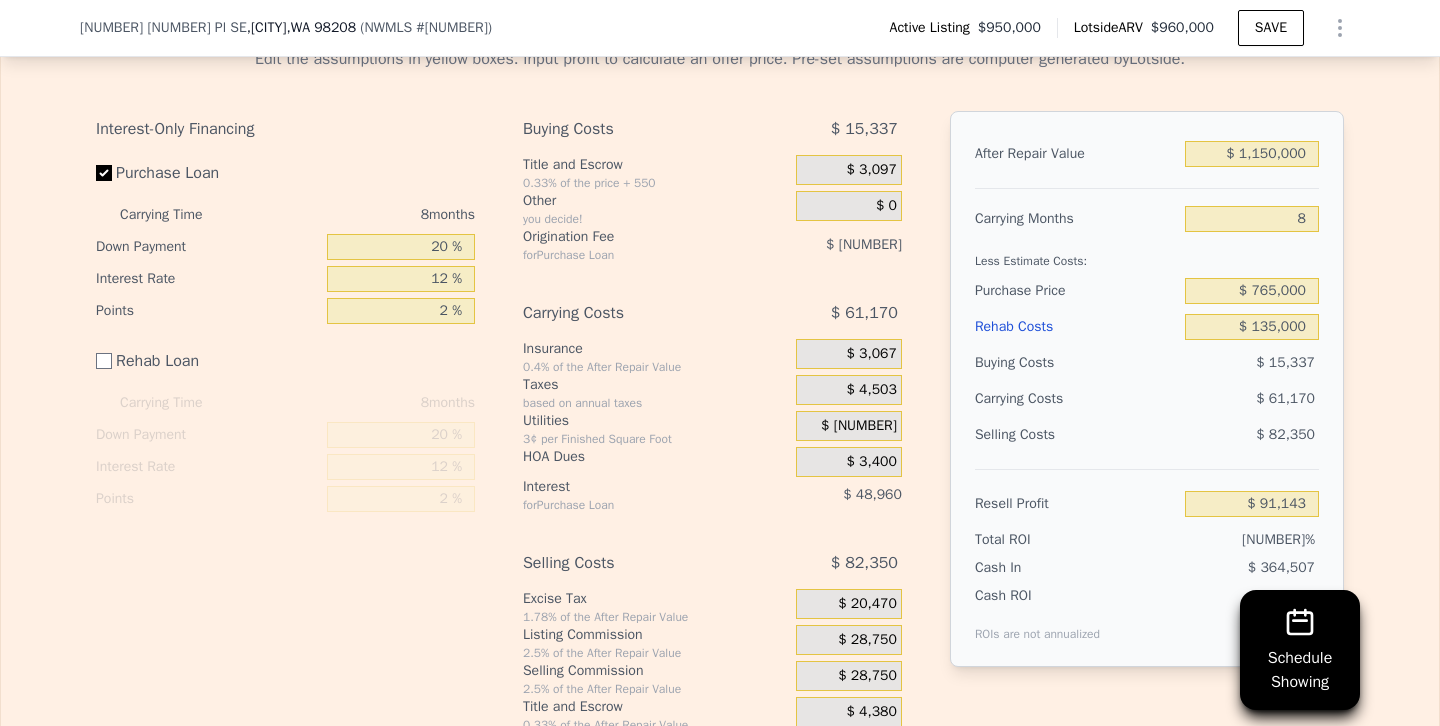 click on "$ 61,170" at bounding box center (1213, 399) 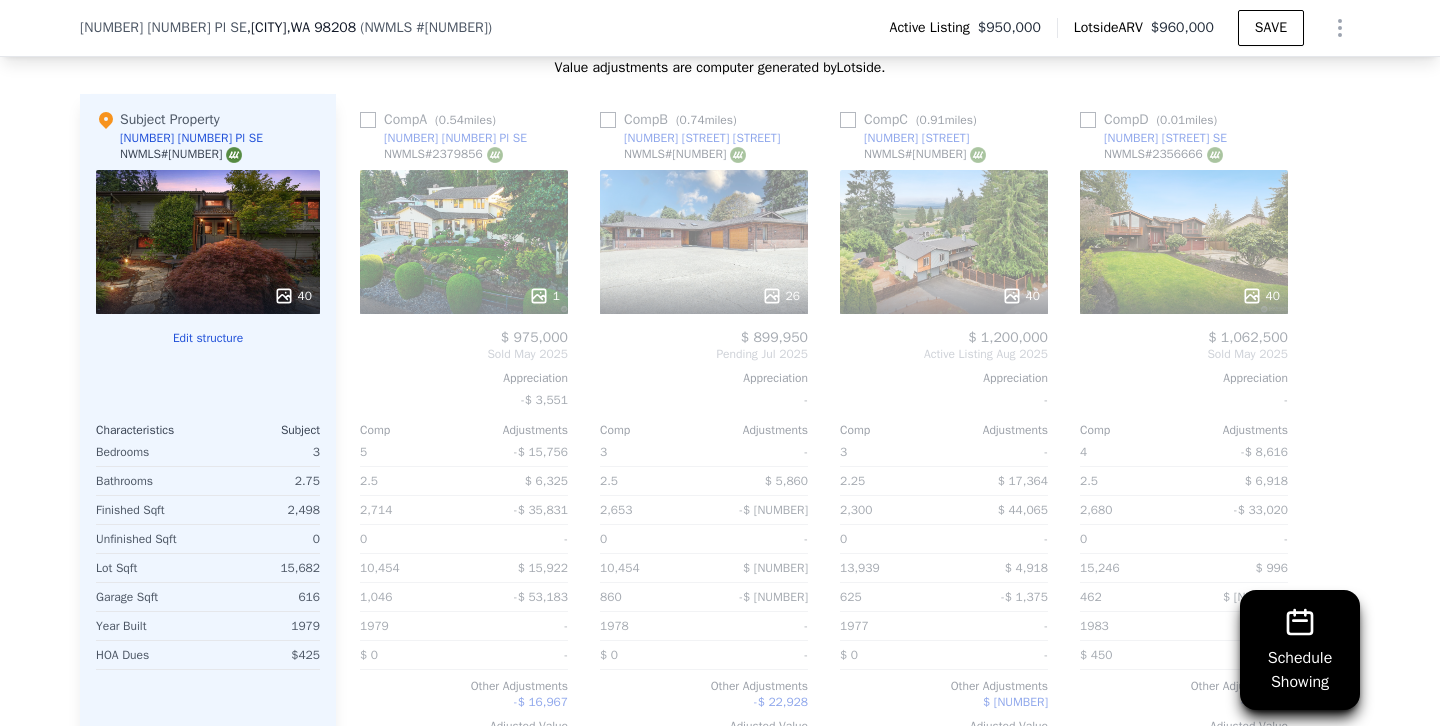 scroll, scrollTop: 2084, scrollLeft: 0, axis: vertical 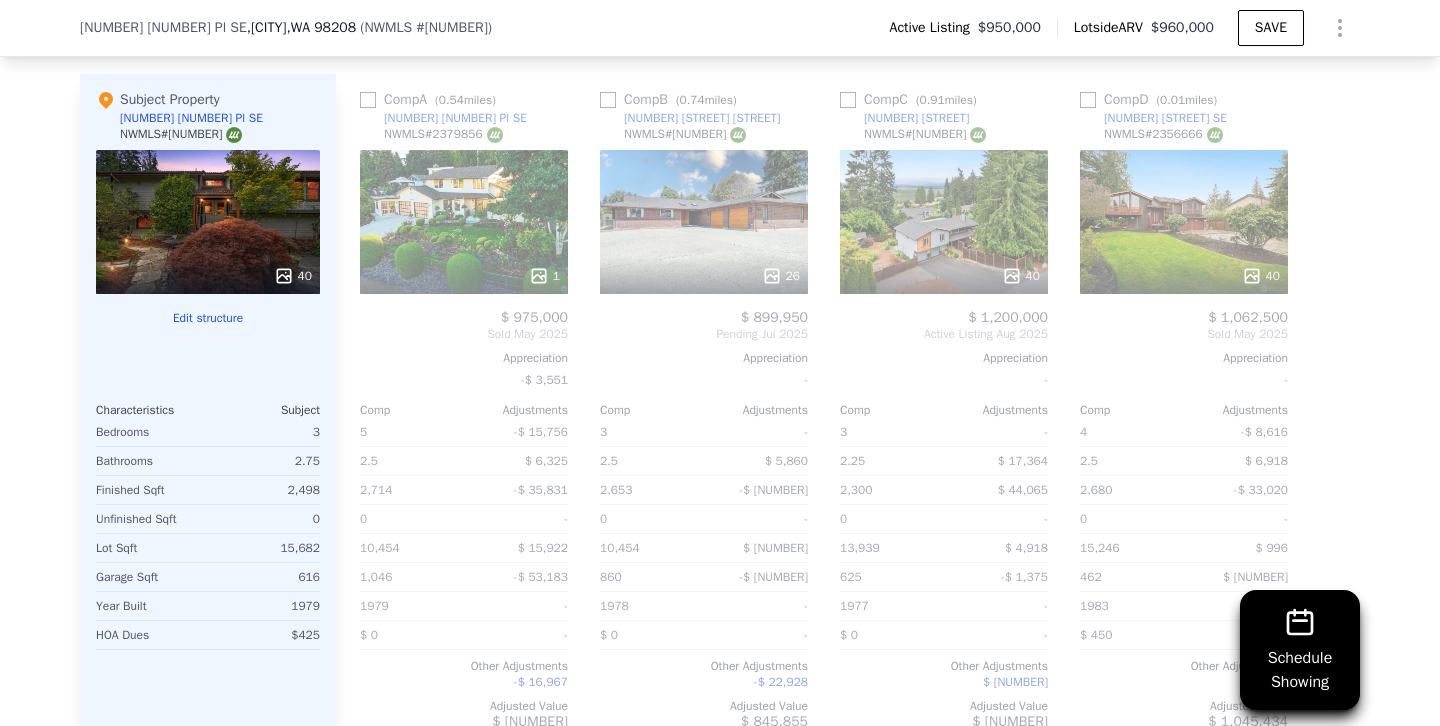 click on "1" at bounding box center [464, 222] 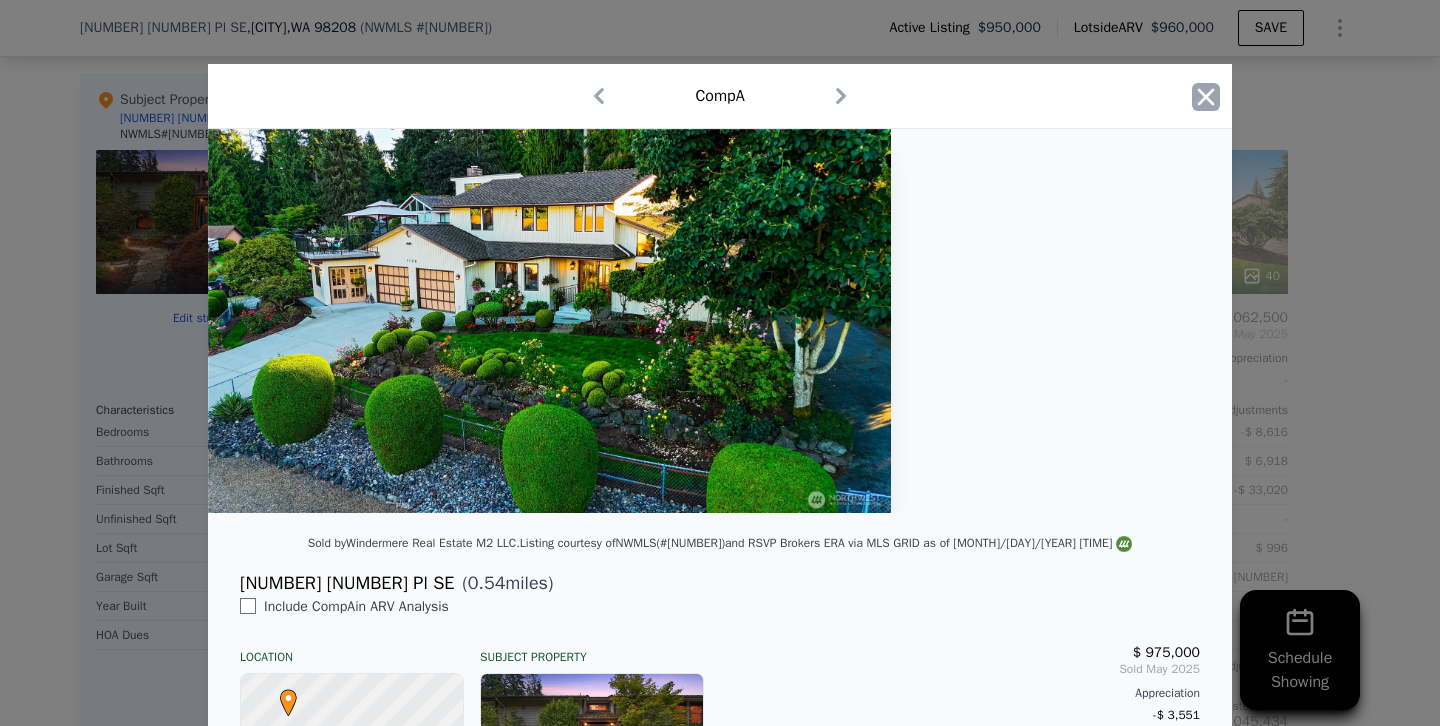click 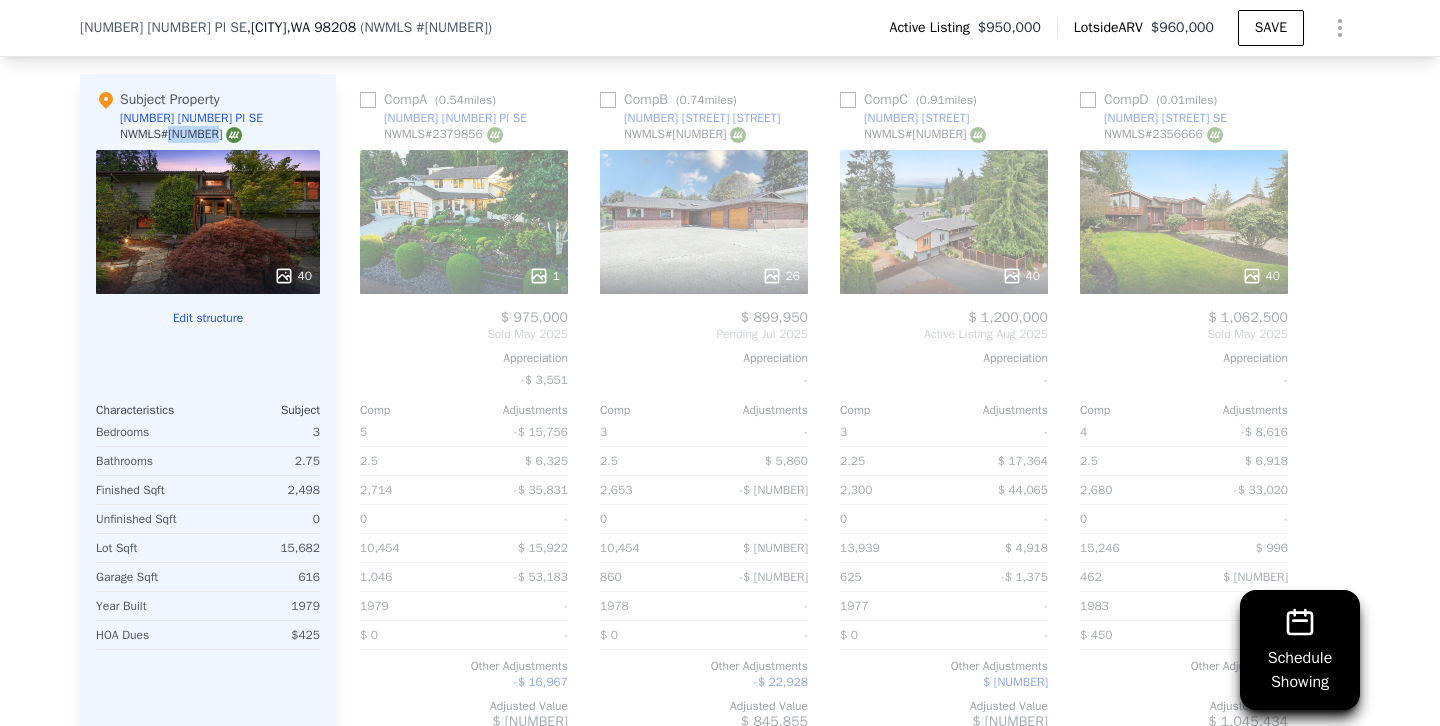drag, startPoint x: 226, startPoint y: 111, endPoint x: 172, endPoint y: 115, distance: 54.147945 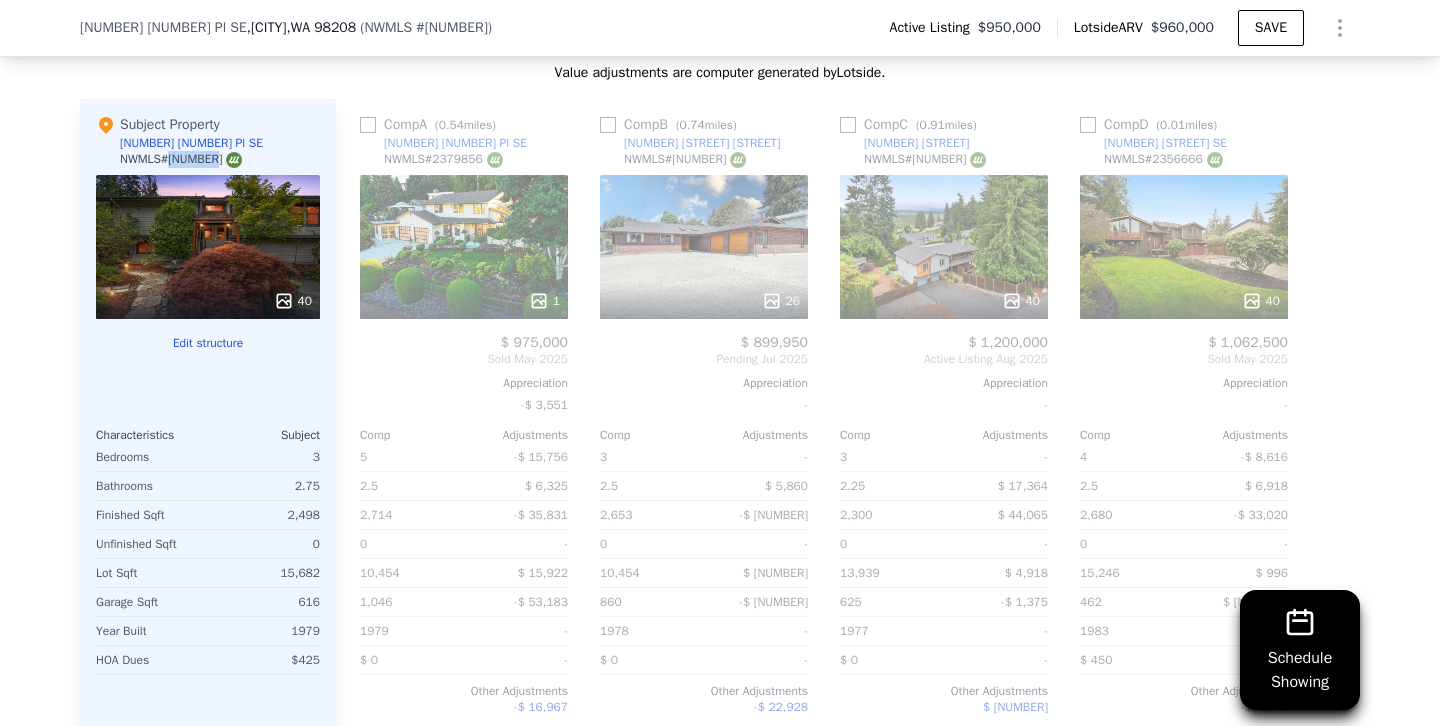 scroll, scrollTop: 2061, scrollLeft: 0, axis: vertical 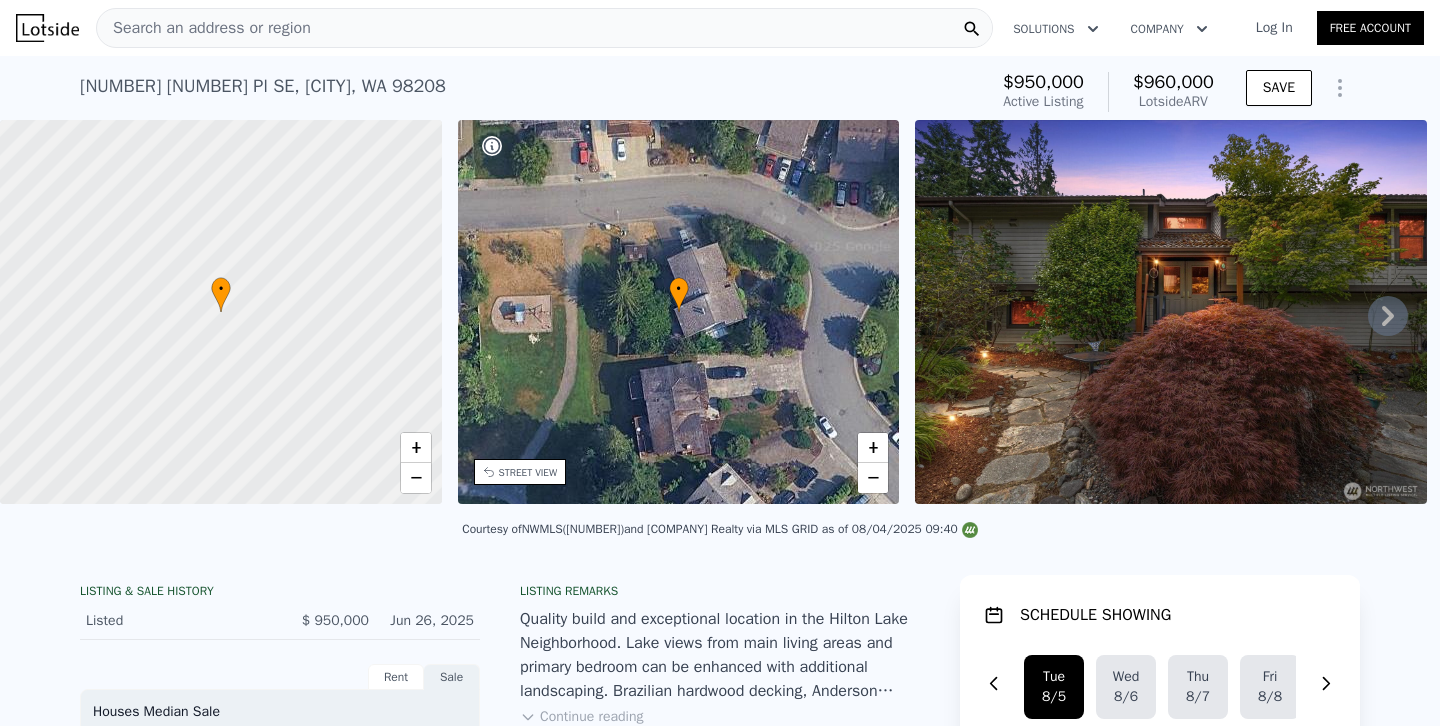 click on "Search an address or region" at bounding box center [544, 28] 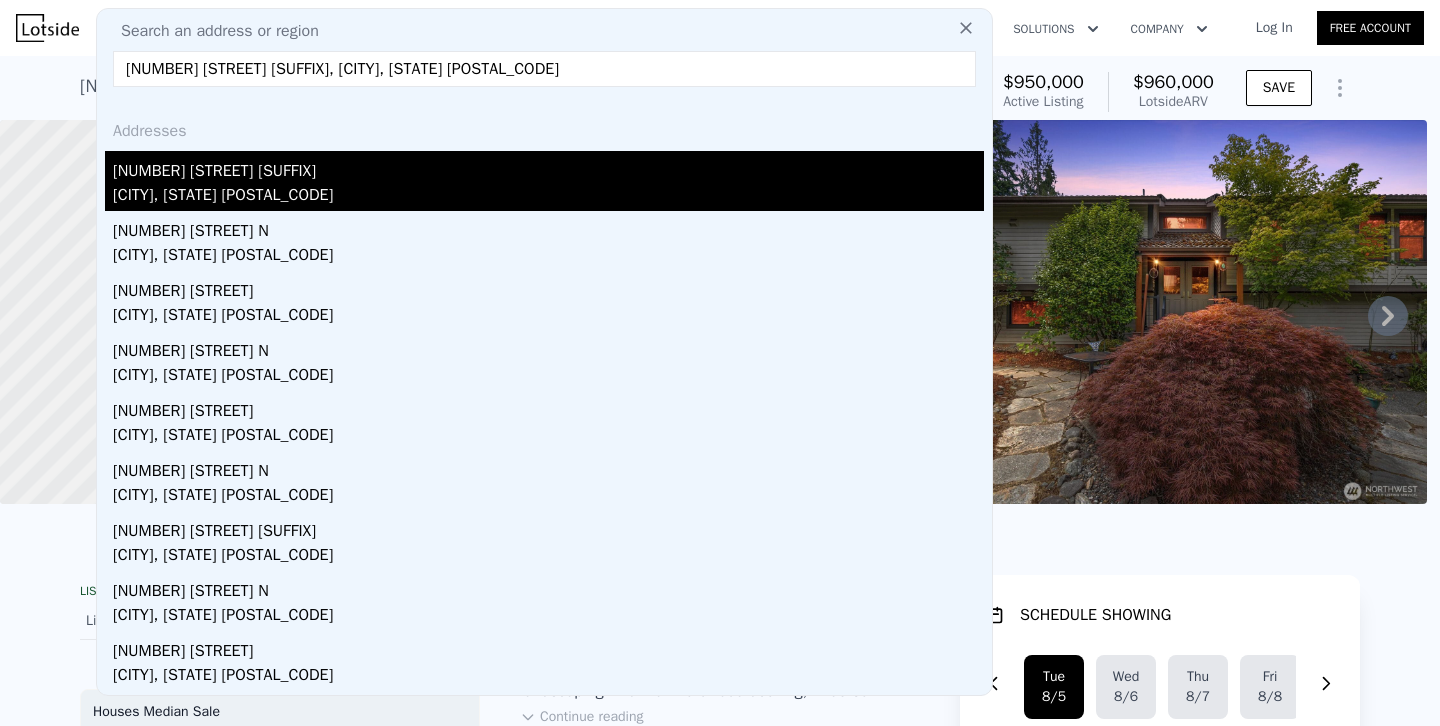 type on "[NUMBER] [STREET] [SUFFIX], [CITY], [STATE] [POSTAL_CODE]" 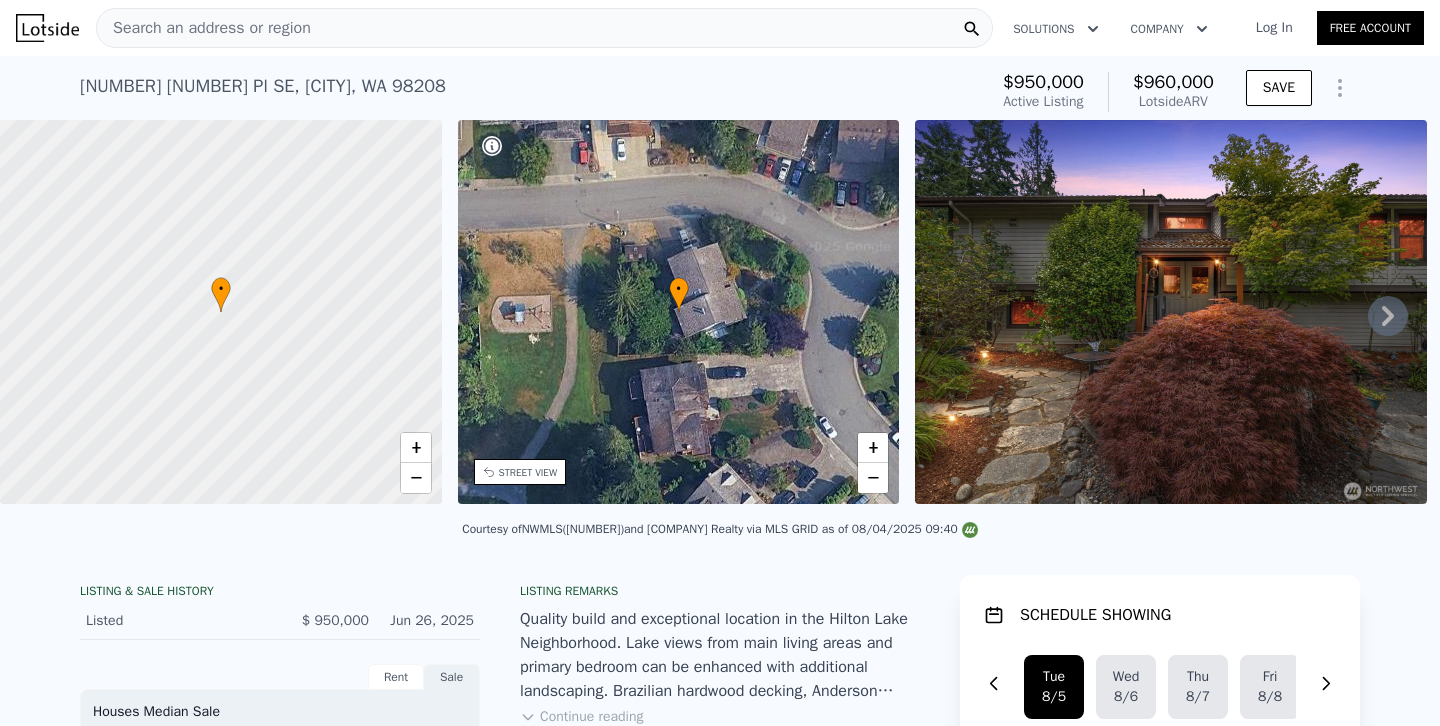 type on "1" 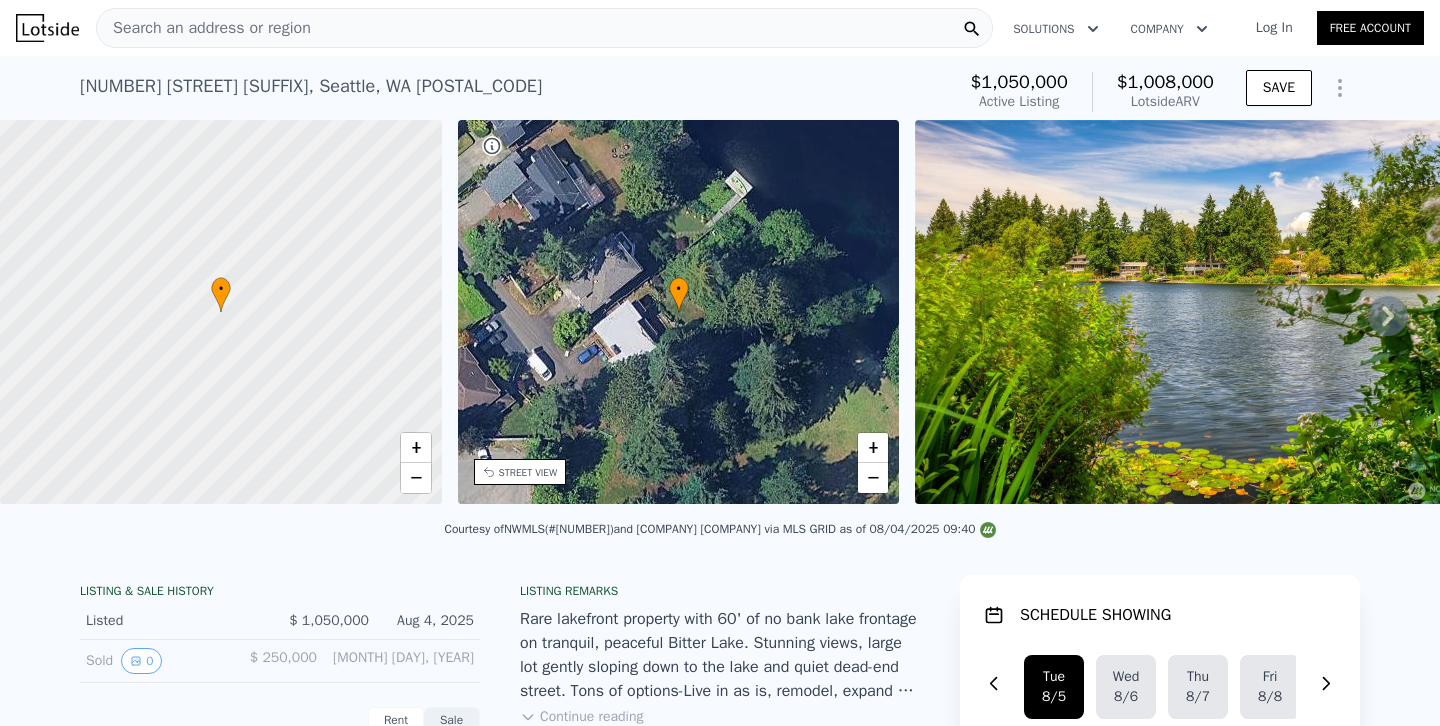 click on "Search an address or region" at bounding box center [544, 28] 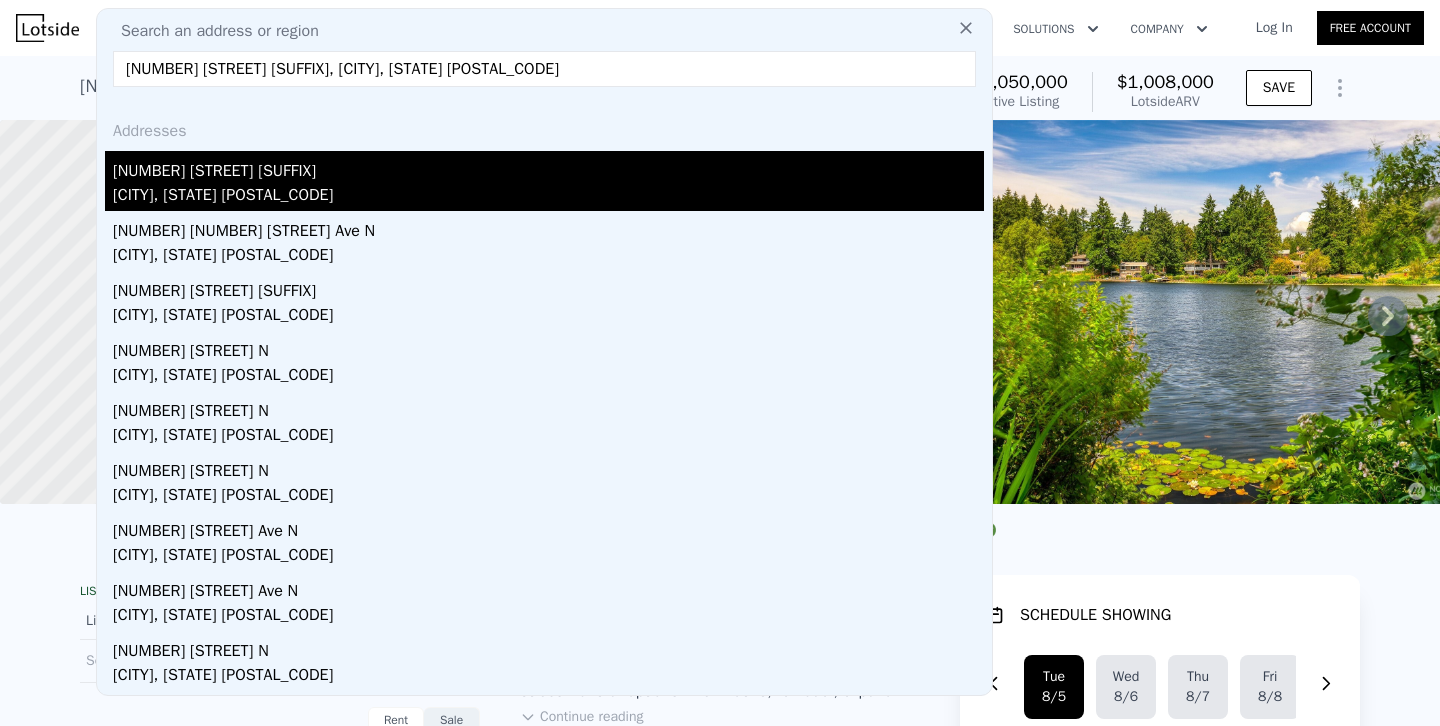 type on "[NUMBER] [STREET] [SUFFIX], [CITY], [STATE] [POSTAL_CODE]" 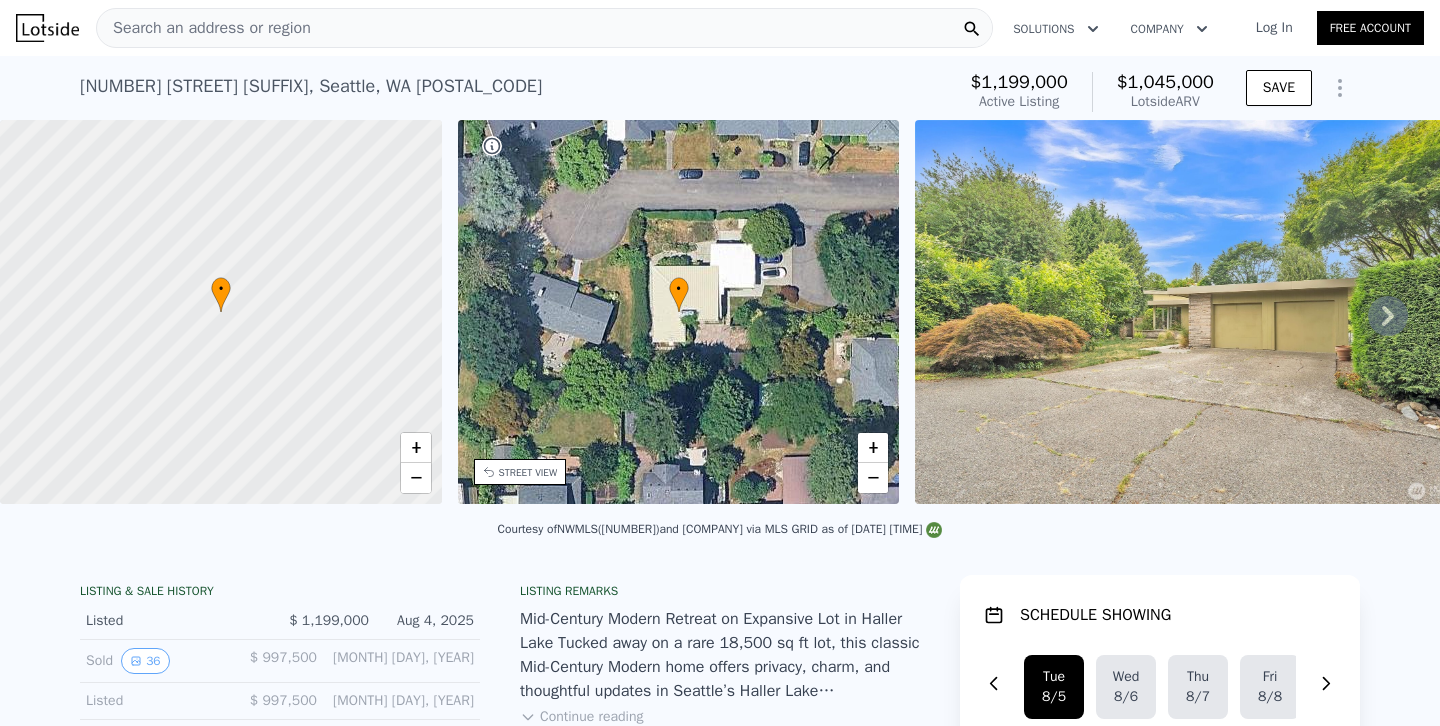 click on "Search an address or region" at bounding box center [544, 28] 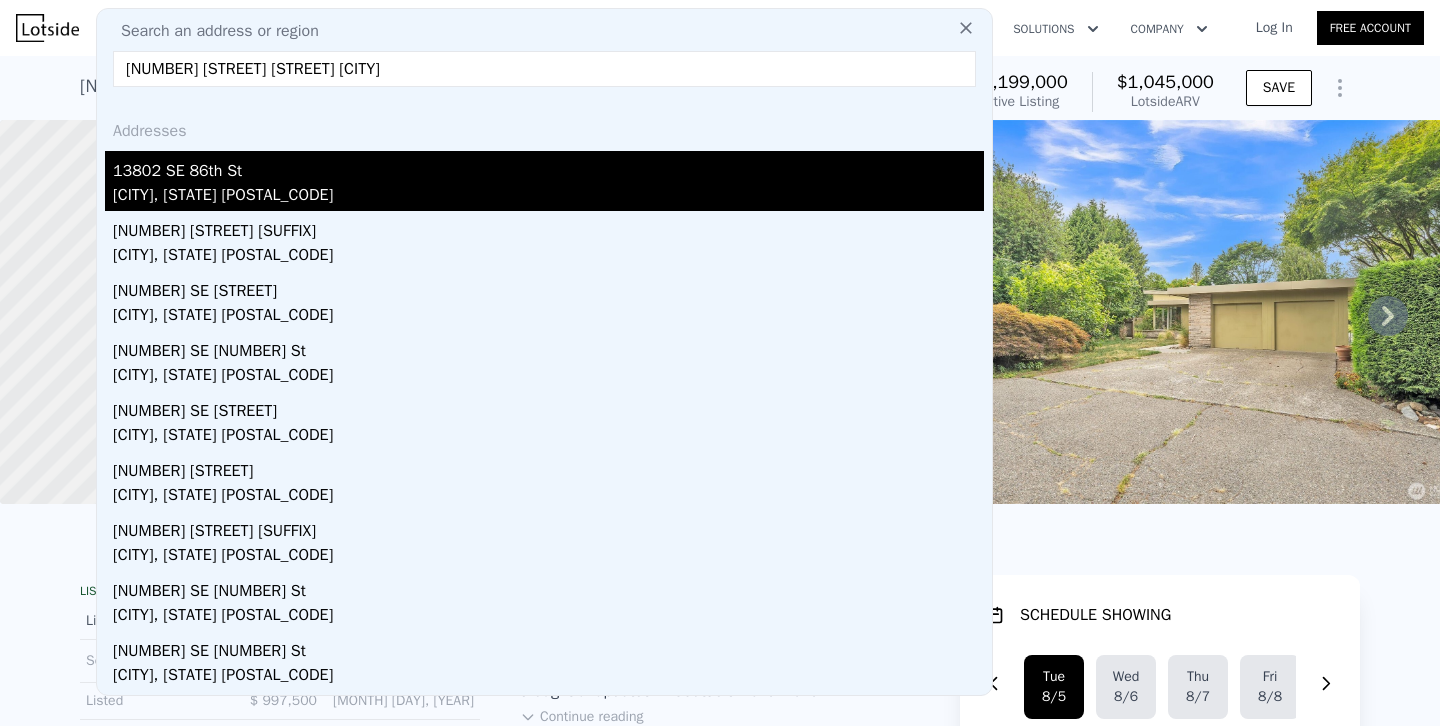 type on "[NUMBER] [STREET] [STREET] [CITY]" 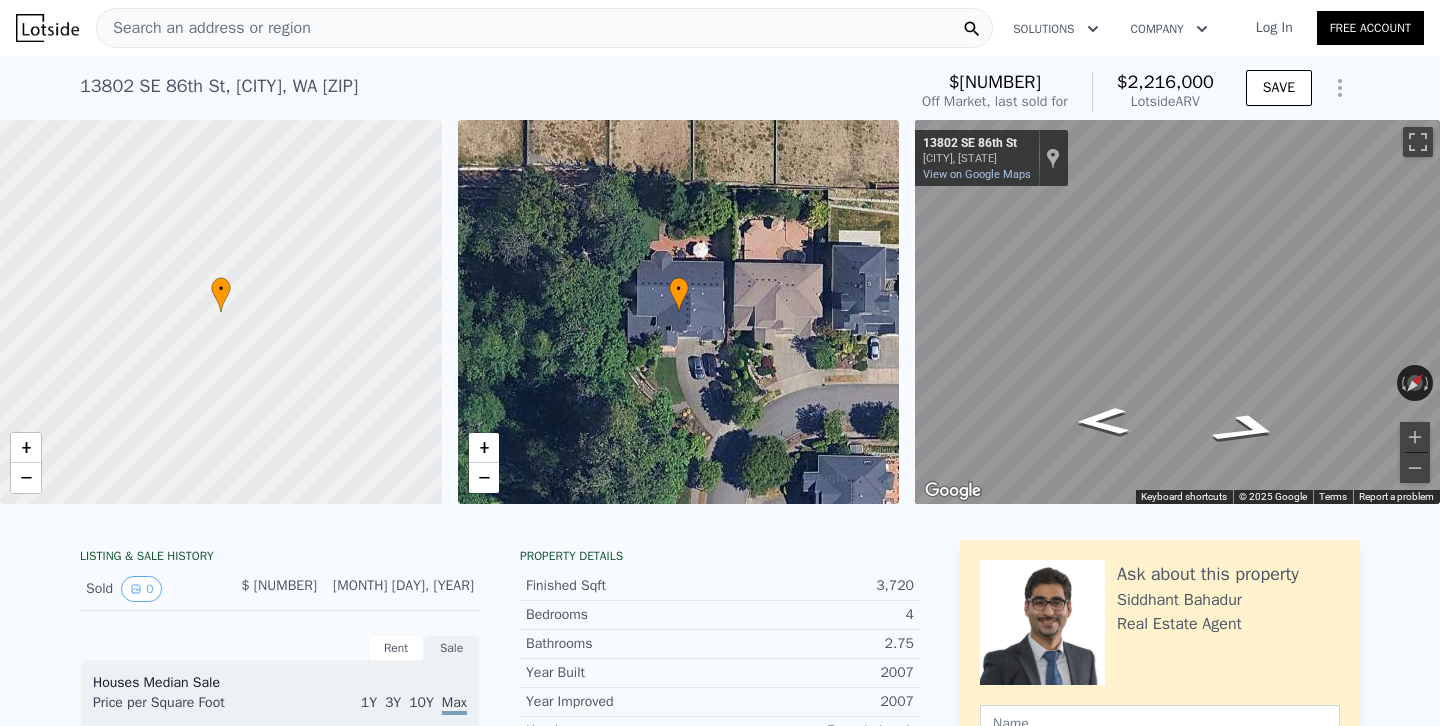 click on "Search an address or region" at bounding box center [204, 28] 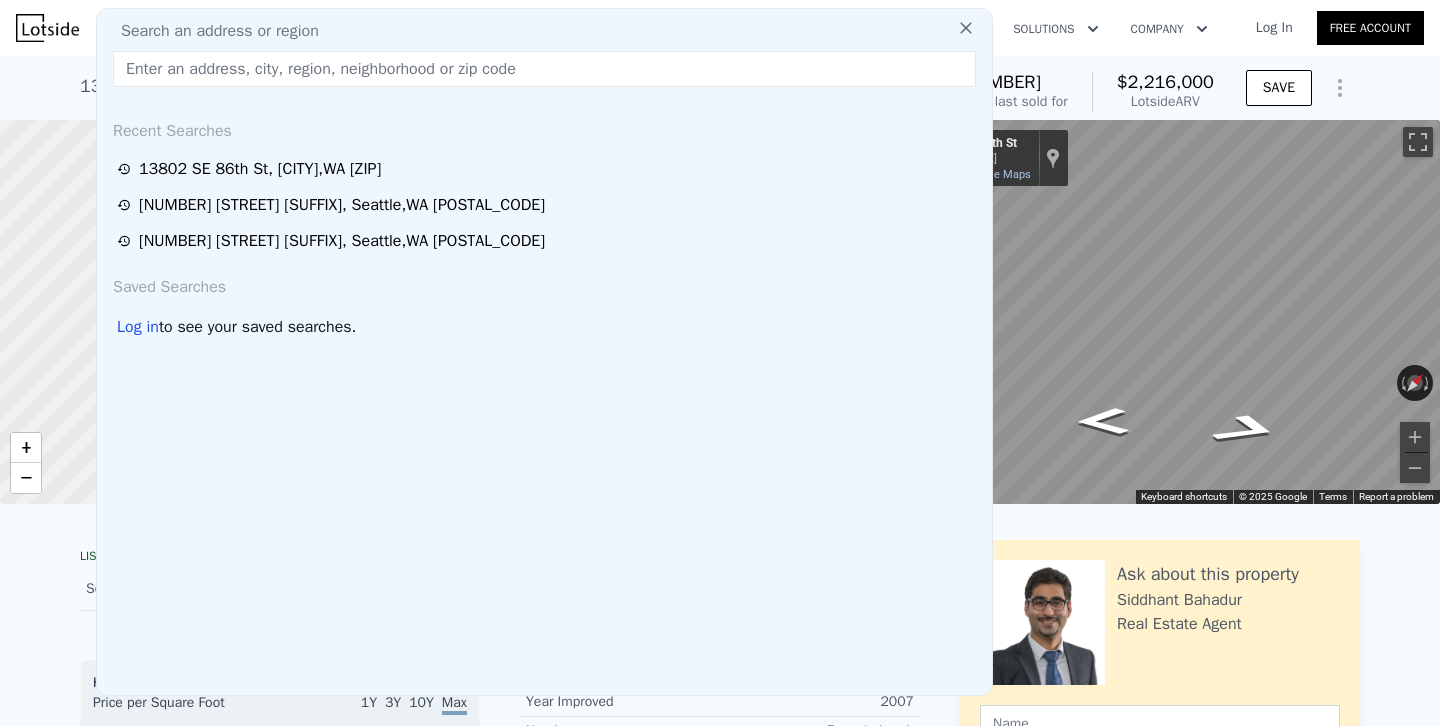 click at bounding box center (544, 69) 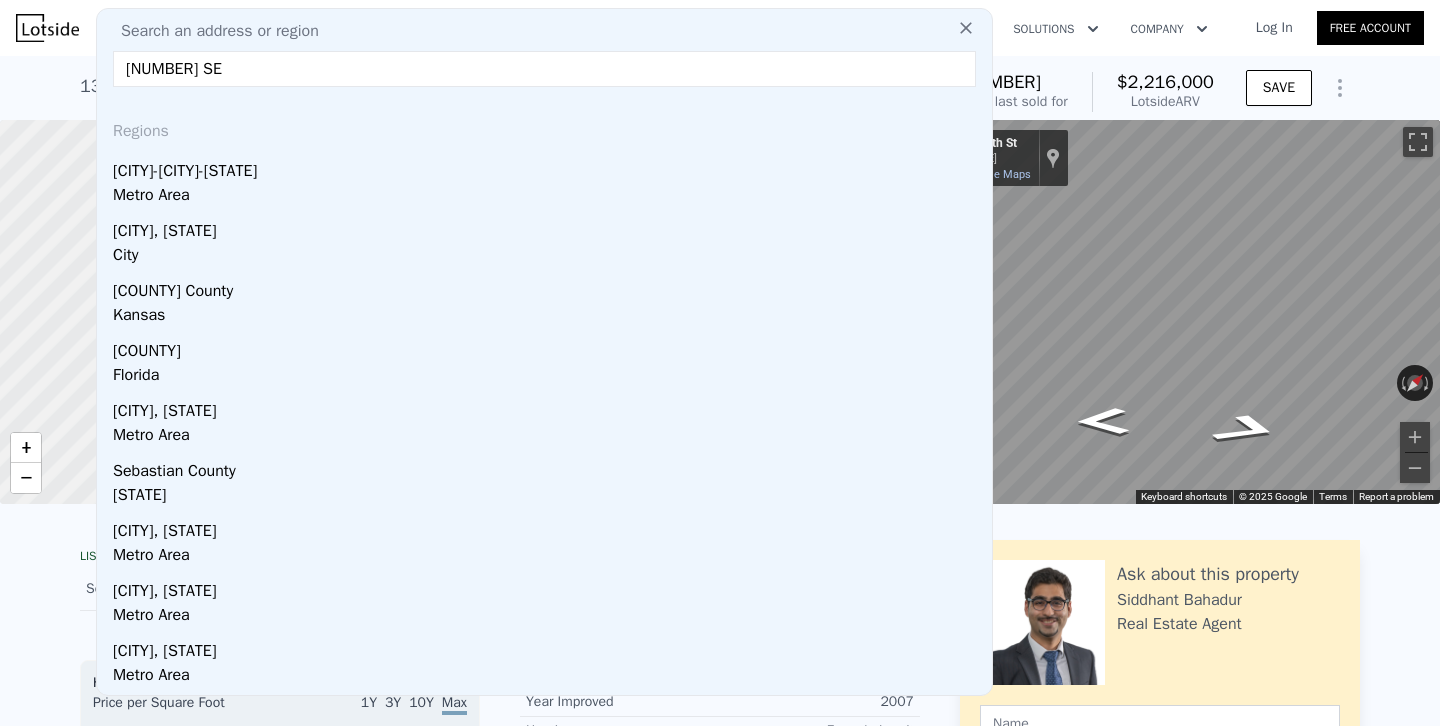 click on "[NUMBER] SE" at bounding box center [544, 69] 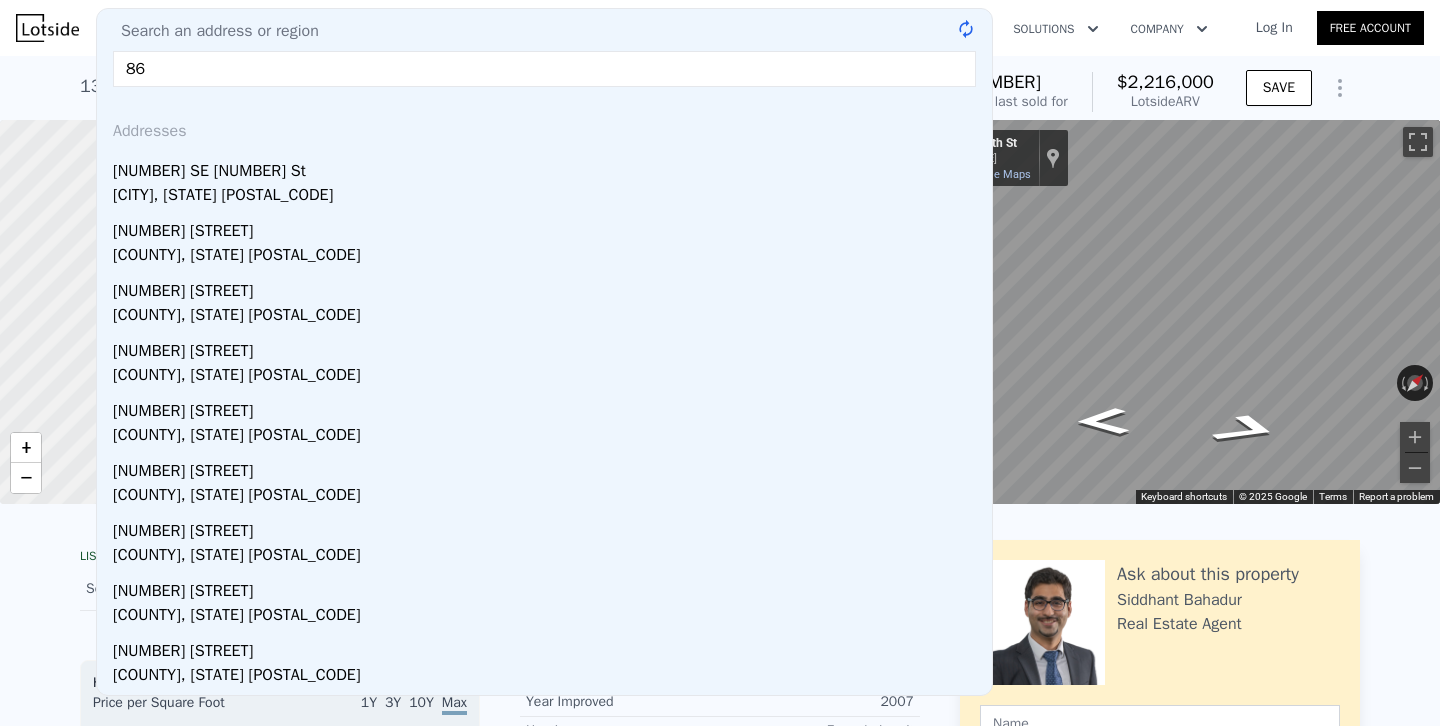 type on "8" 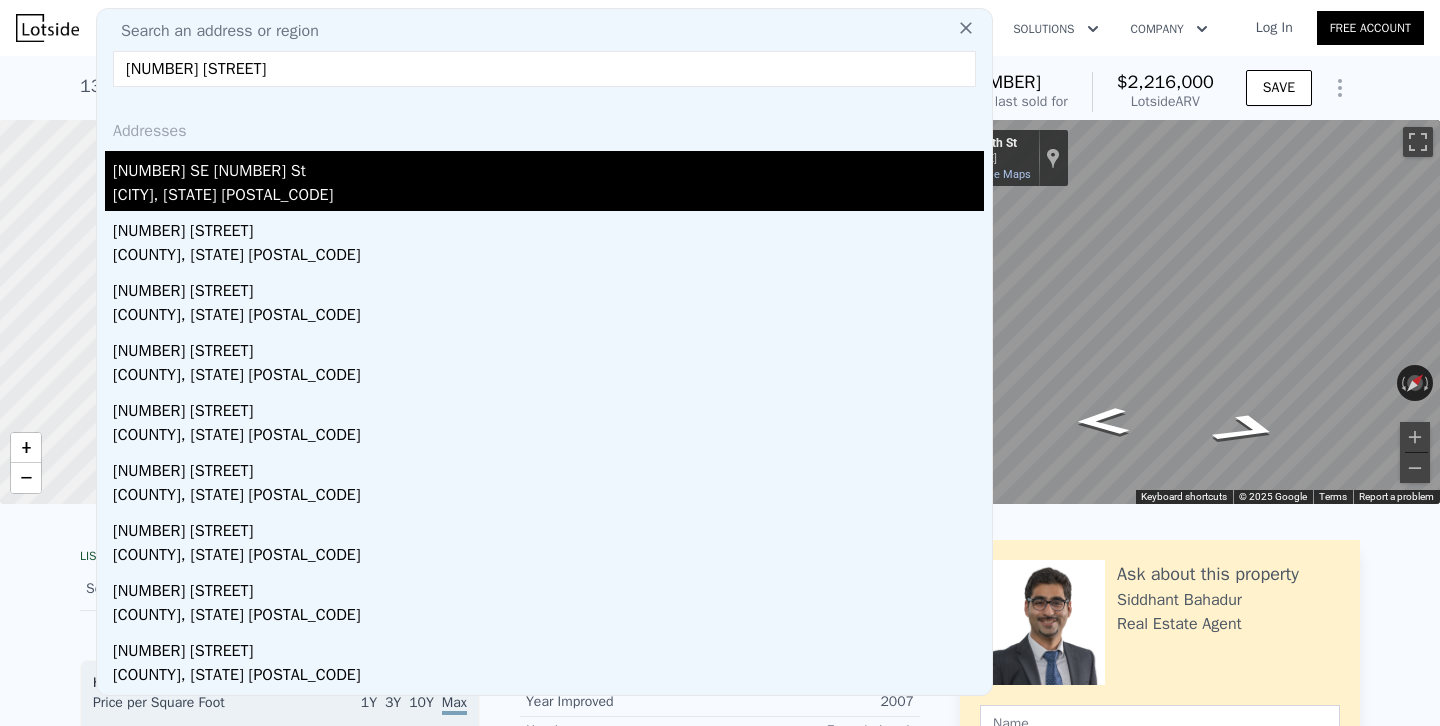 type on "[NUMBER] [STREET]" 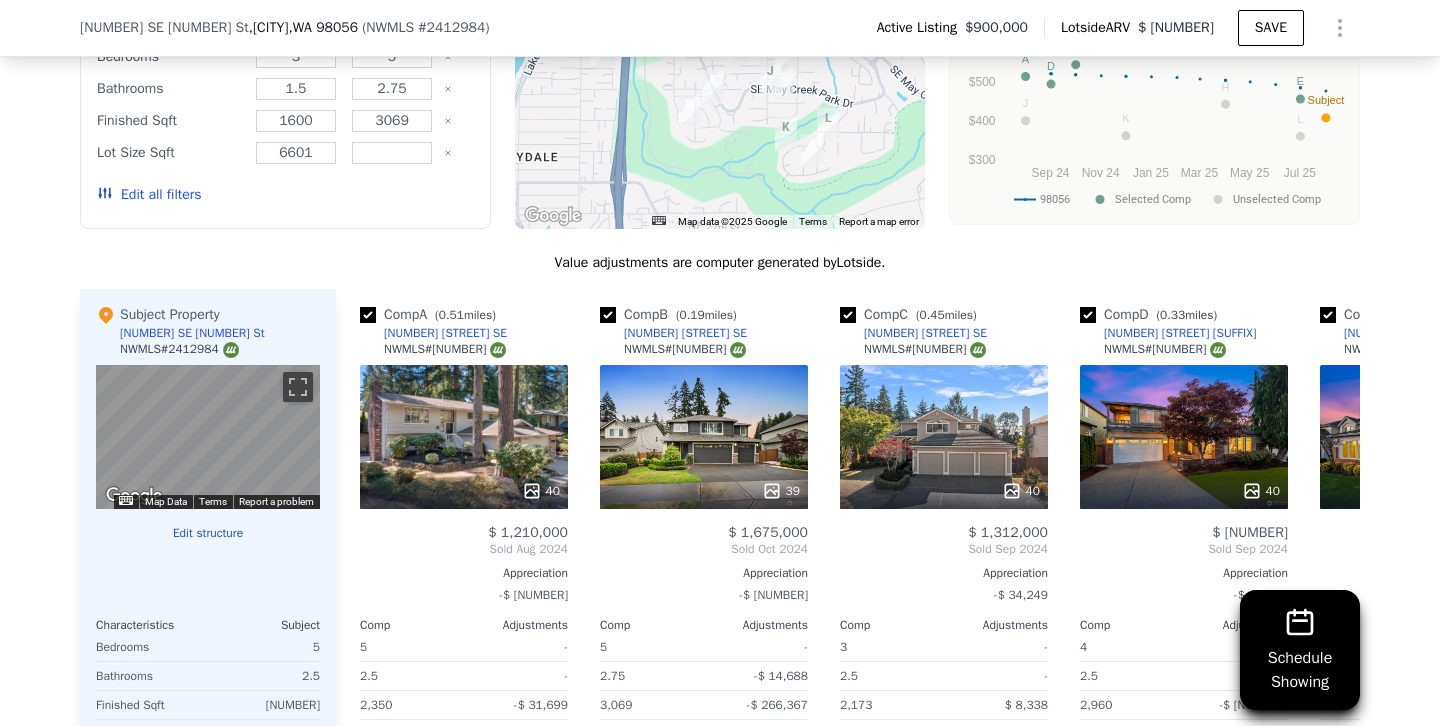 scroll, scrollTop: 2080, scrollLeft: 0, axis: vertical 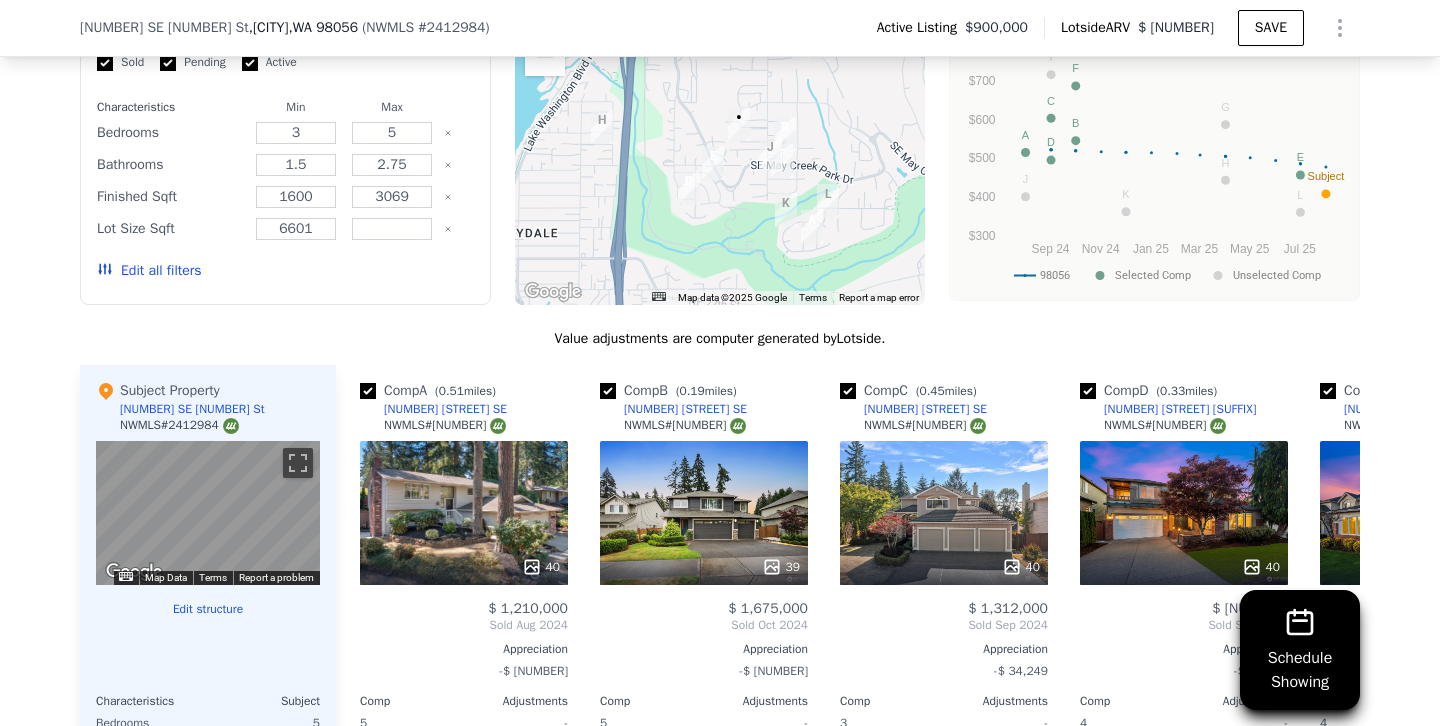 click on "Edit all filters" at bounding box center [149, 271] 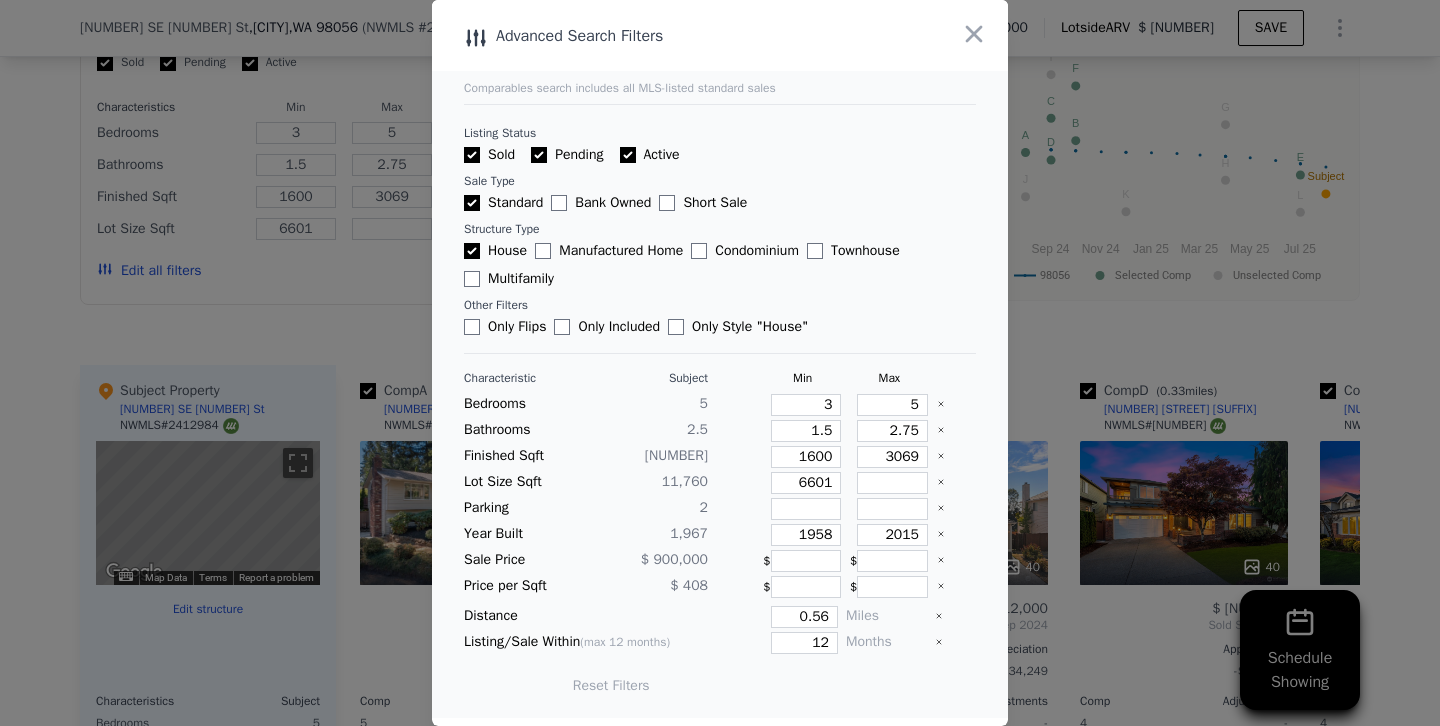 click on "Comparables search includes all MLS-listed standard sales Listing Status Sold Pending Active Sale Type Standard Bank Owned Short Sale Structure Type House Manufactured Home Condominium Townhouse Multifamily Other Filters Only Flips Only Included Only Style " House " Characteristic Subject Min Max Bedrooms 5 3 5 Bathrooms 2.5 1.5 2.75 Finished Sqft 2,207 1600 3069 Lot Size Sqft 11,760 6601 17479 Parking 2 Year Built 1,967 1958 2015 Sale Price $ 900,000 $ $ Price per Sqft $ 408 $ $ Distance 0.56 Miles Listing/Sale Within (max 12 months) 12 Months Reset Filters" at bounding box center [720, 359] 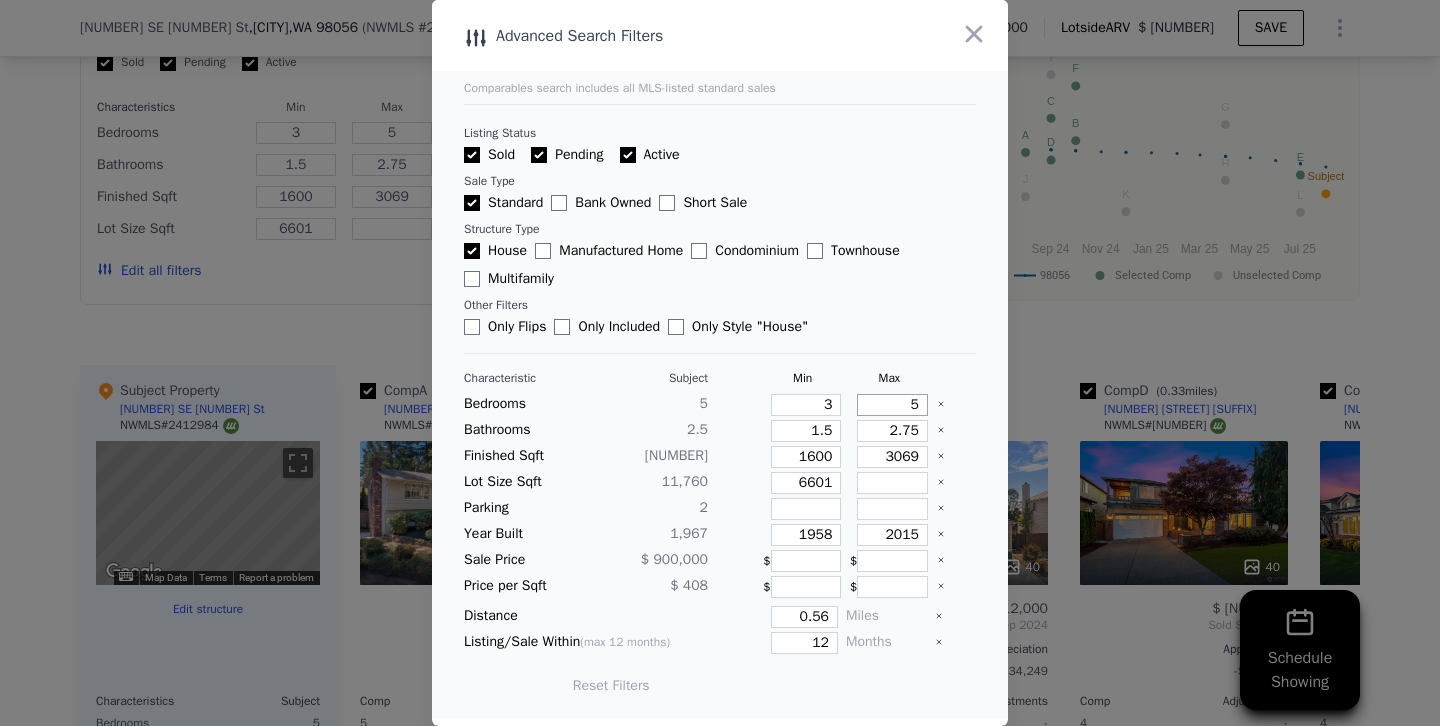 drag, startPoint x: 890, startPoint y: 409, endPoint x: 991, endPoint y: 408, distance: 101.00495 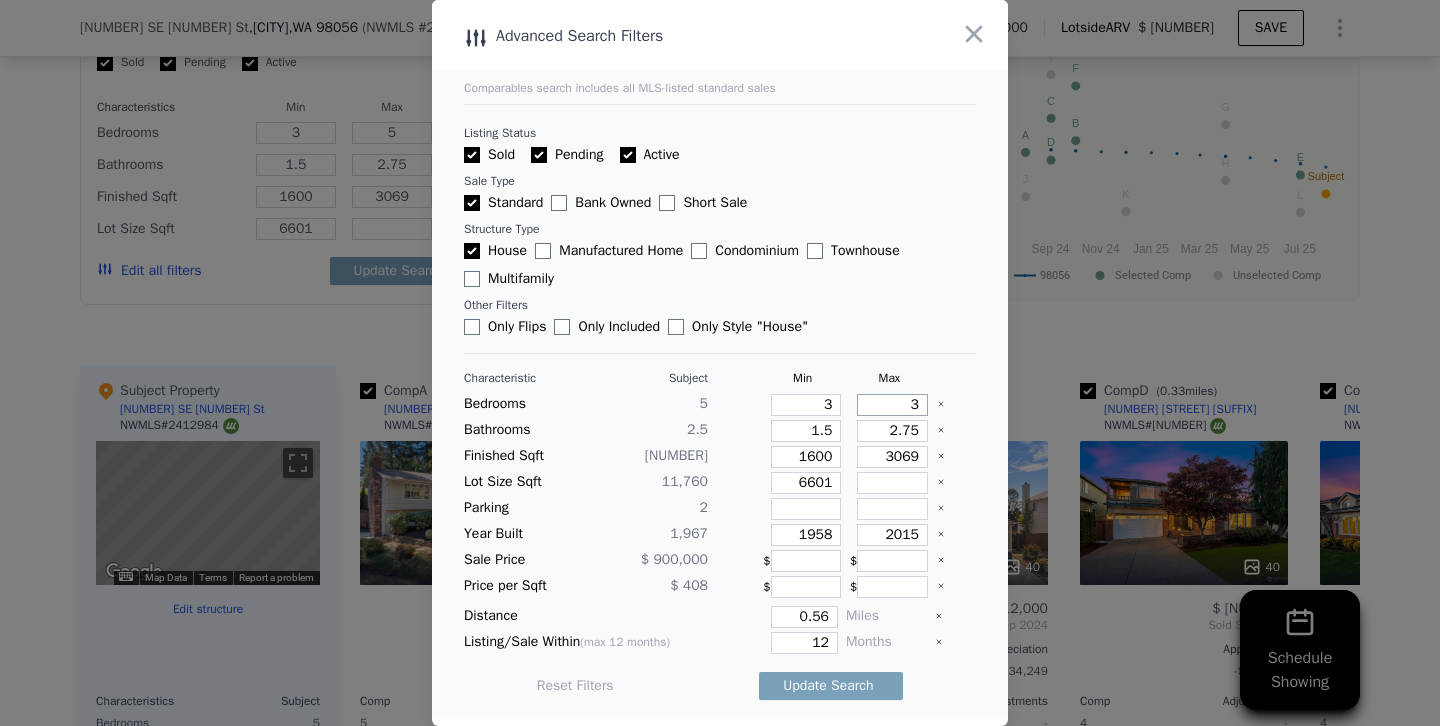 type on "3" 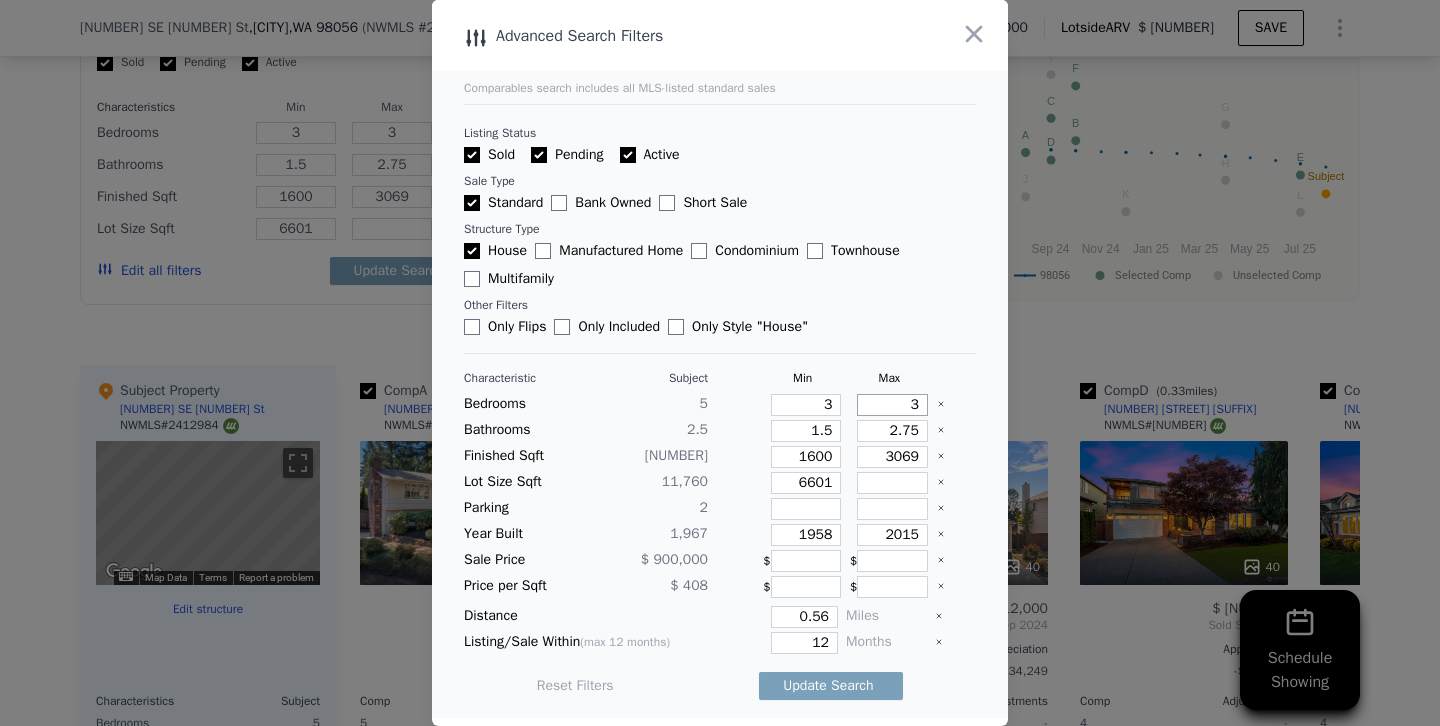 type on "3" 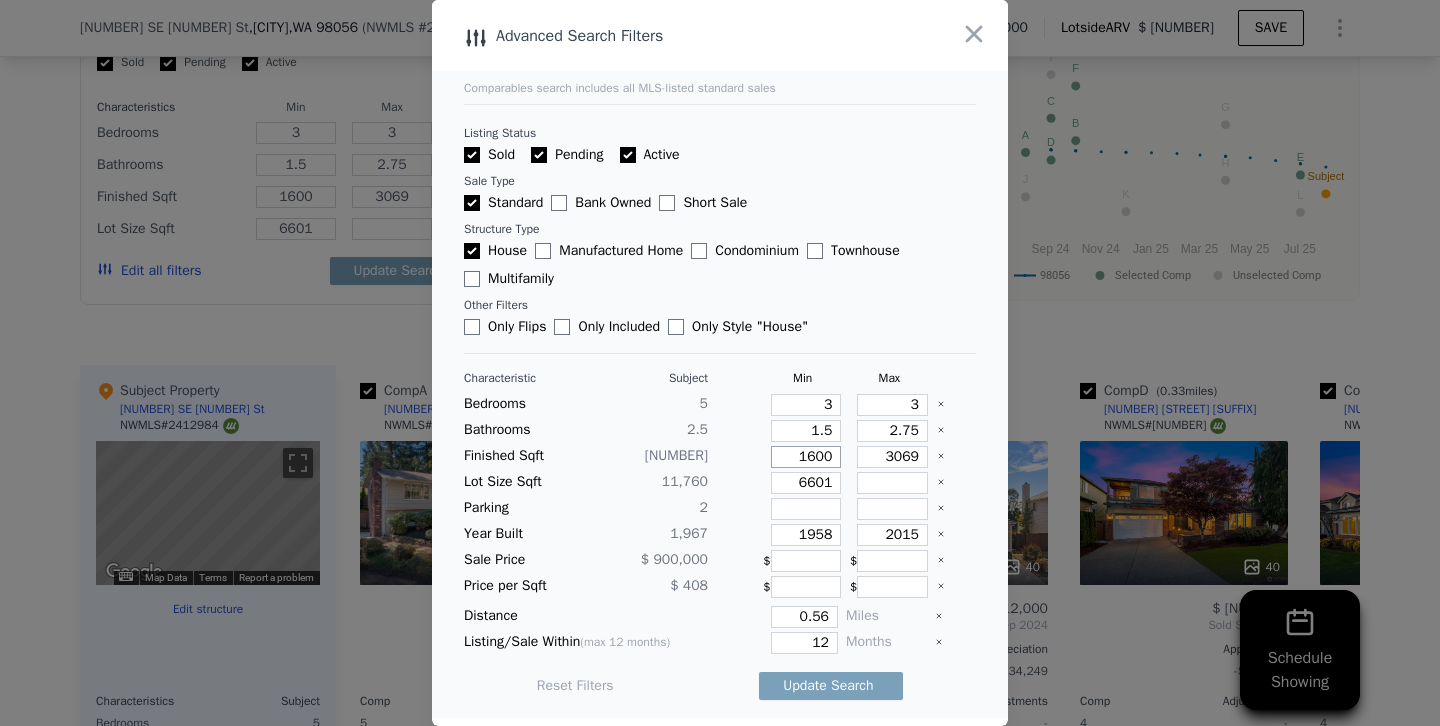 click on "1600" at bounding box center [806, 457] 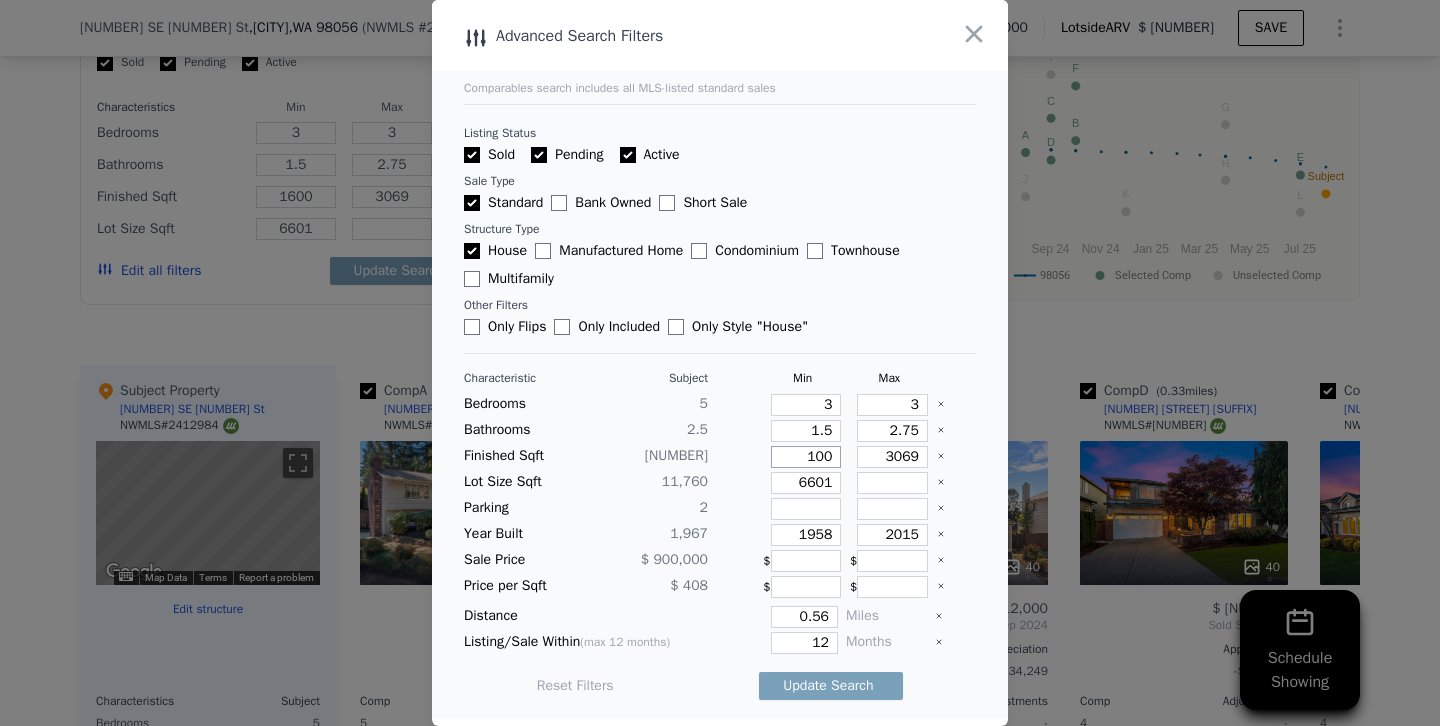 type on "00" 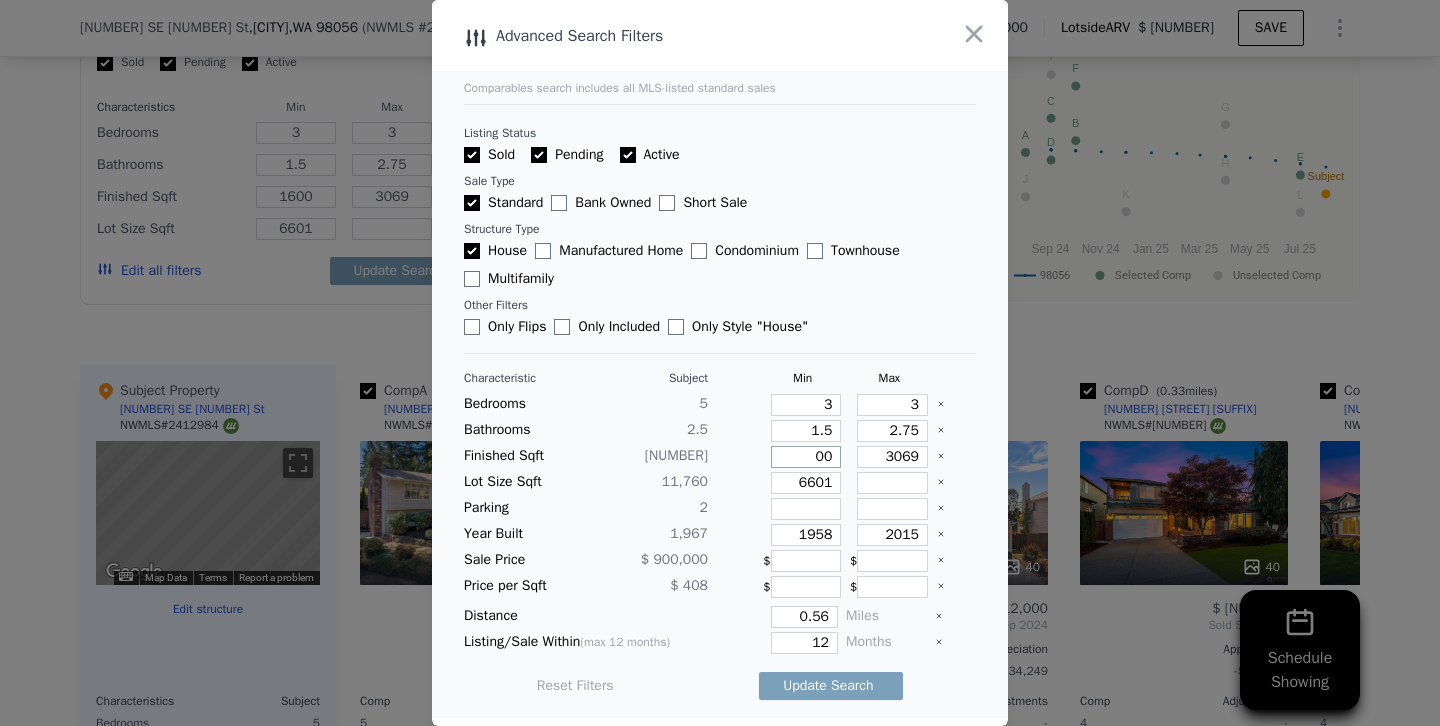 type on "100" 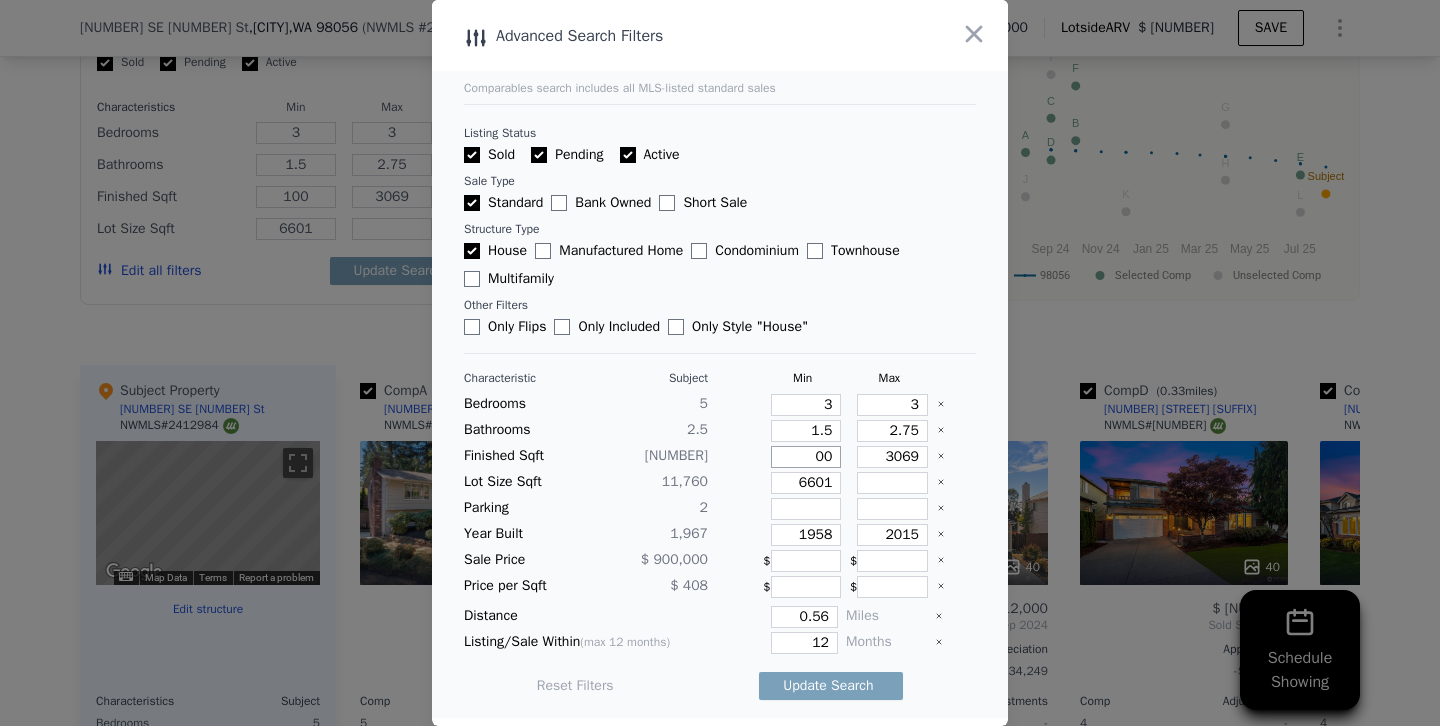 type on "100" 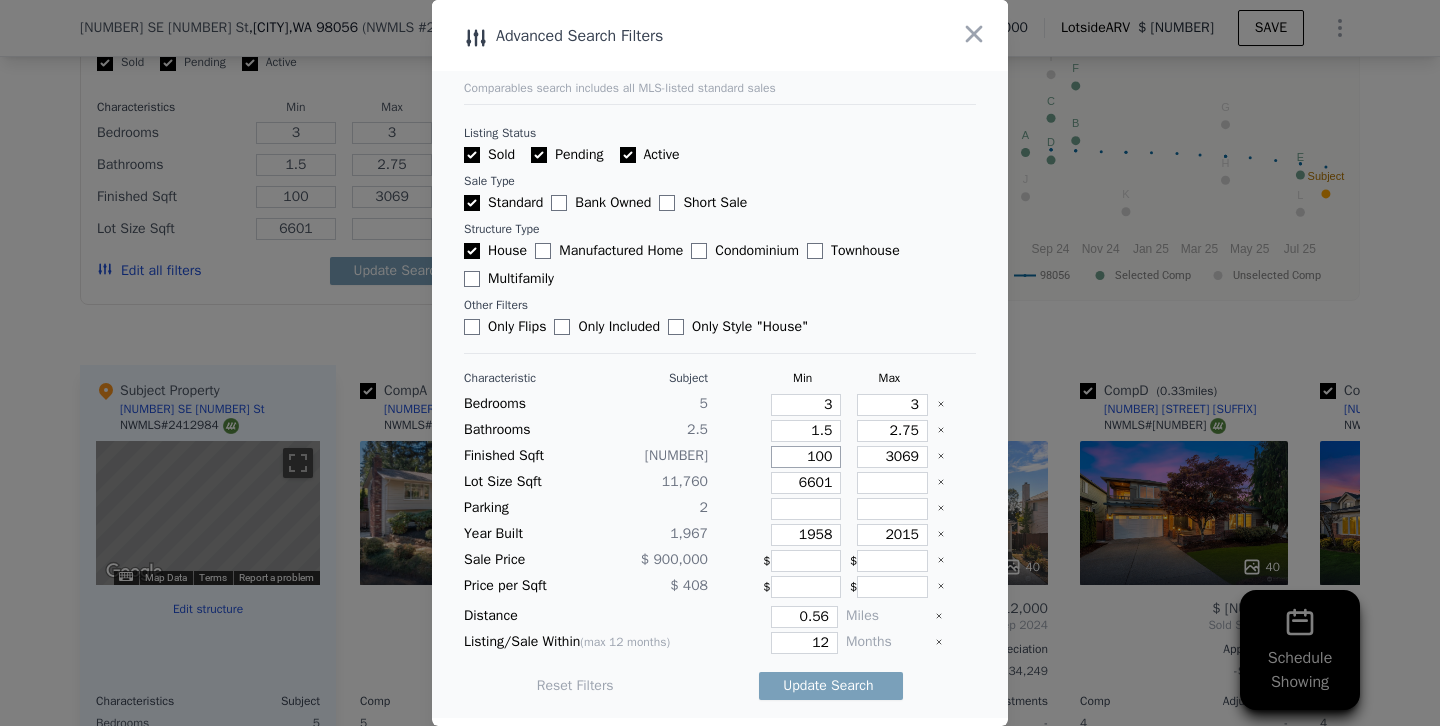 type on "0" 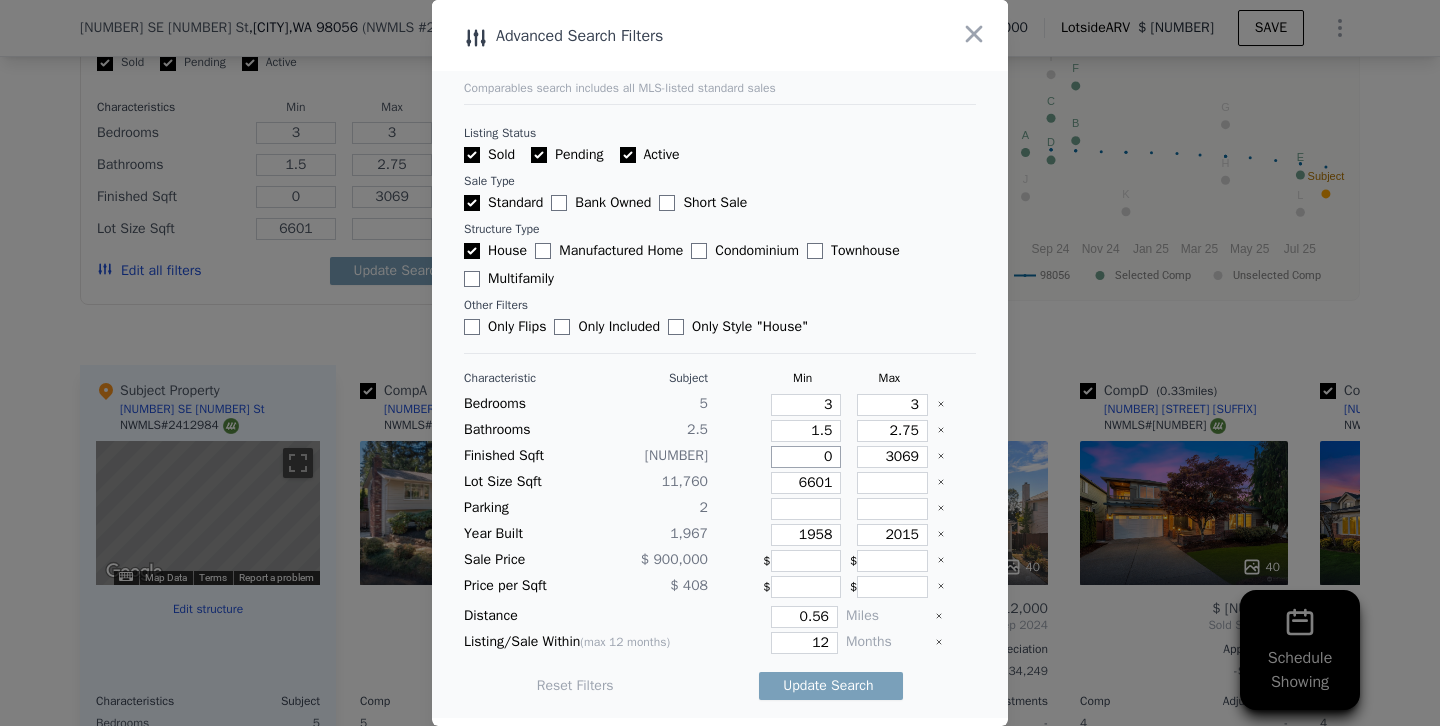 type on "[NUMBER]" 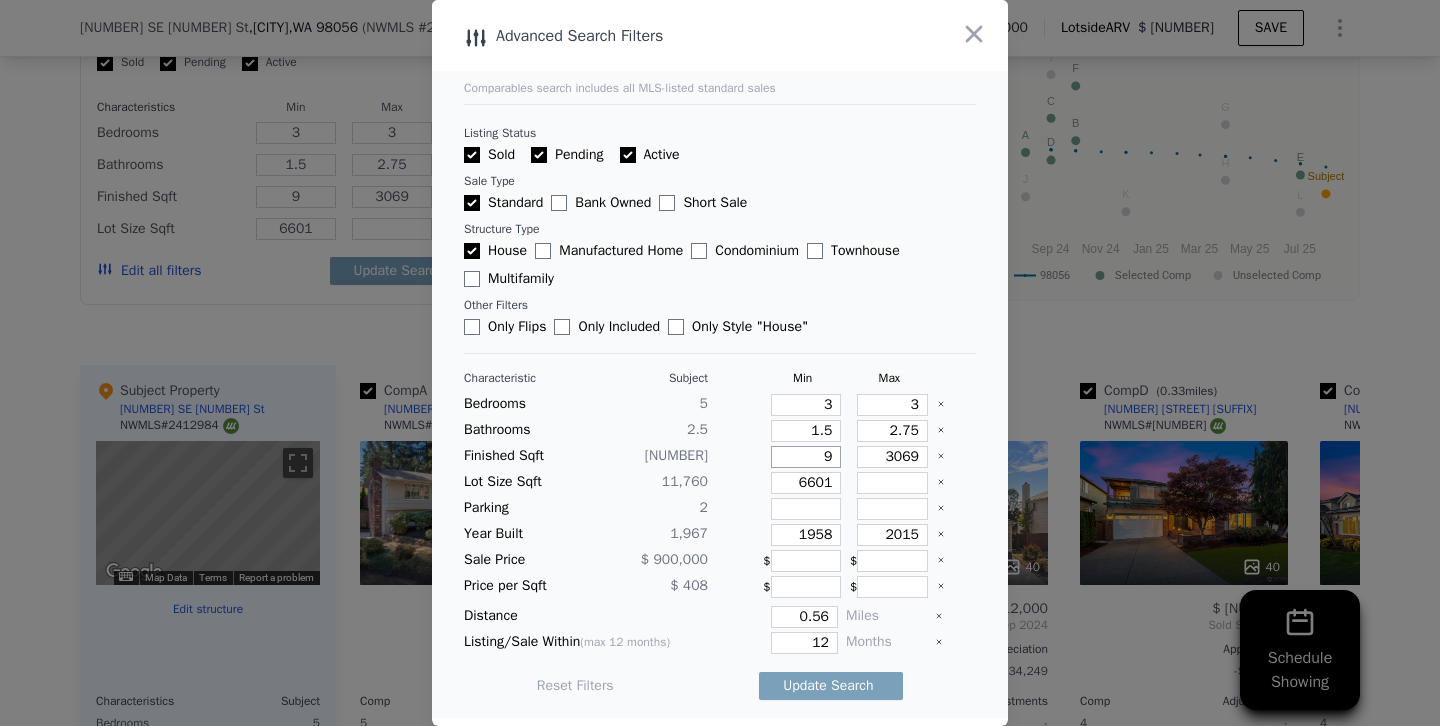 type 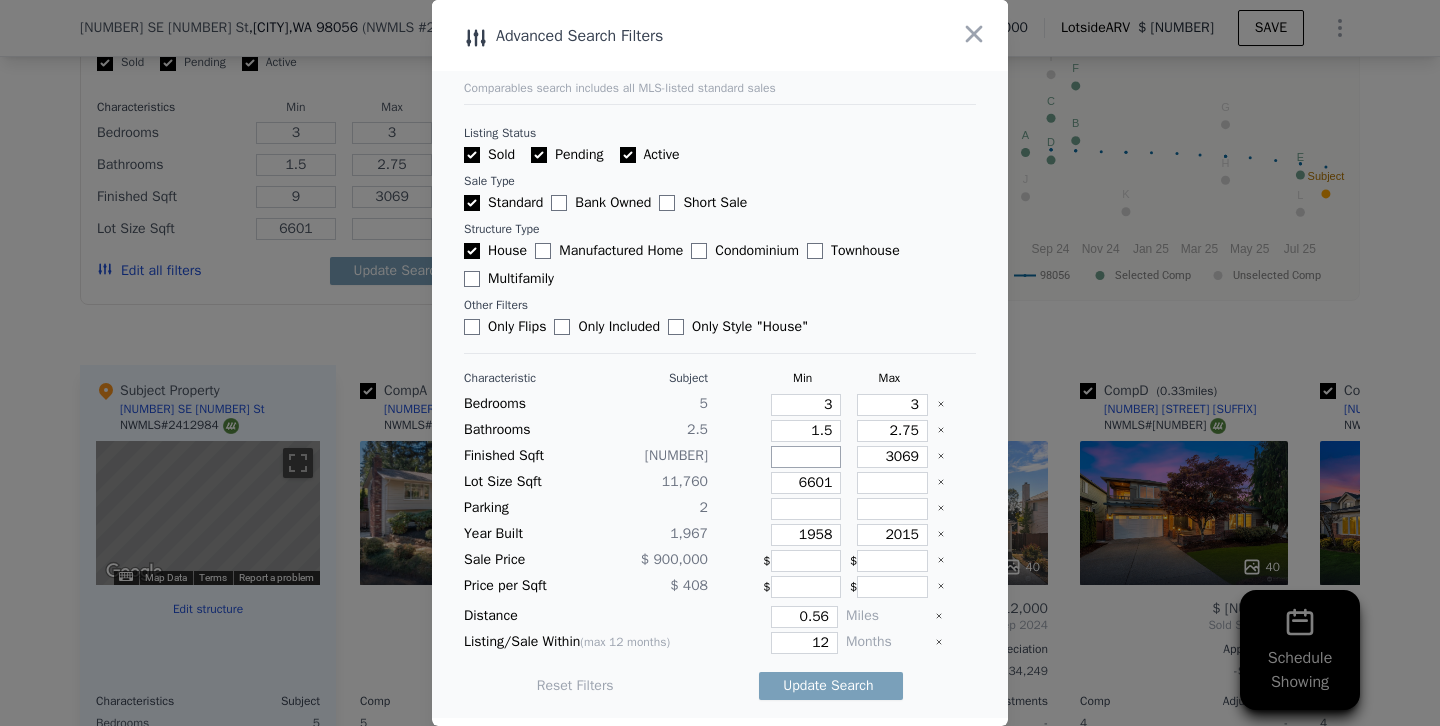 type 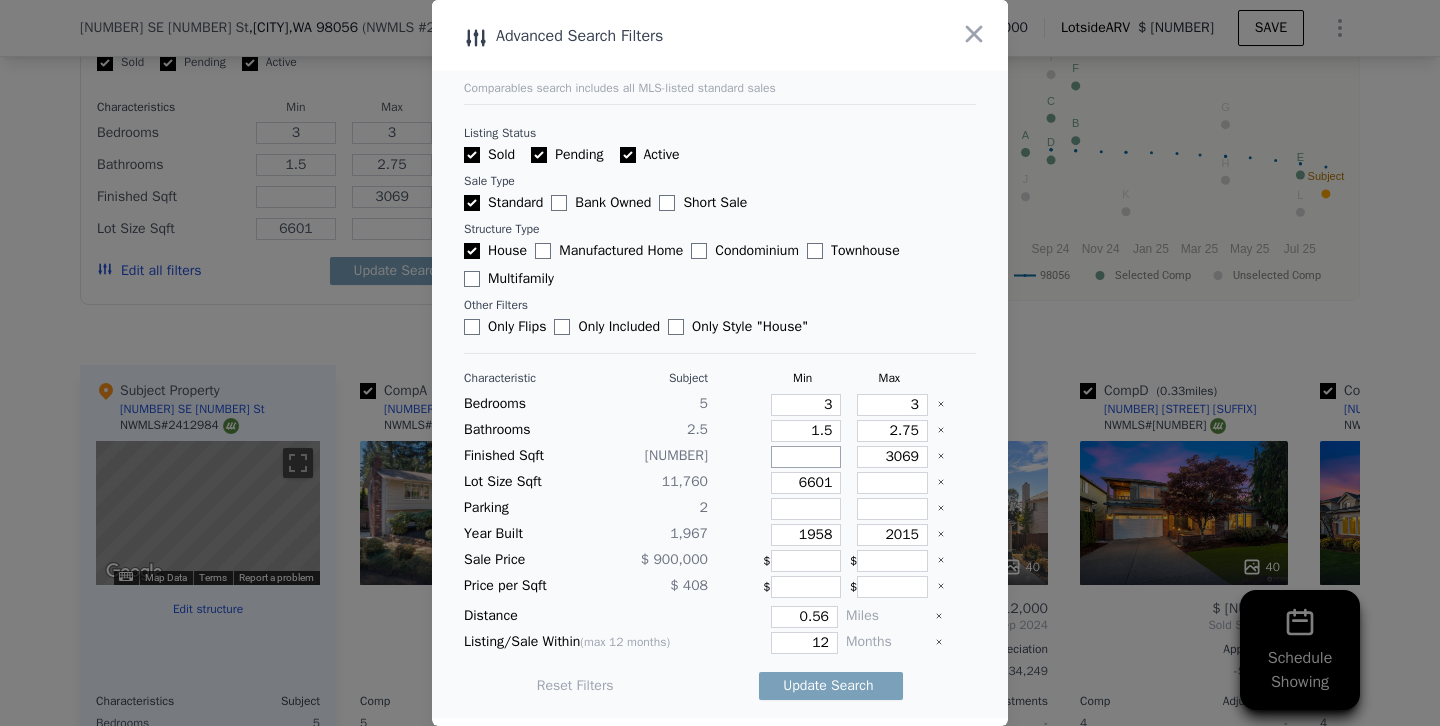 type on "1" 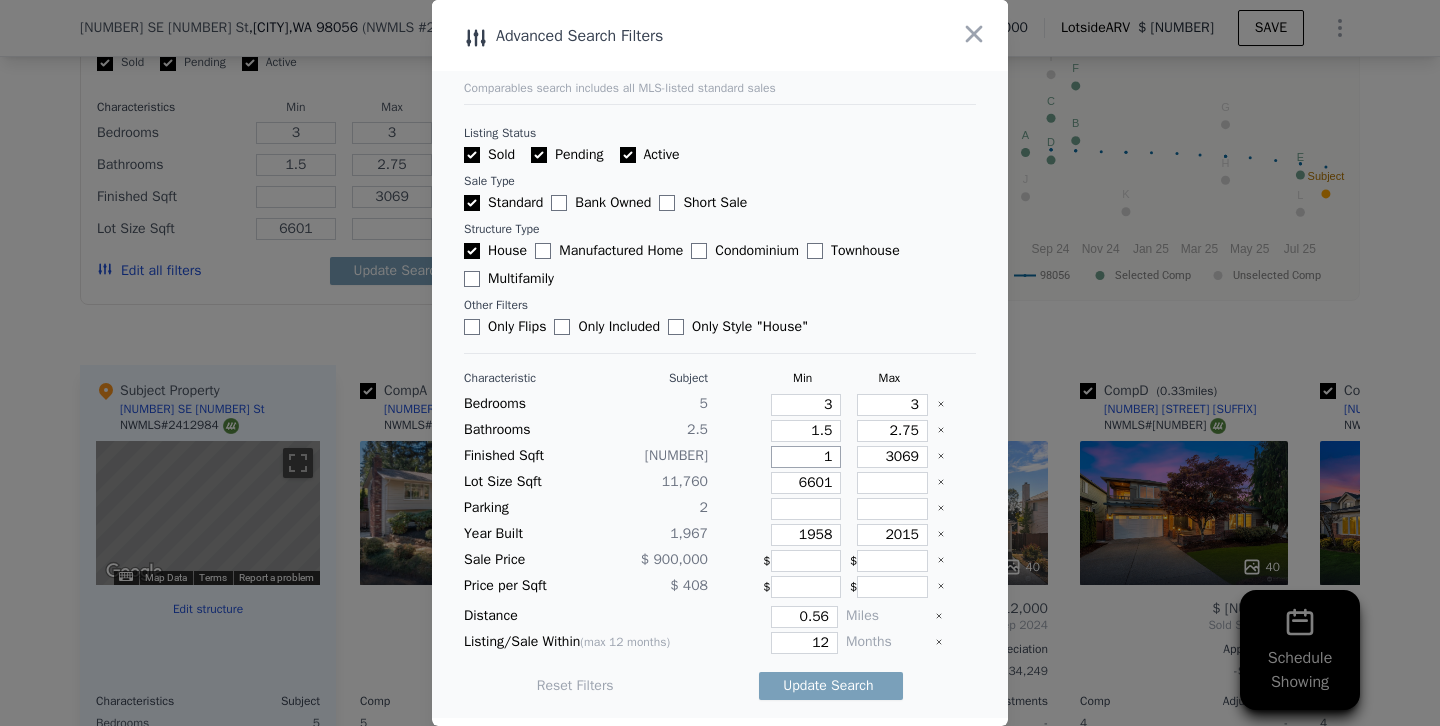 type on "1" 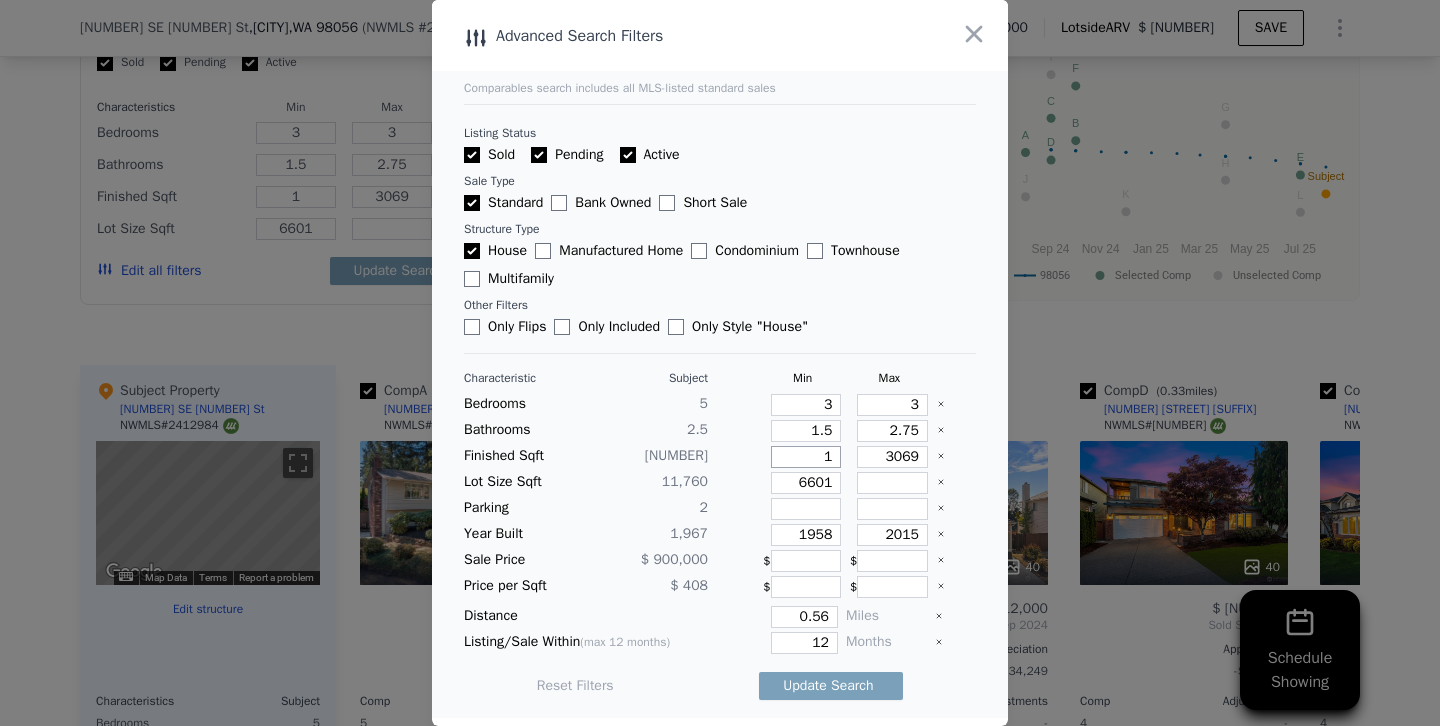 type on "19" 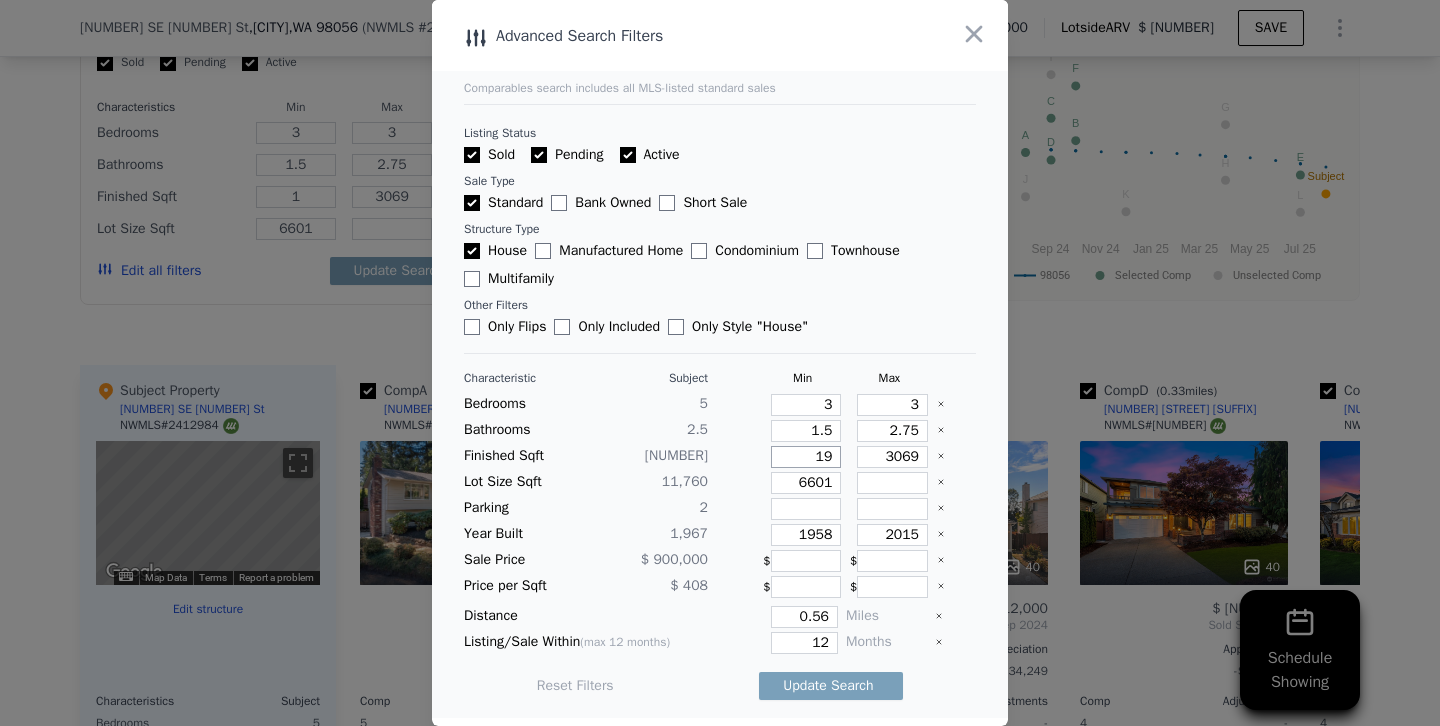 type on "19" 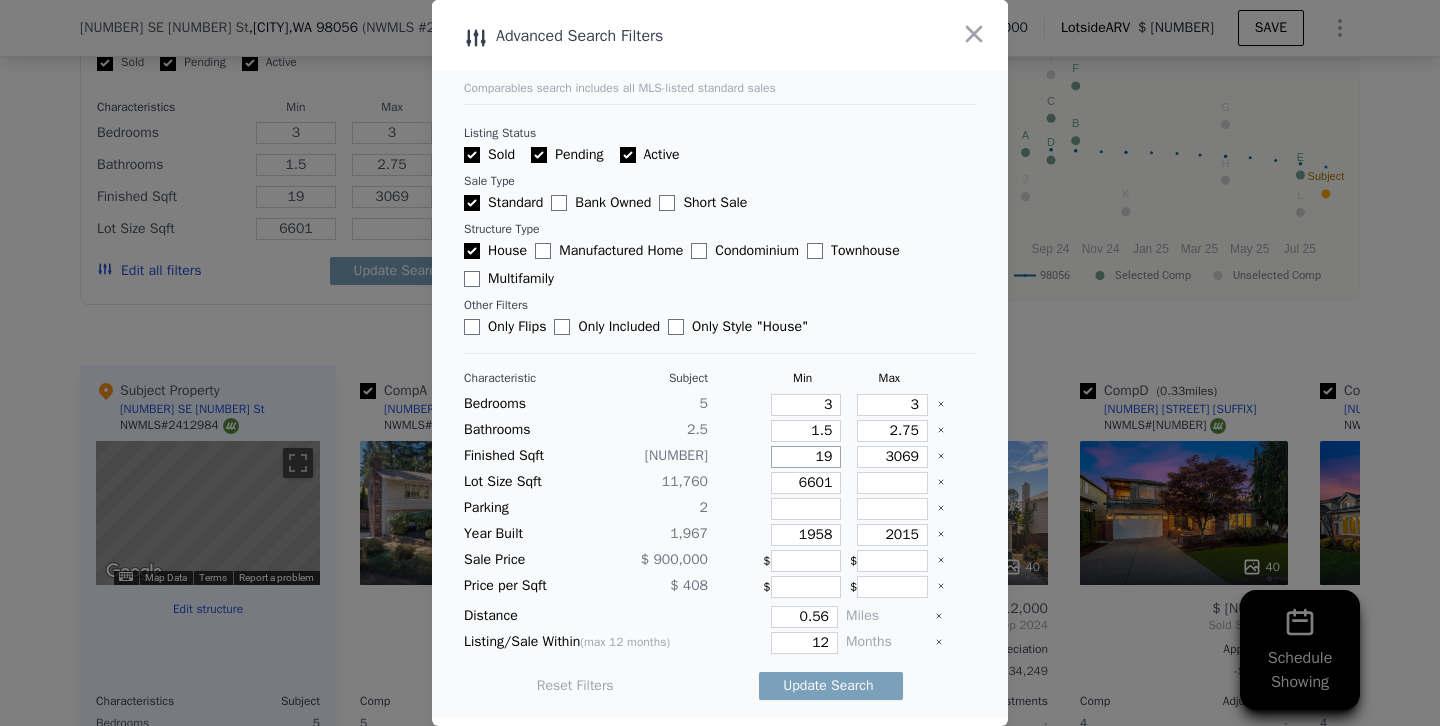 type on "190" 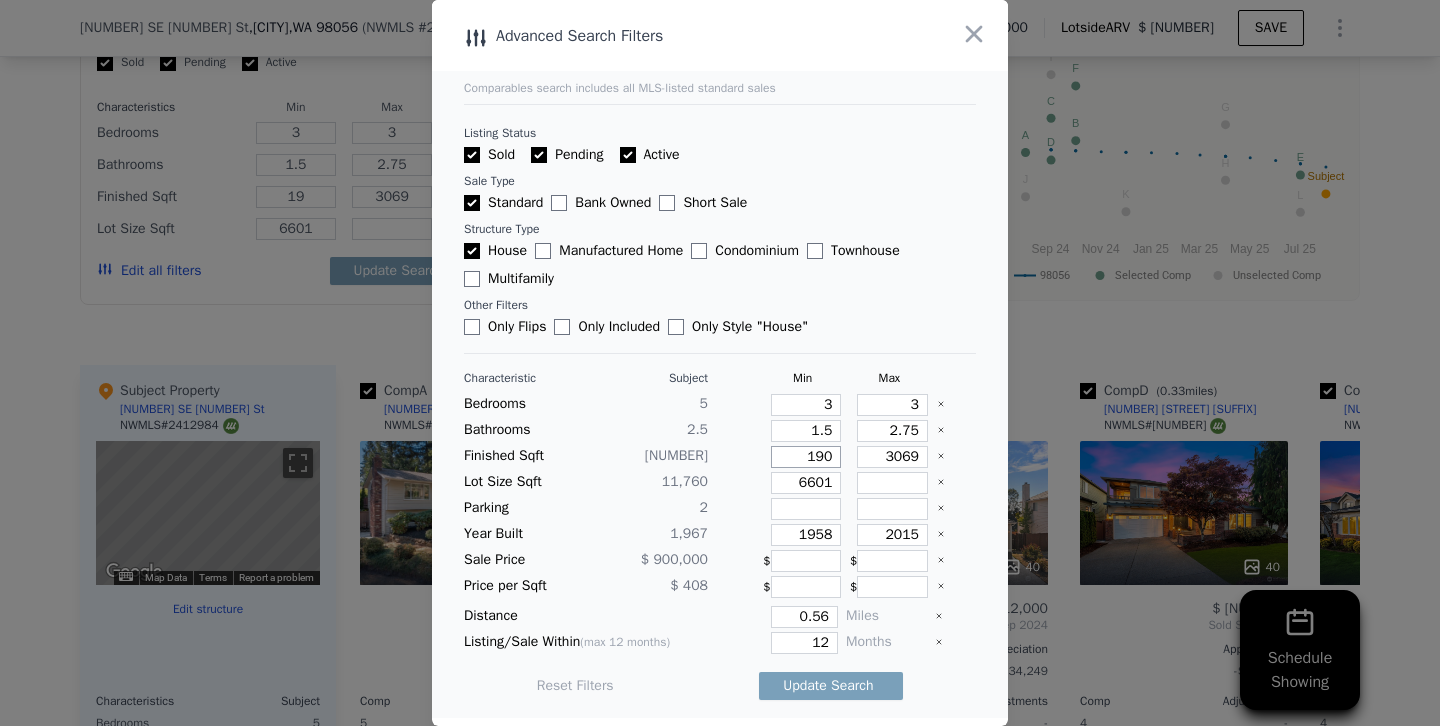 type on "190" 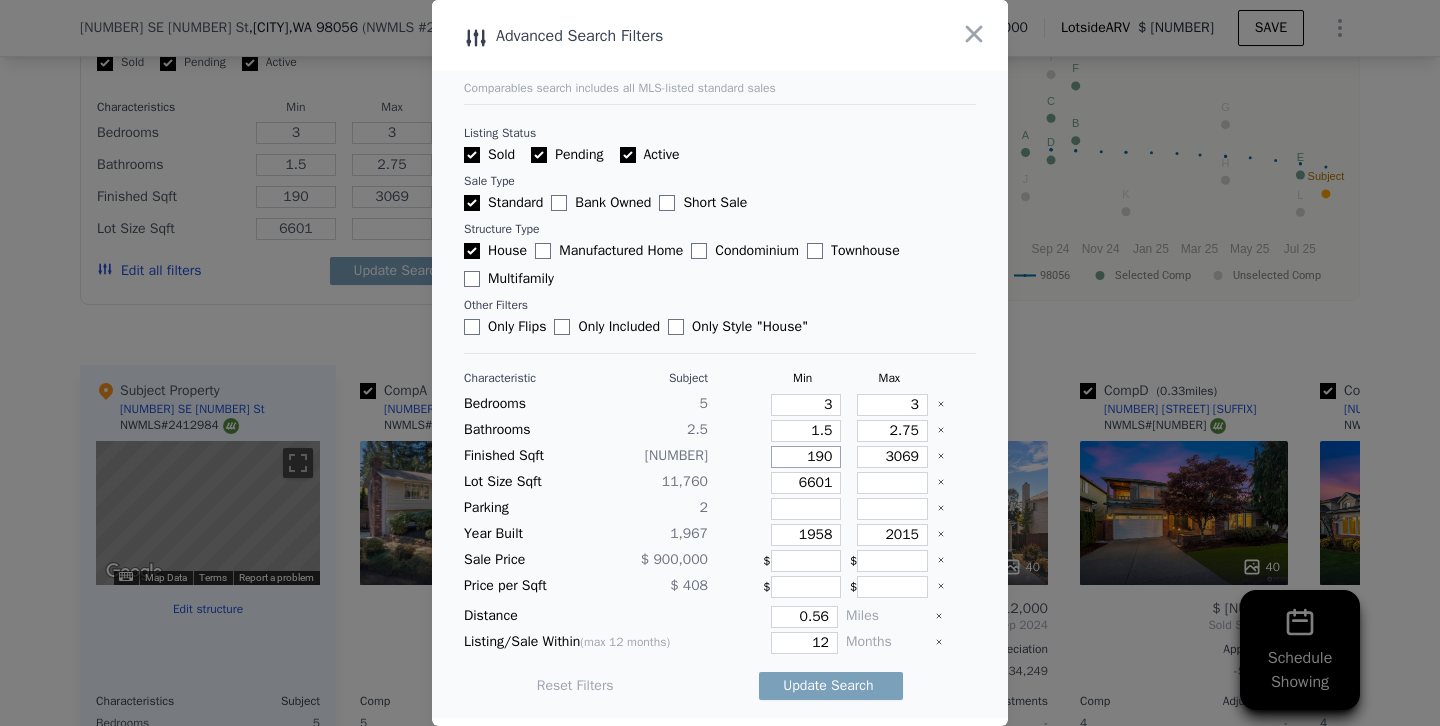 type on "1900" 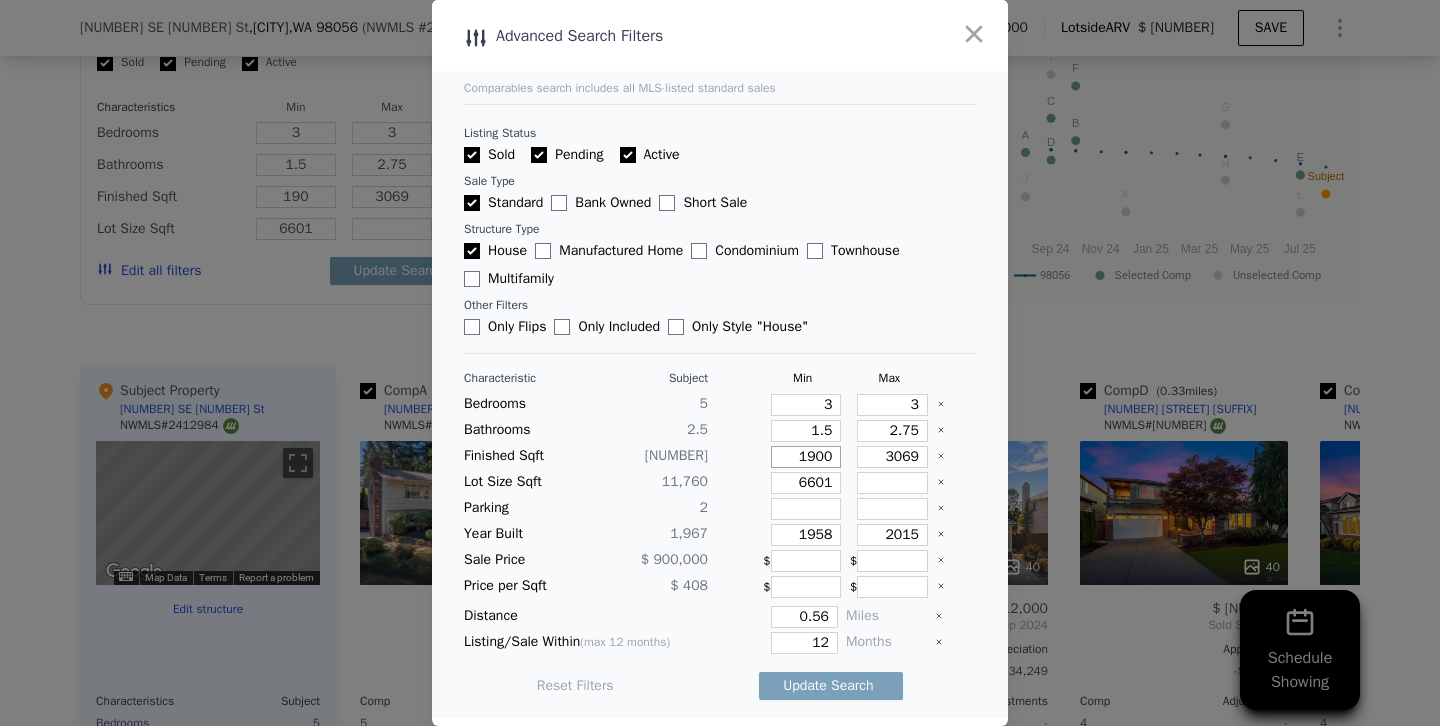 type on "1900" 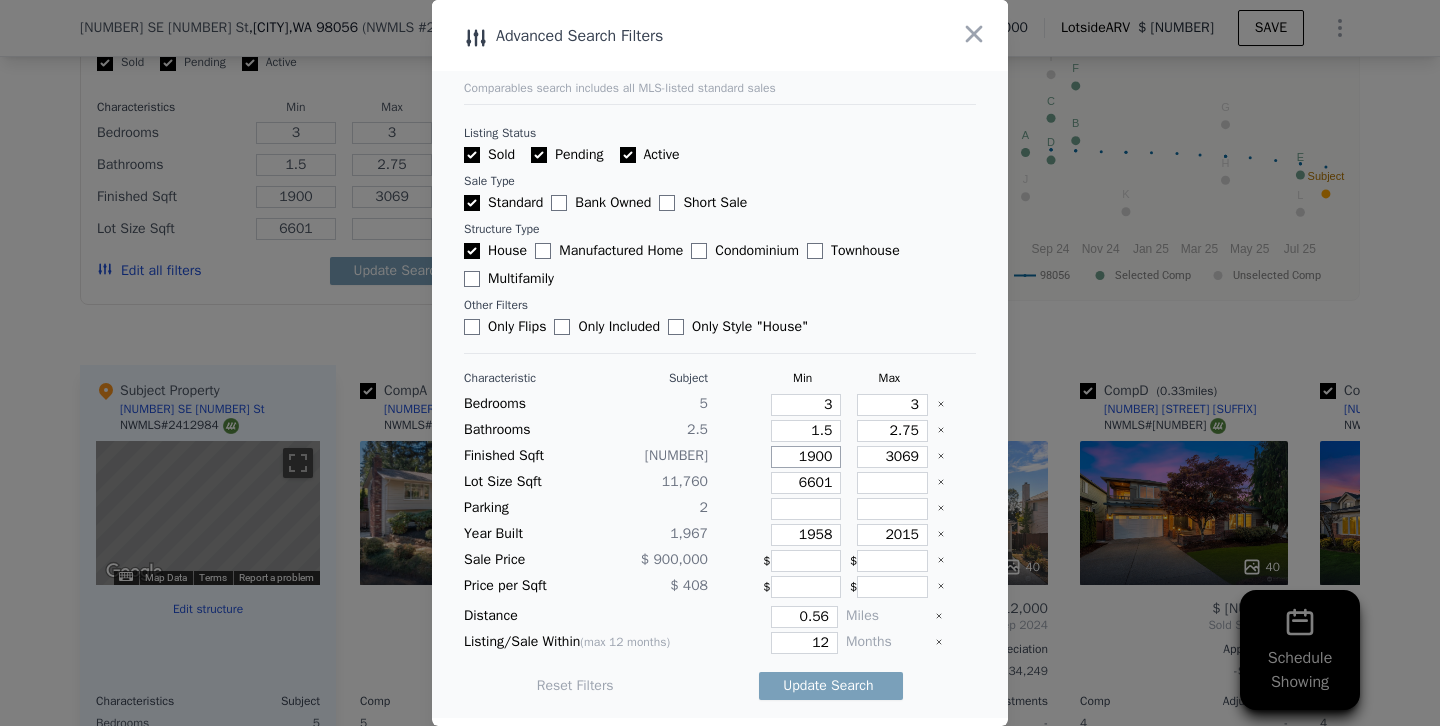 type on "1900" 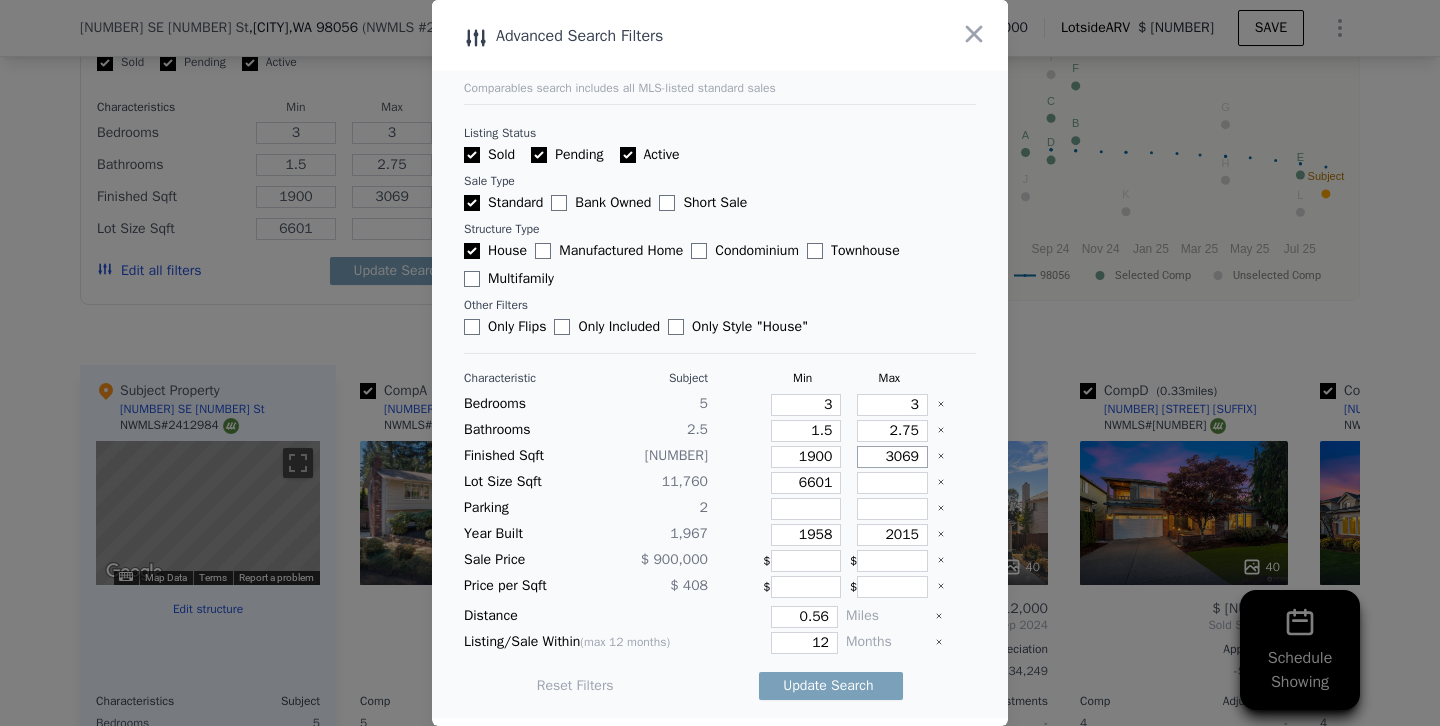 type on "2" 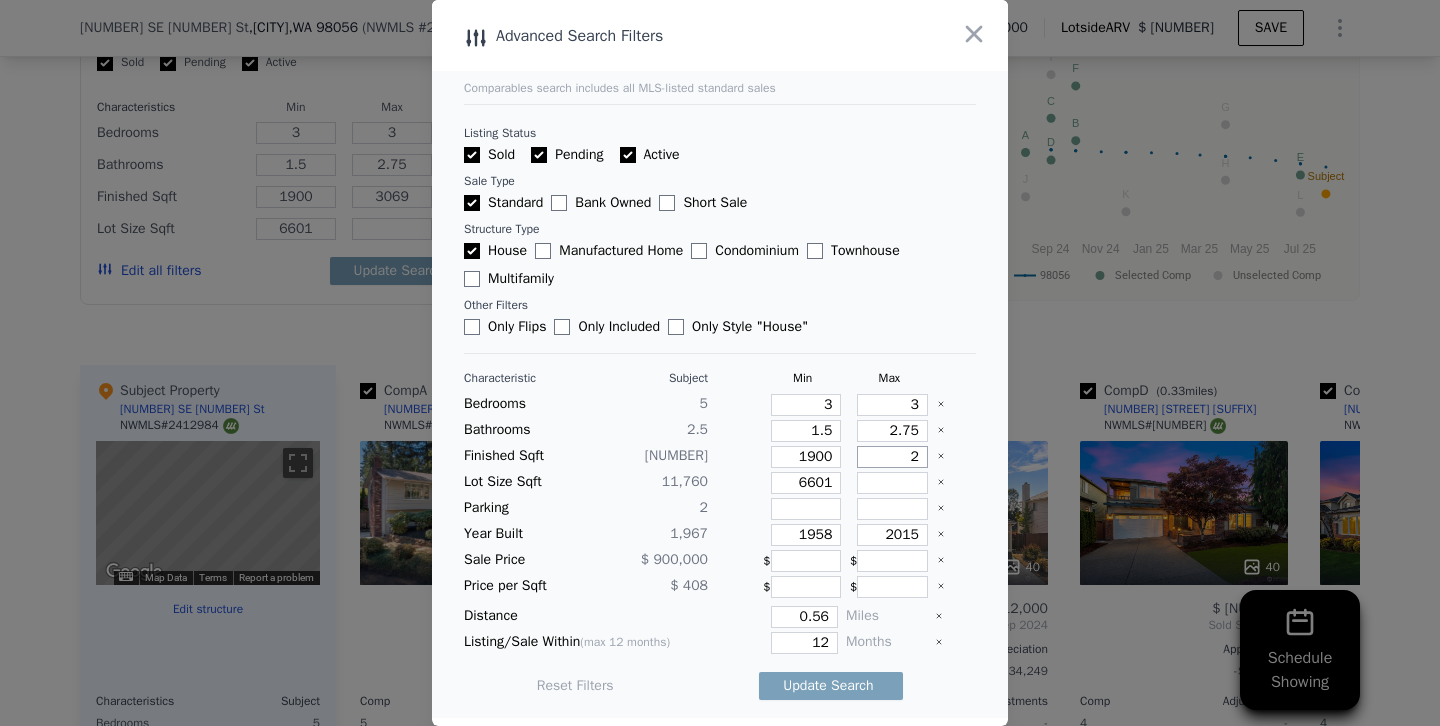 type on "2" 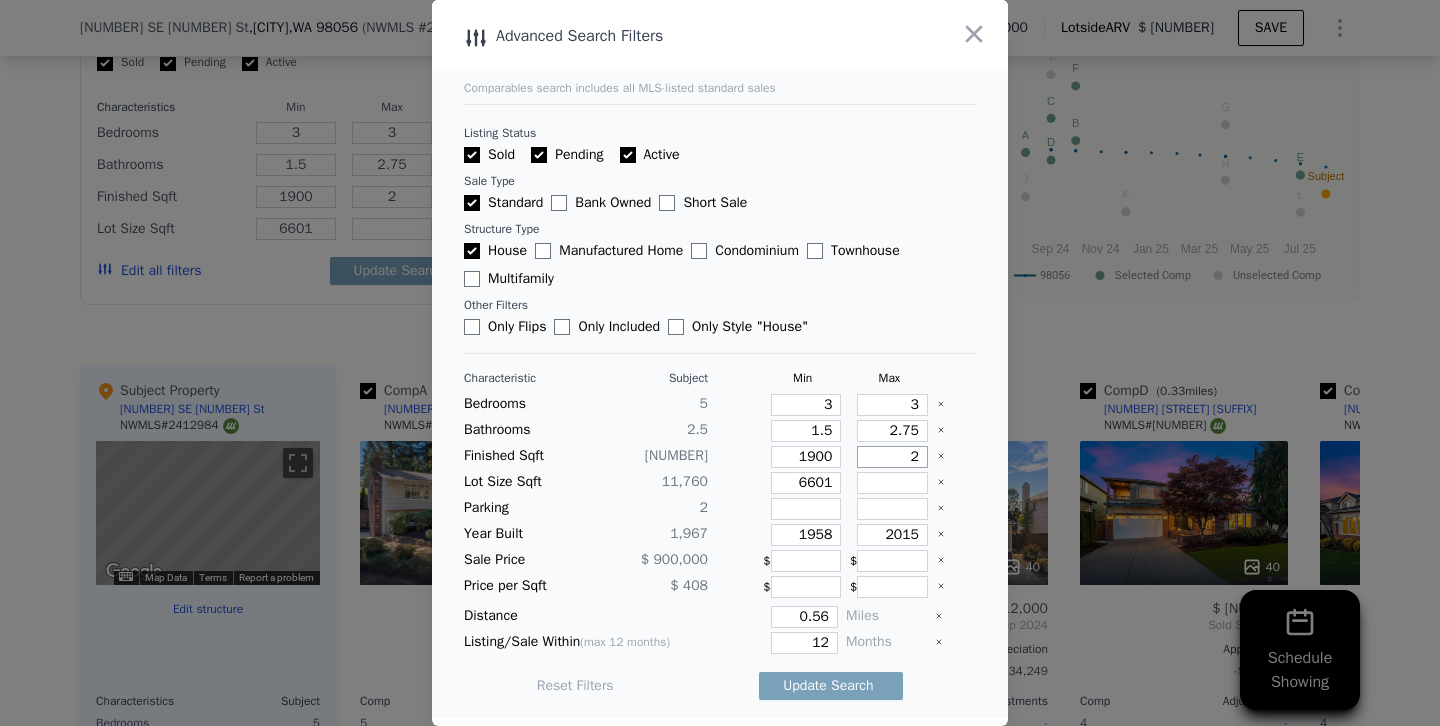 type on "25" 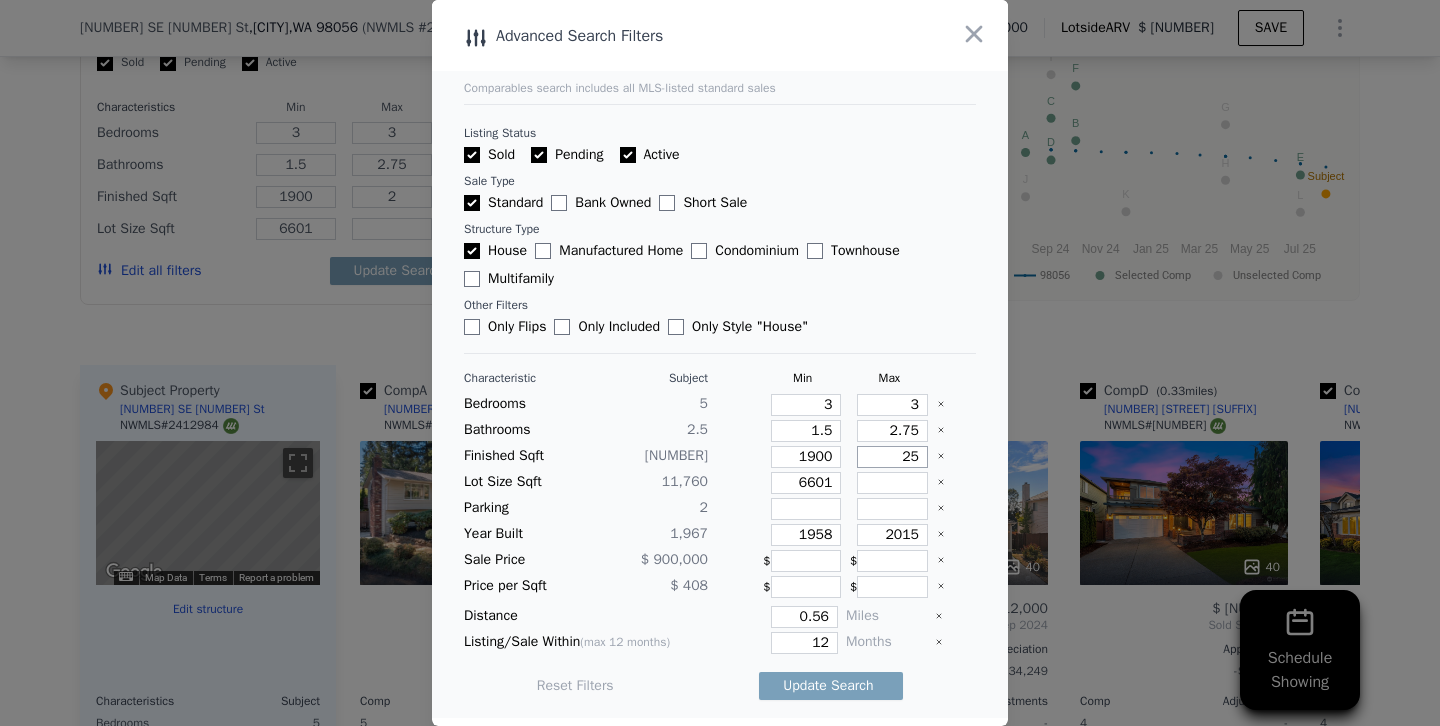 type on "25" 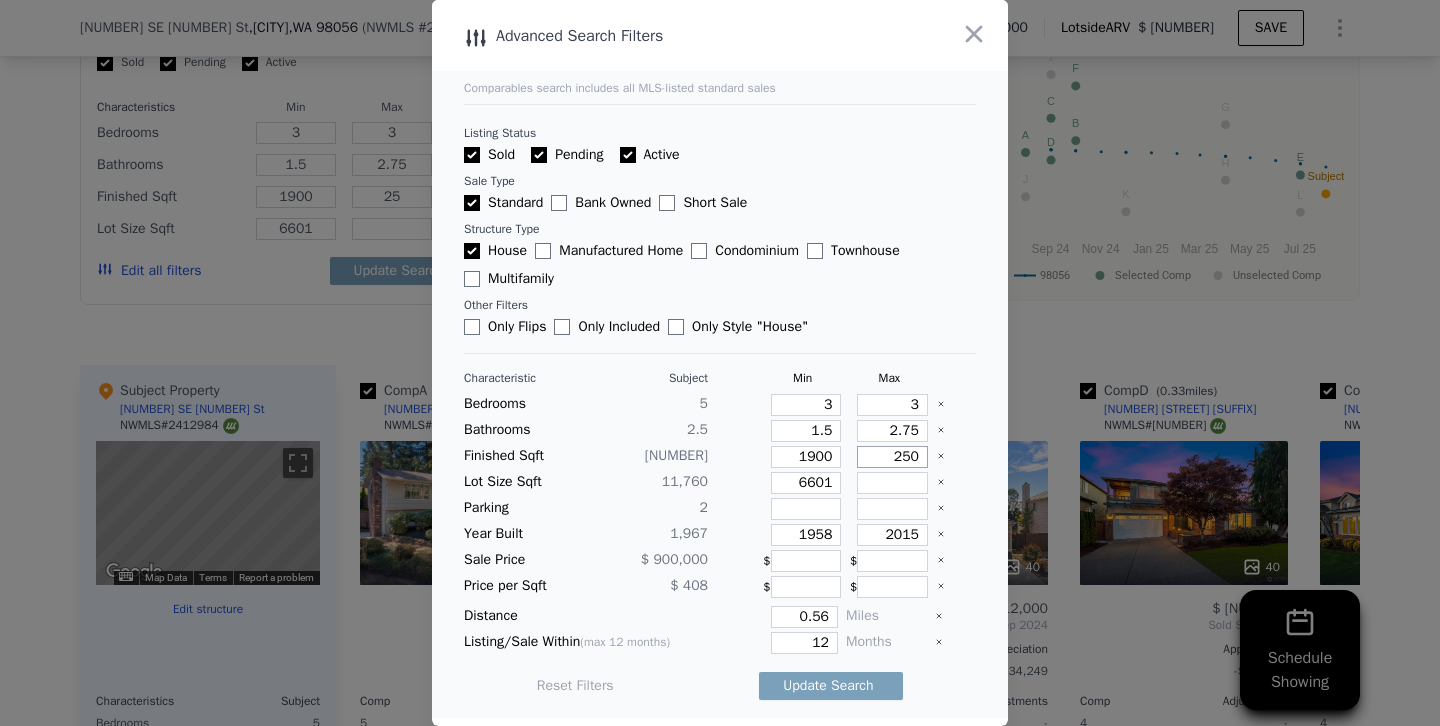 type on "2500" 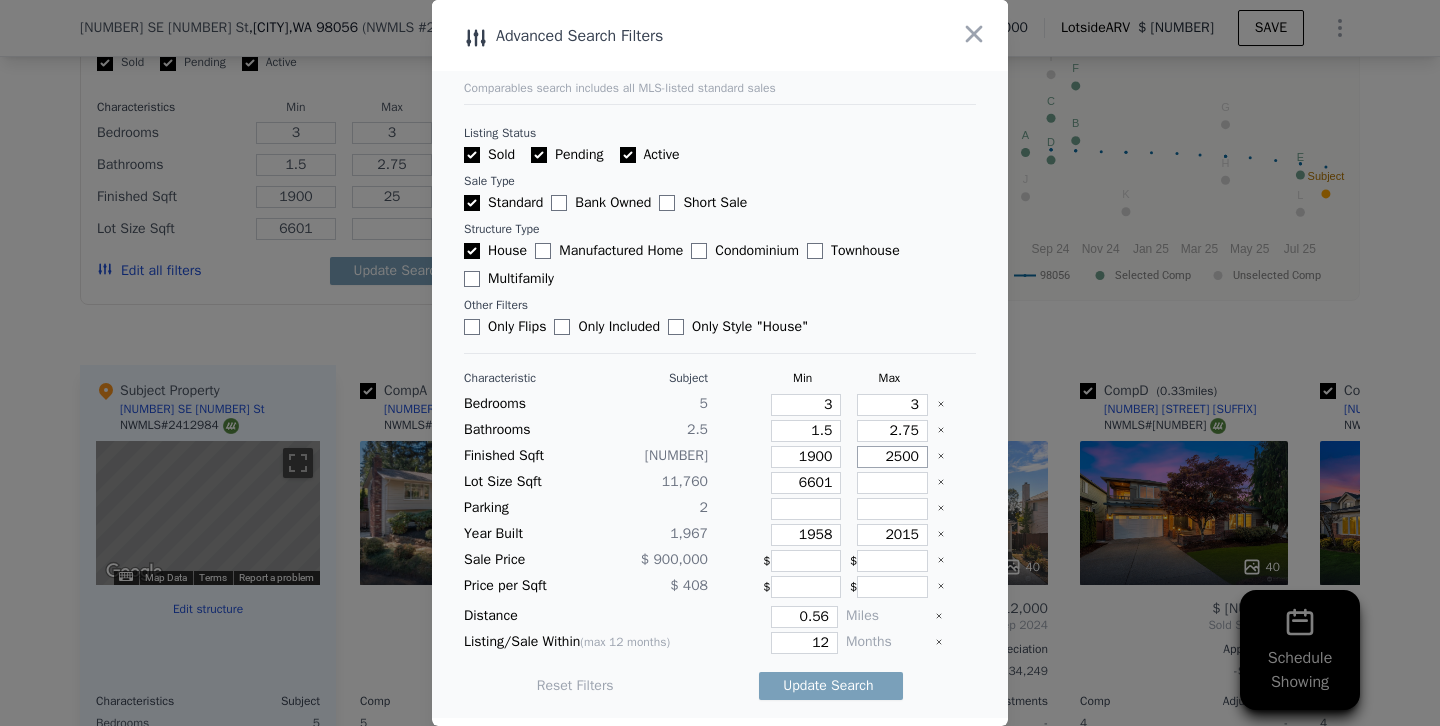 type on "250" 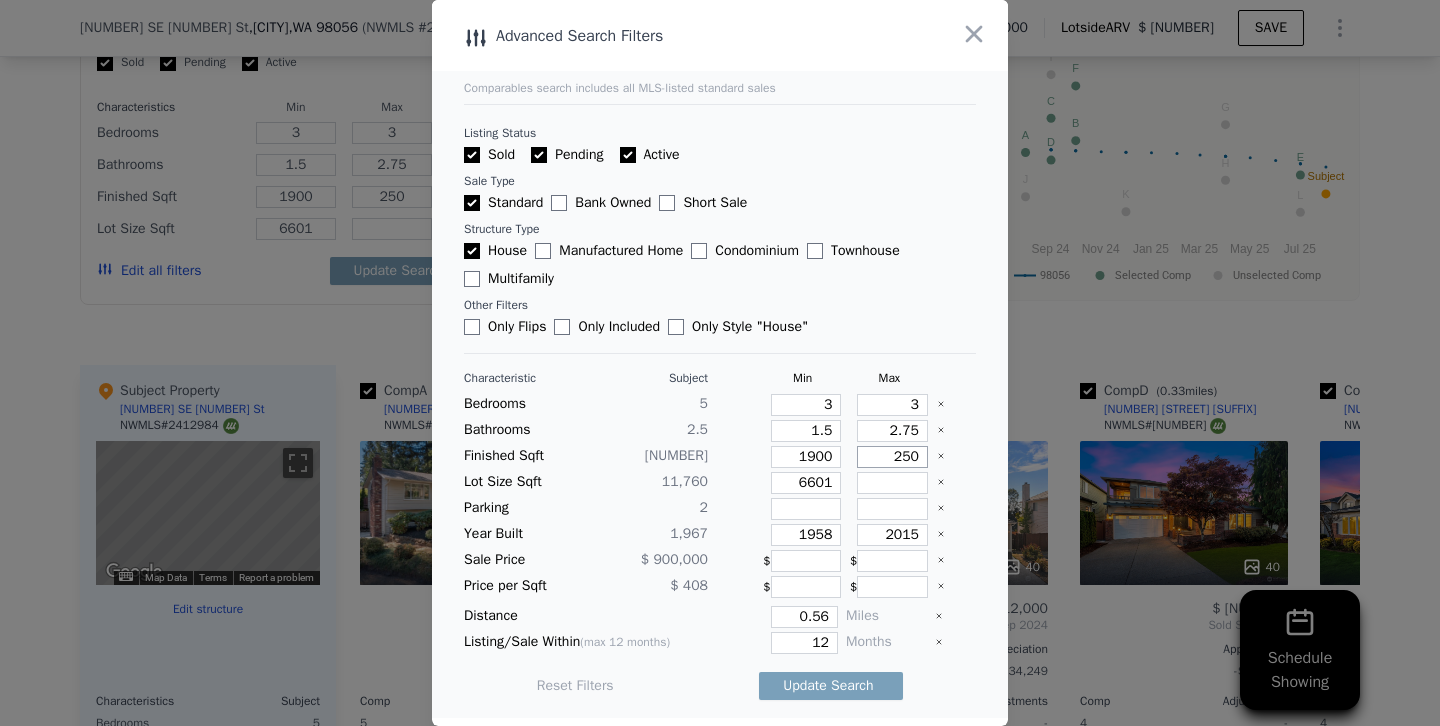 type on "2500" 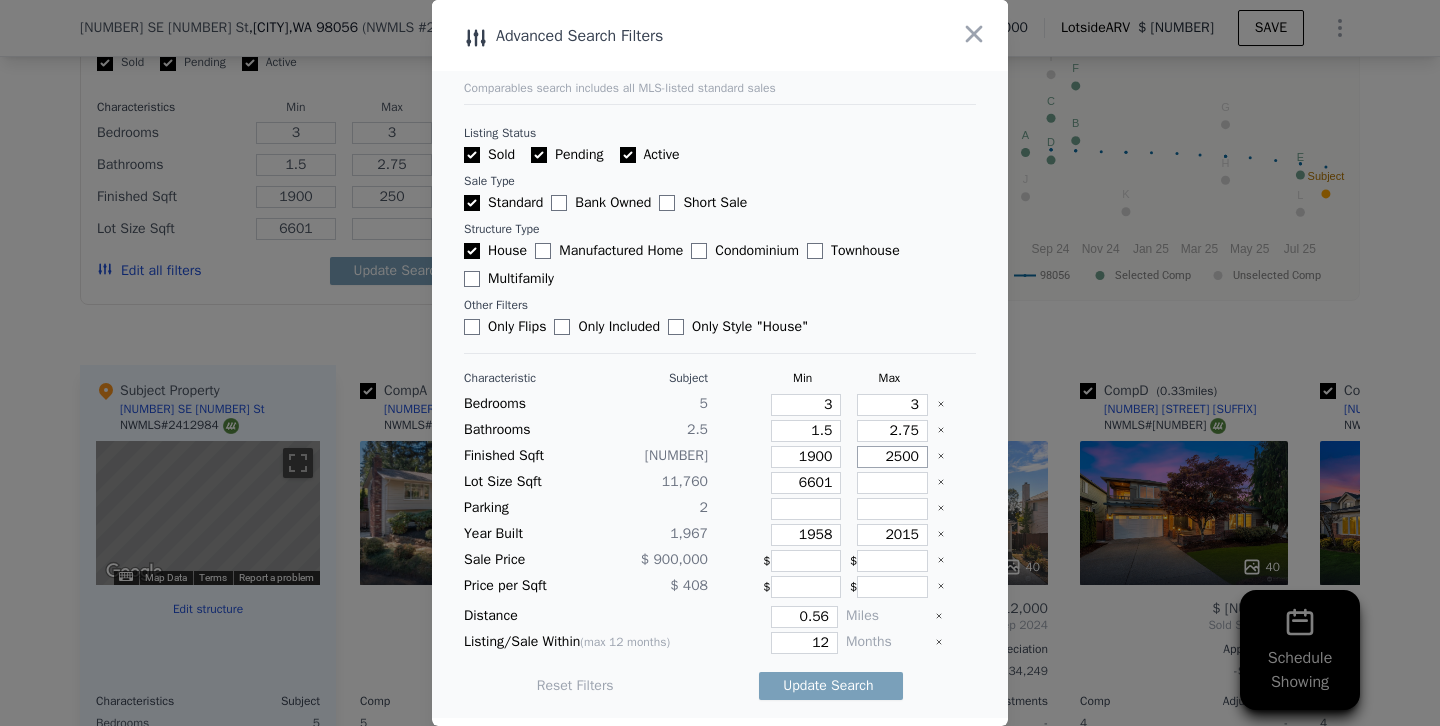 type on "2500" 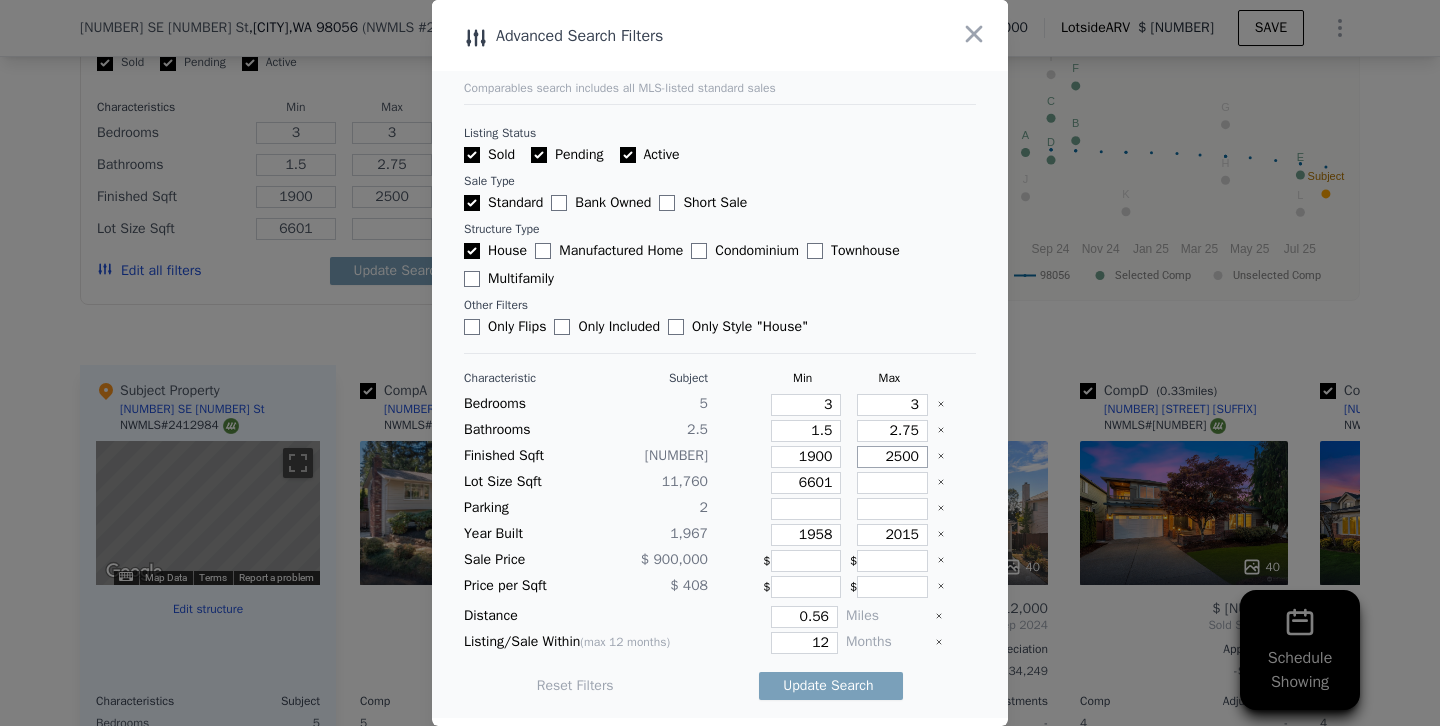 type on "2500" 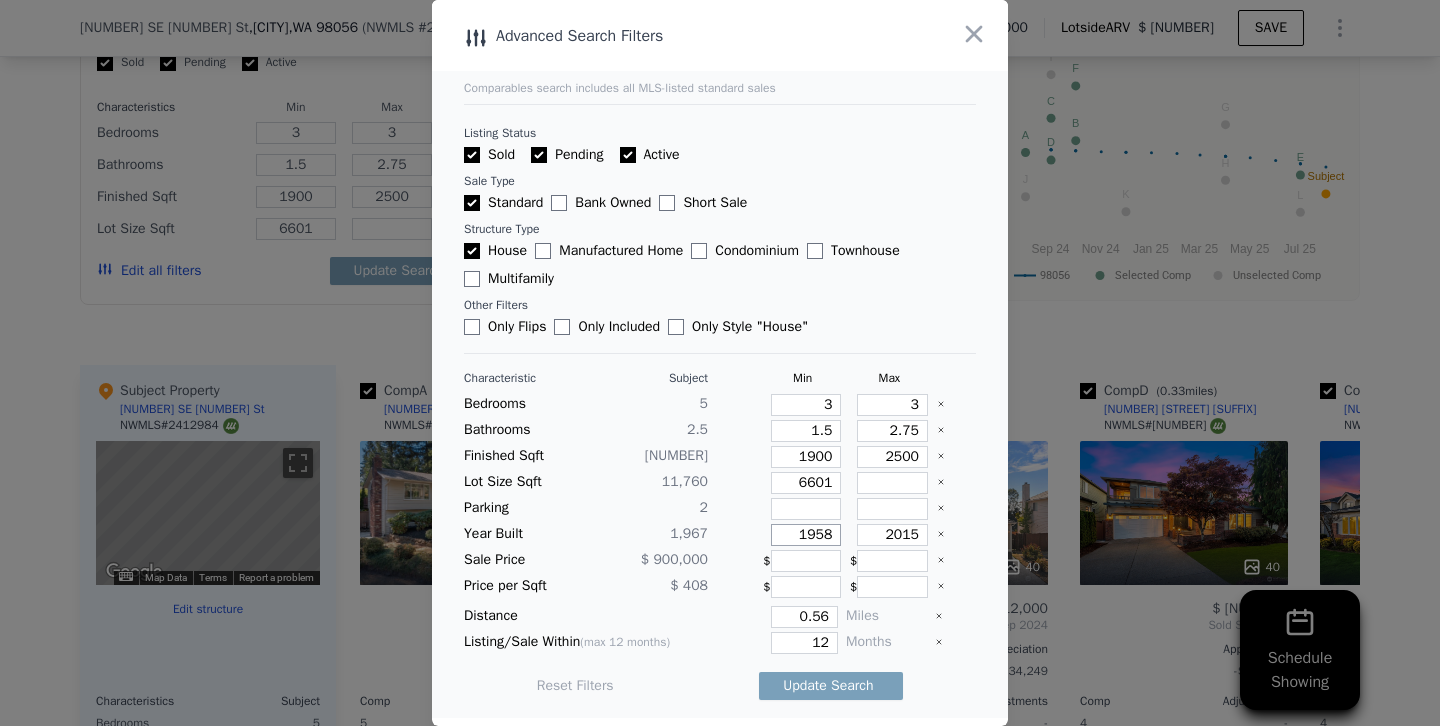 drag, startPoint x: 814, startPoint y: 533, endPoint x: 879, endPoint y: 533, distance: 65 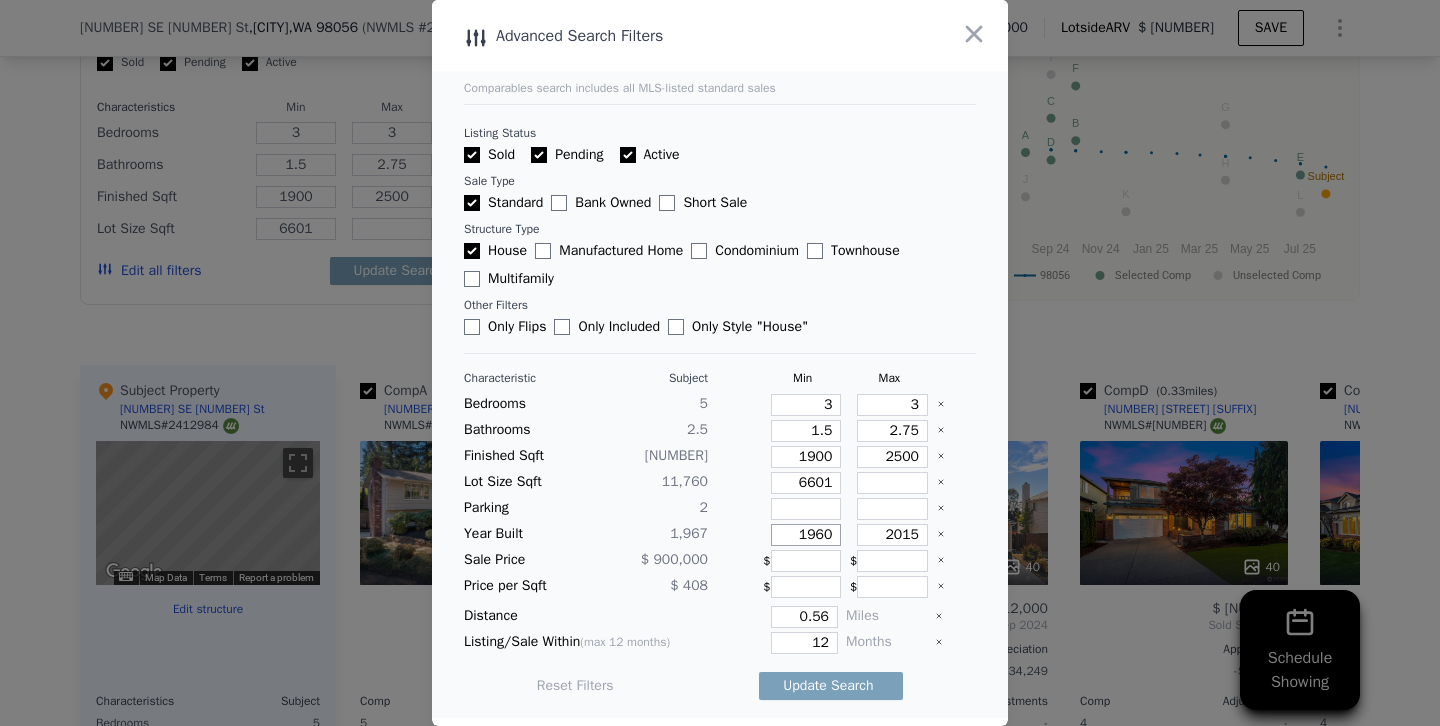 type on "1960" 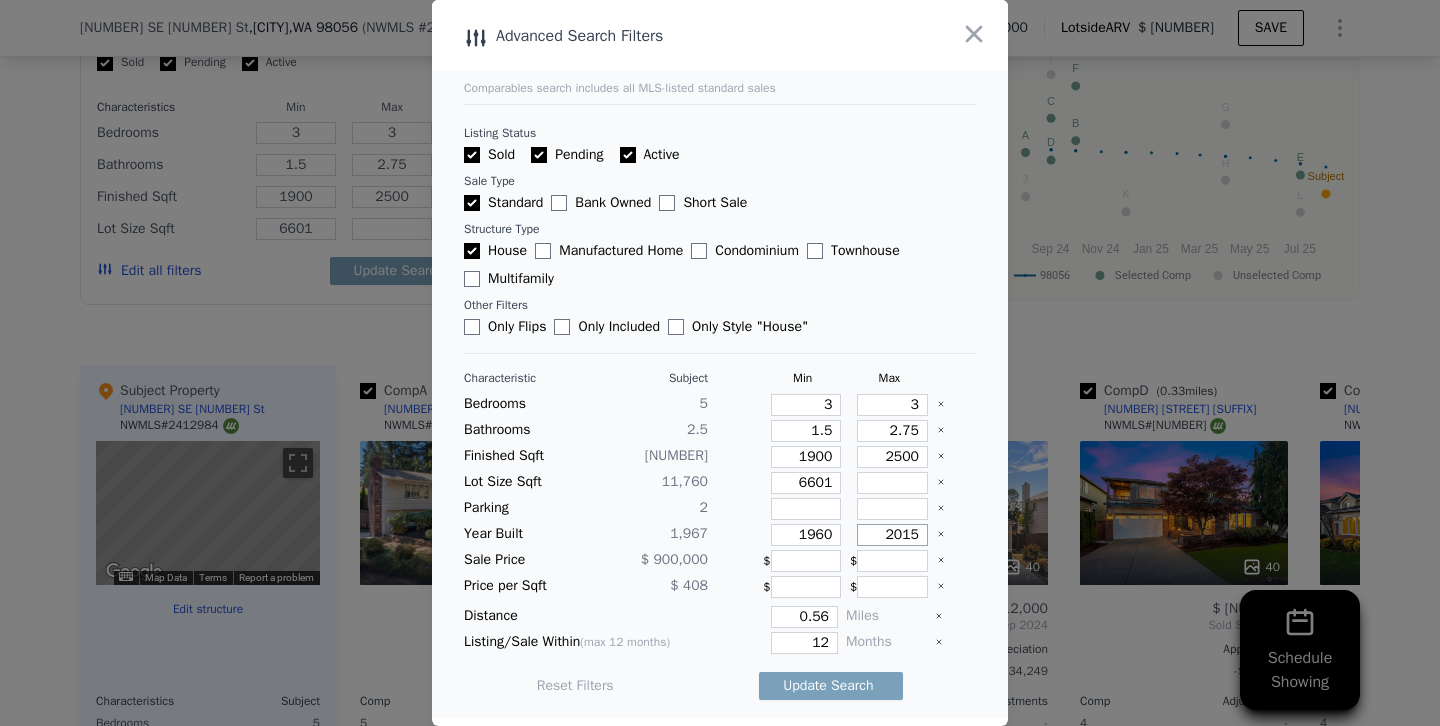 drag, startPoint x: 884, startPoint y: 528, endPoint x: 1001, endPoint y: 538, distance: 117.426575 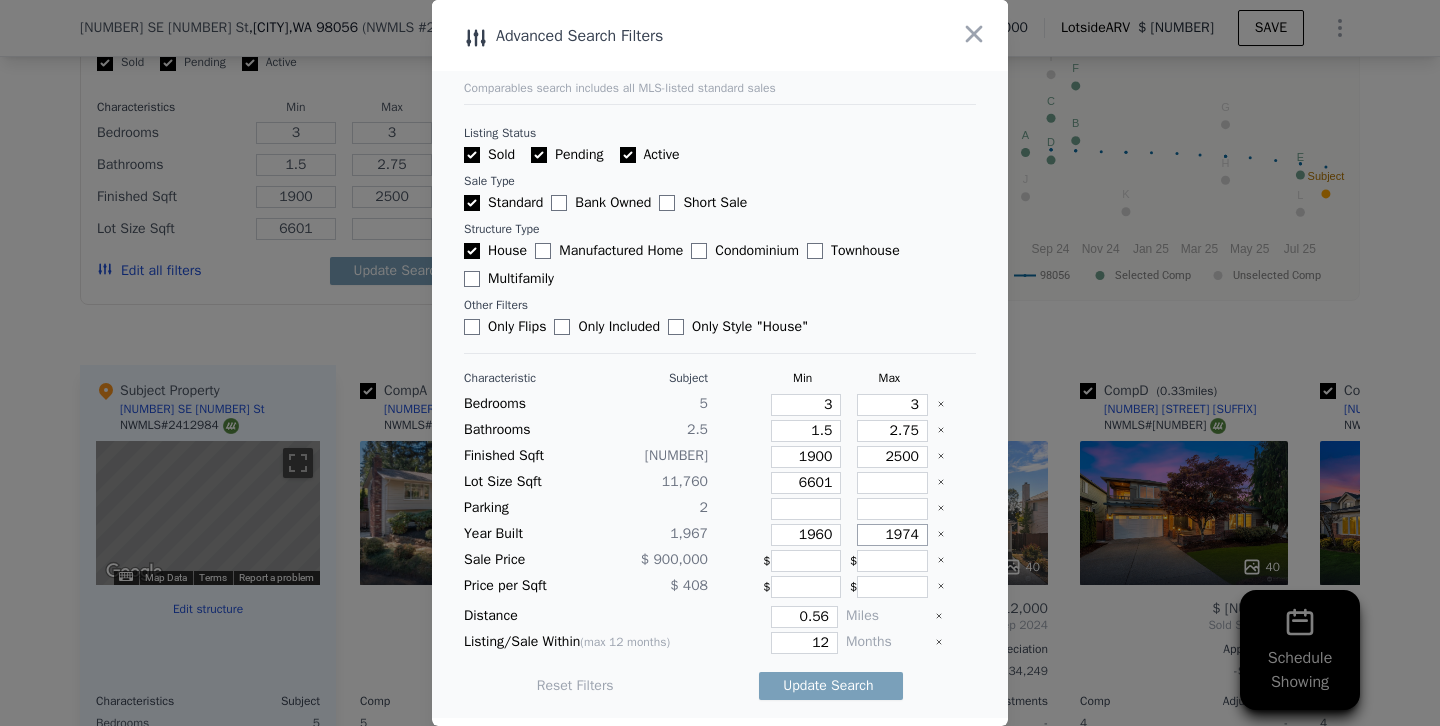 type on "1974" 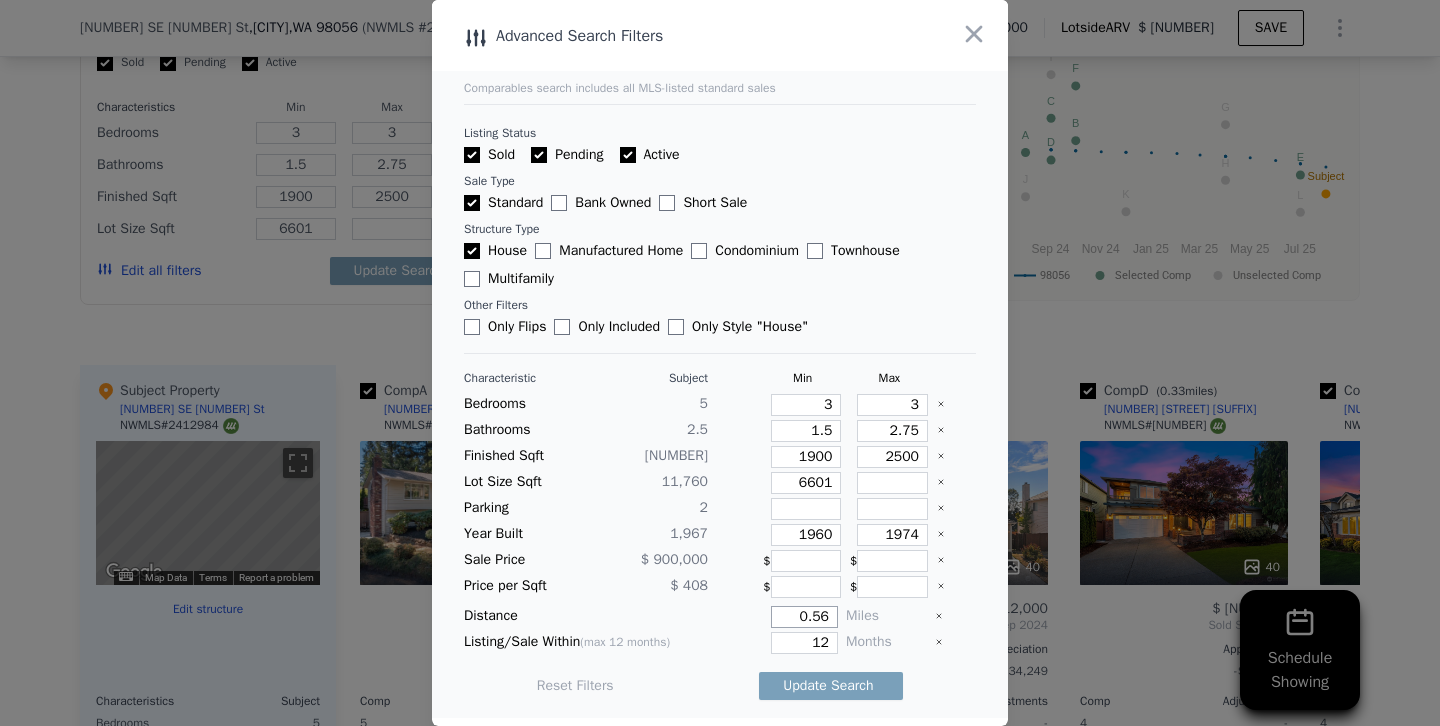 click on "0.56" at bounding box center (804, 617) 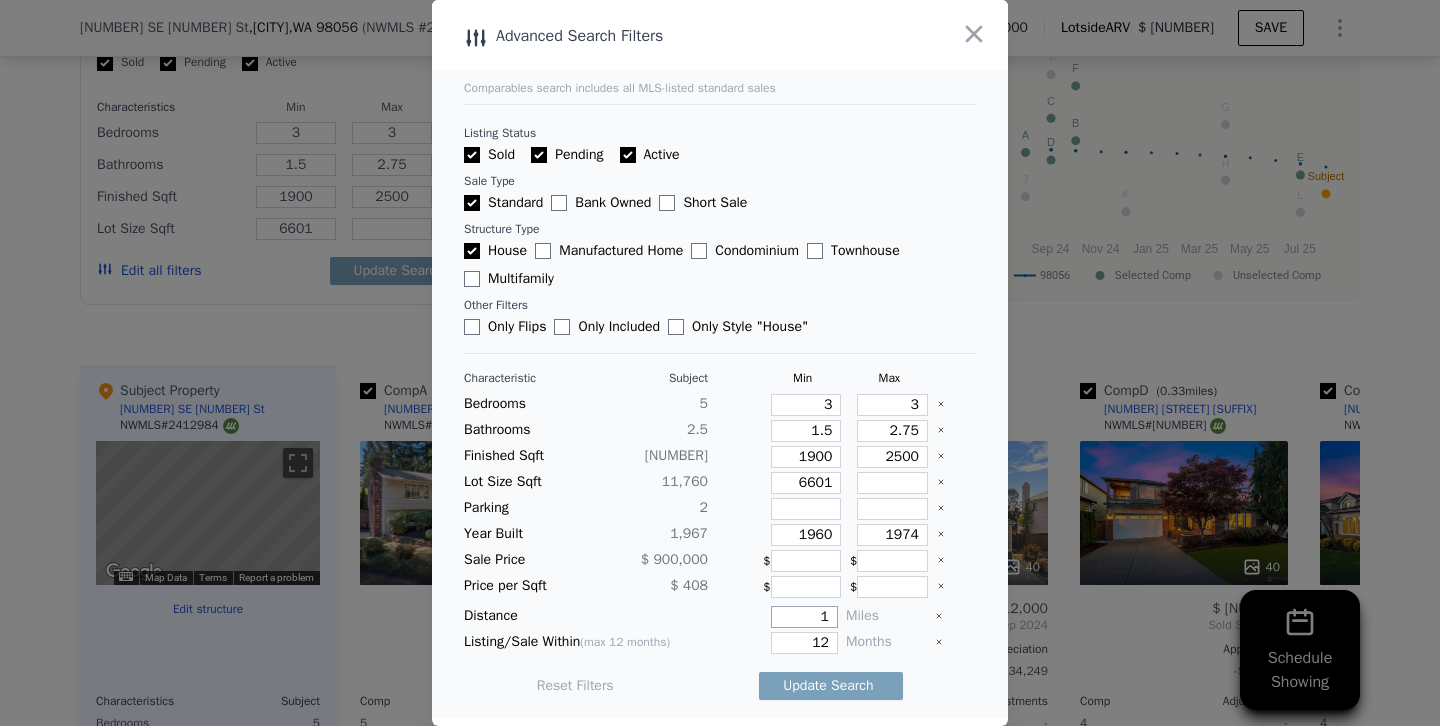 type on "1" 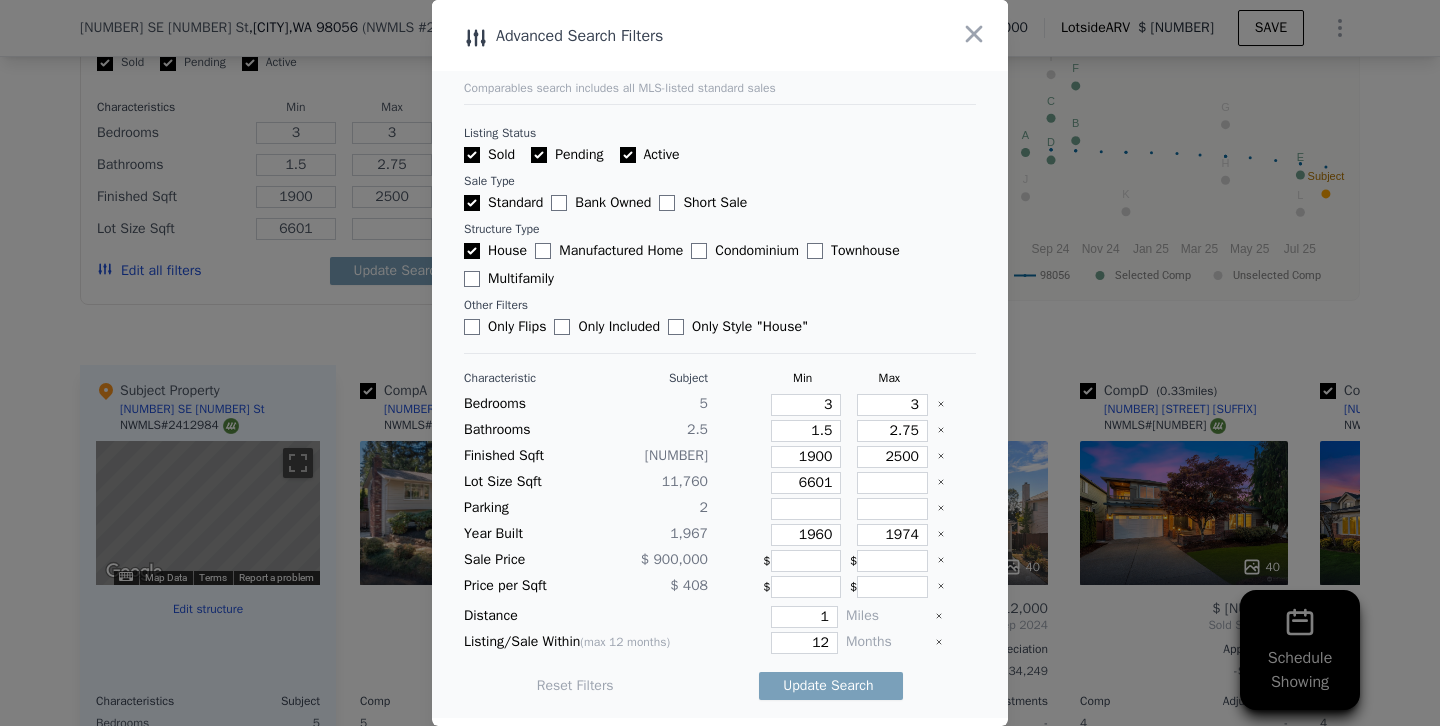 type 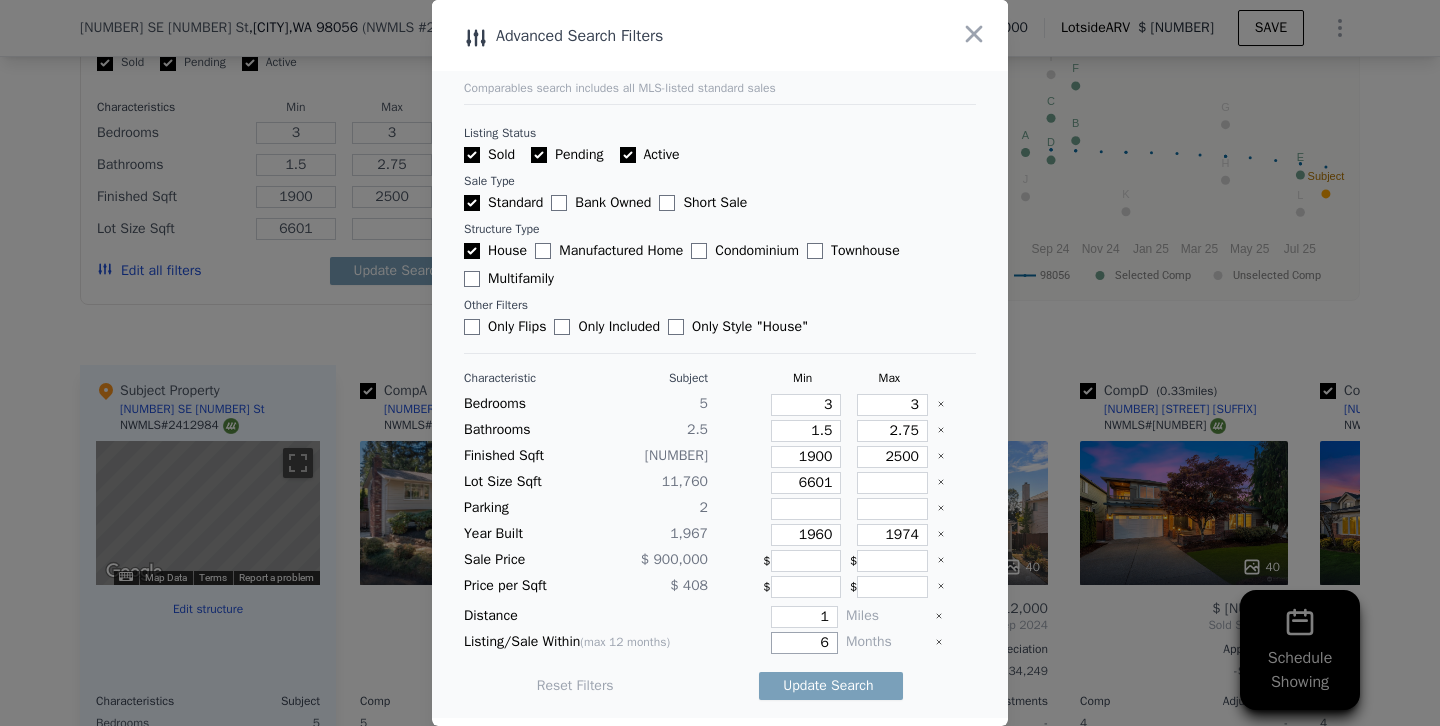 type on "6" 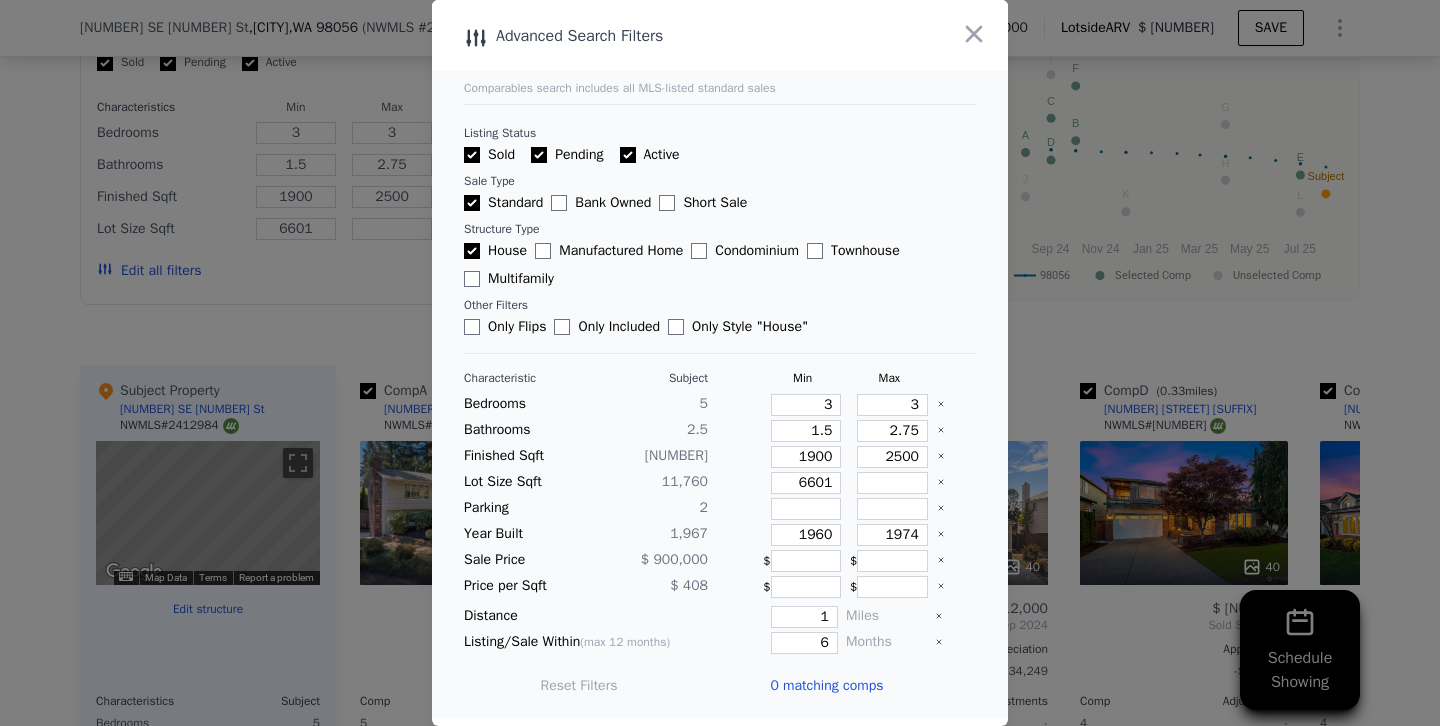 click at bounding box center [720, 363] 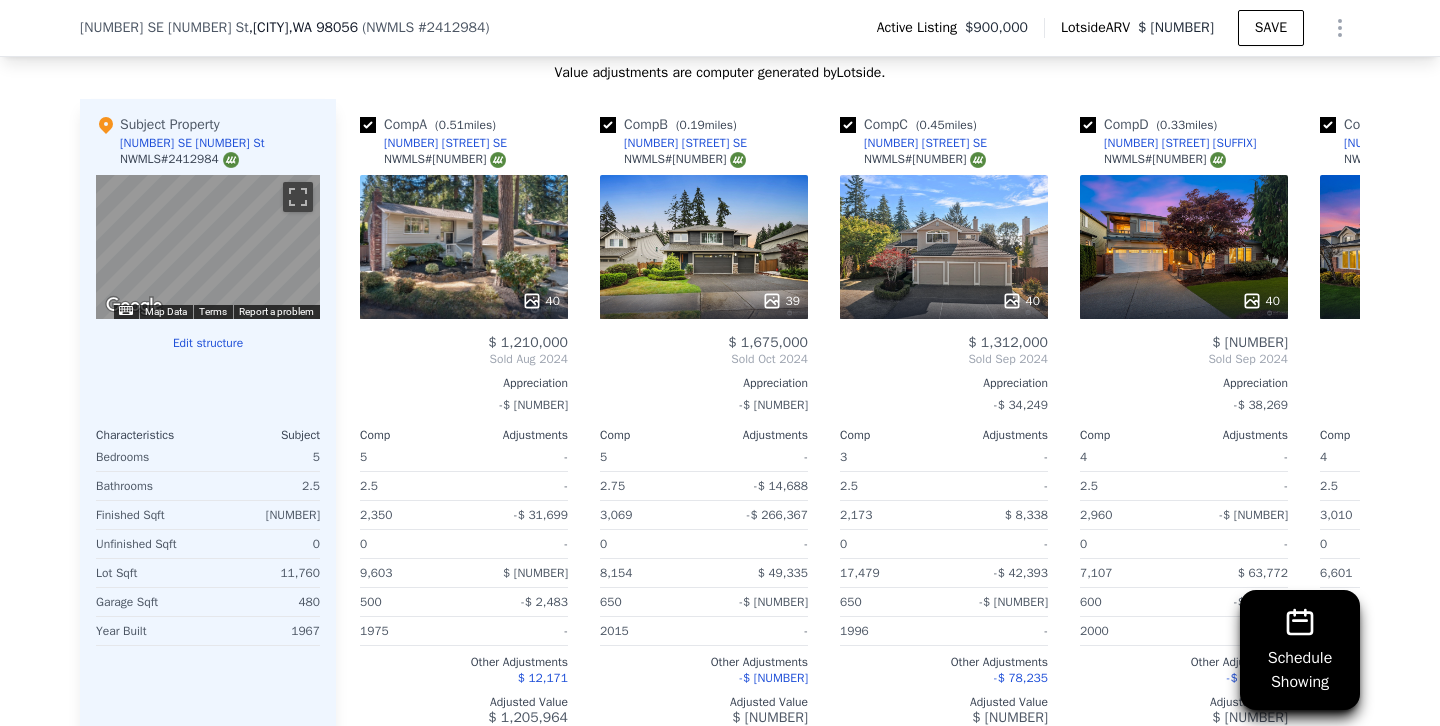 scroll, scrollTop: 2351, scrollLeft: 0, axis: vertical 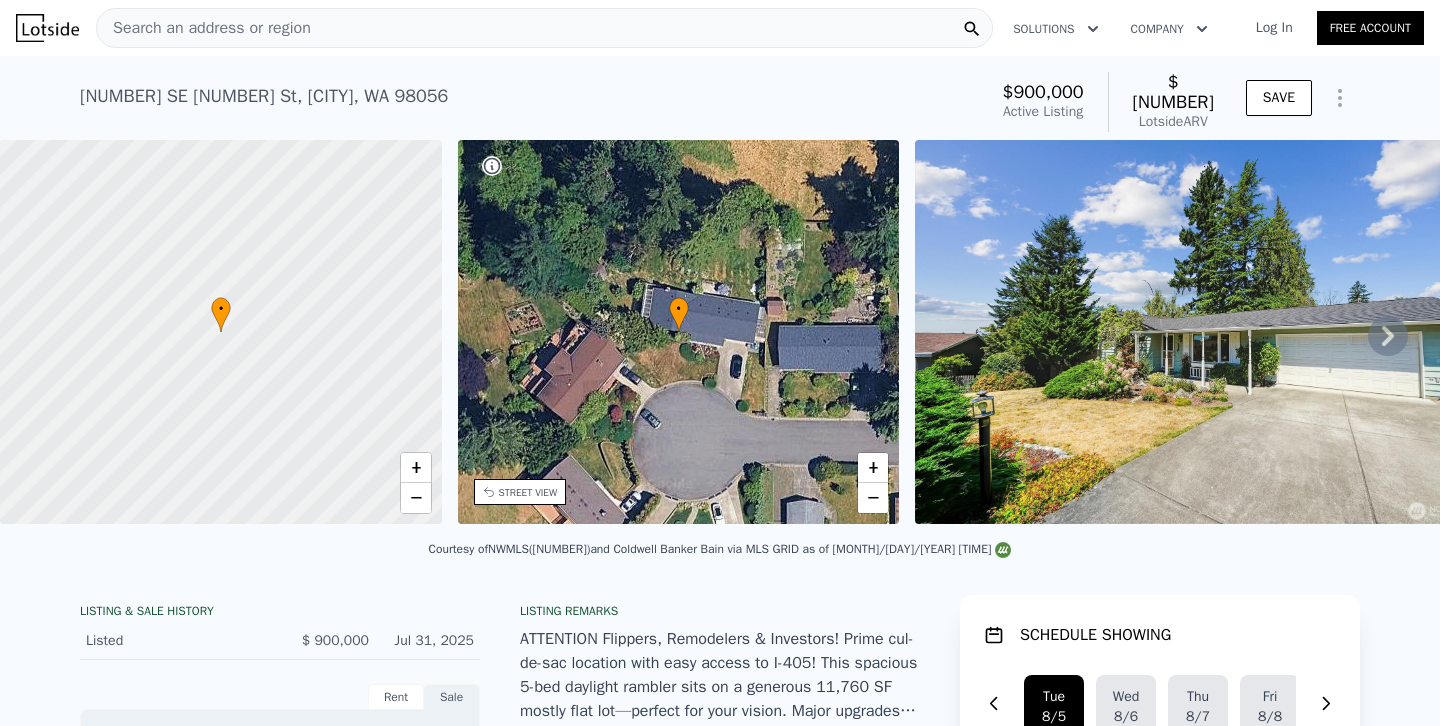 click on "Search an address or region" at bounding box center [204, 28] 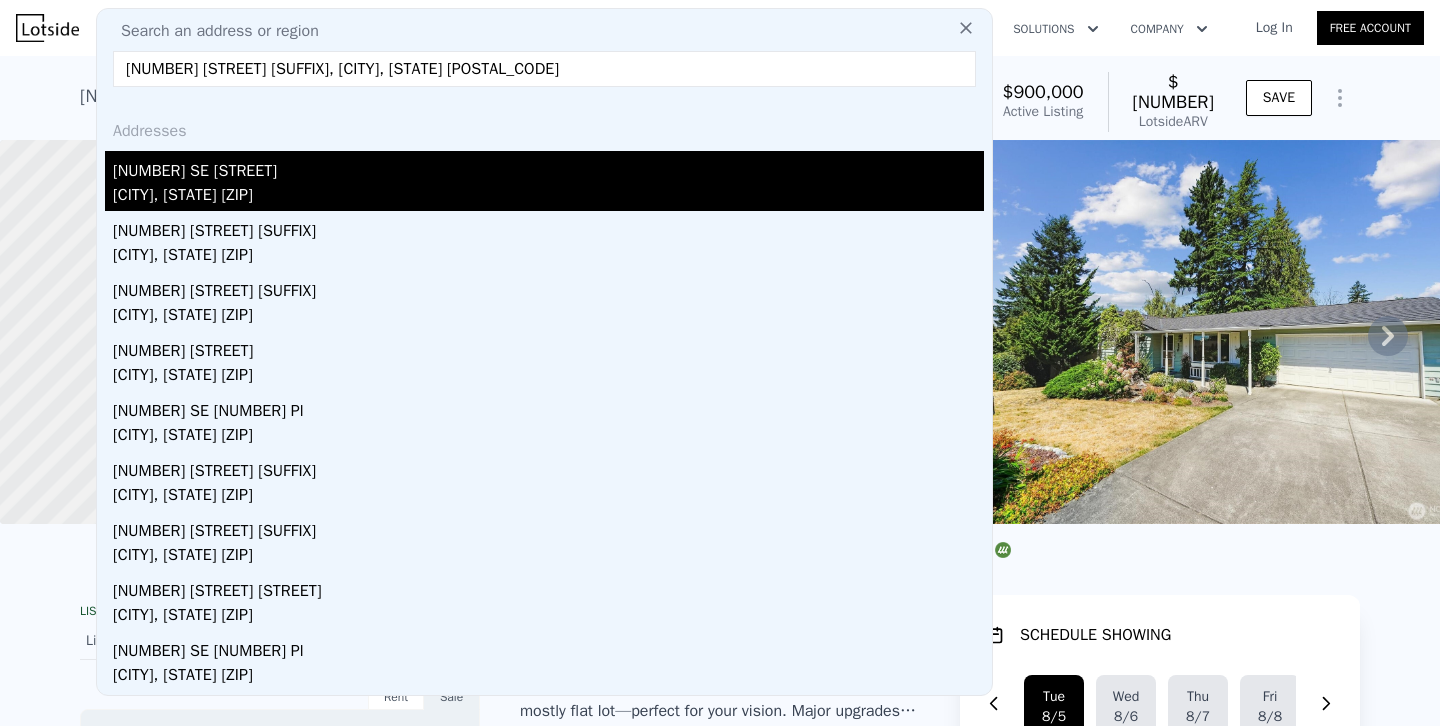 type on "[NUMBER] [STREET] [SUFFIX], [CITY], [STATE] [POSTAL_CODE]" 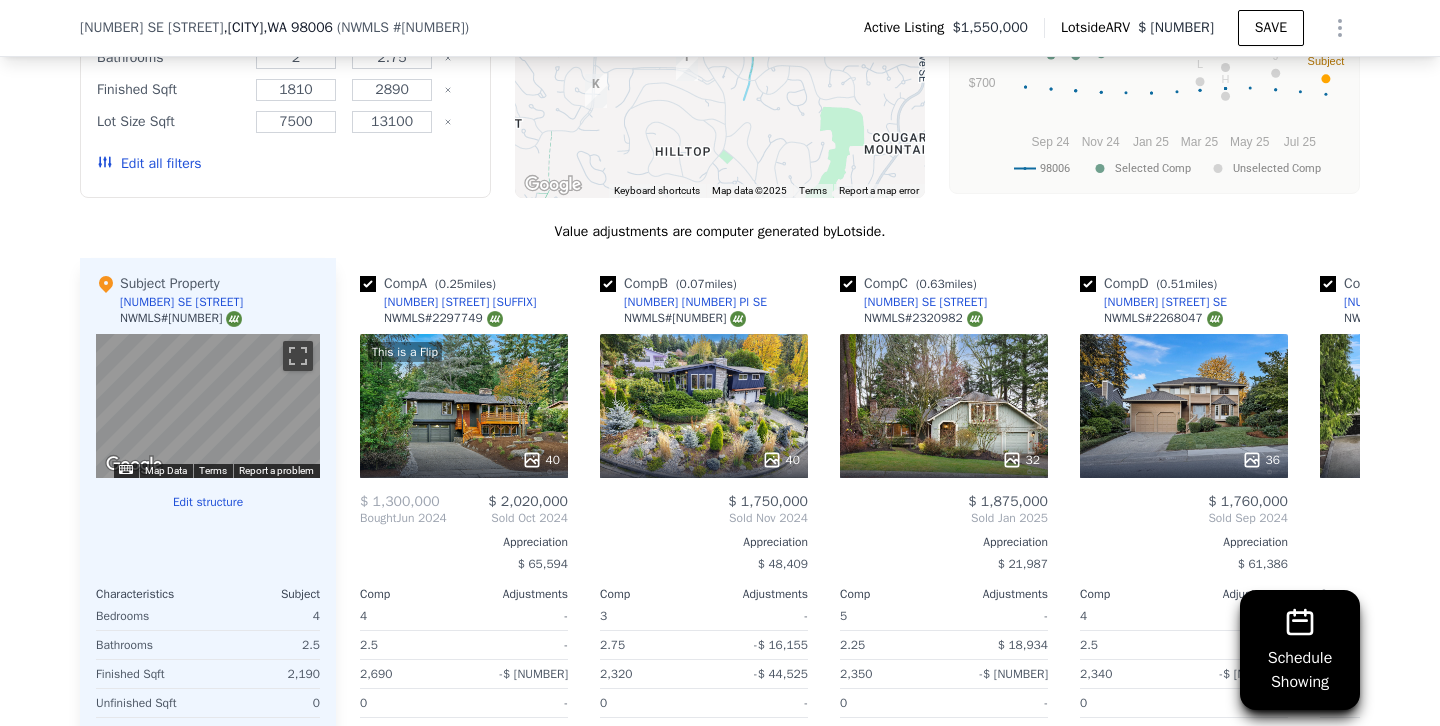 scroll, scrollTop: 2009, scrollLeft: 0, axis: vertical 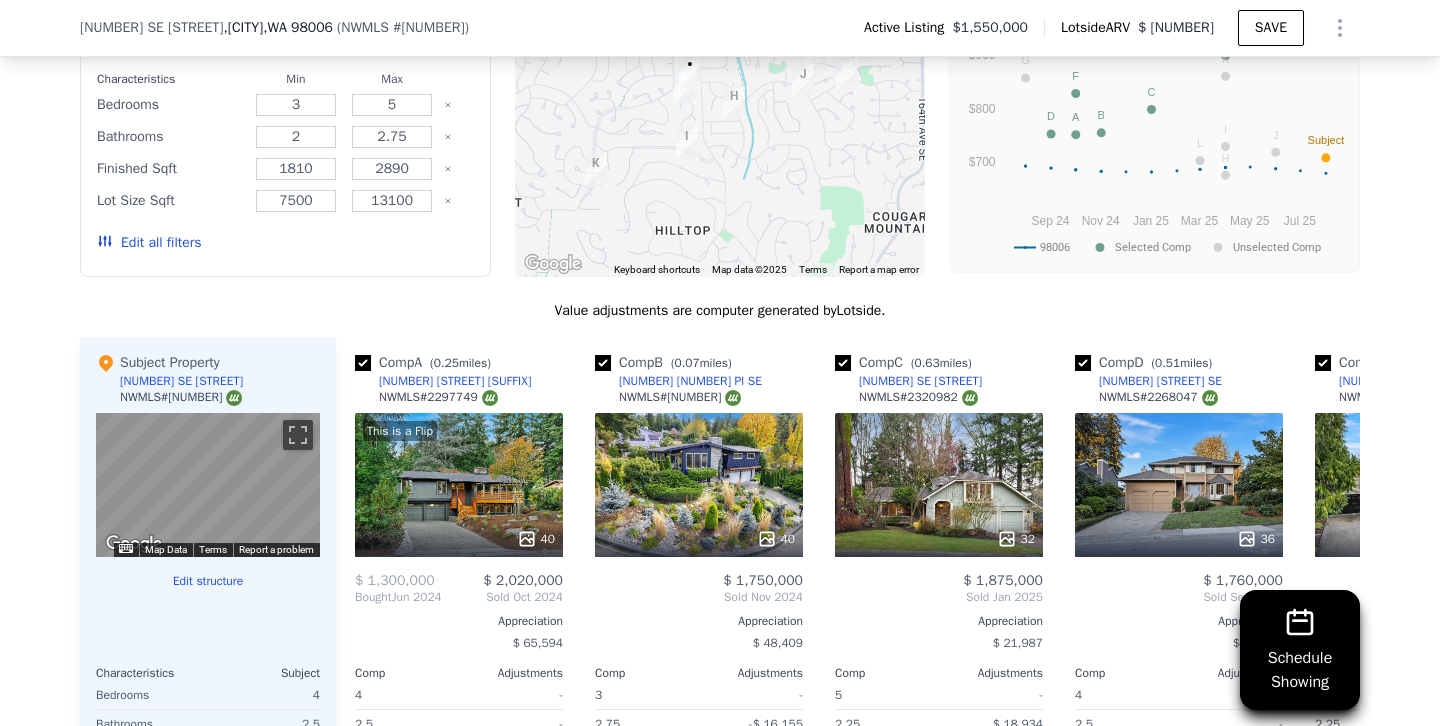 click on "Edit all filters" at bounding box center [149, 243] 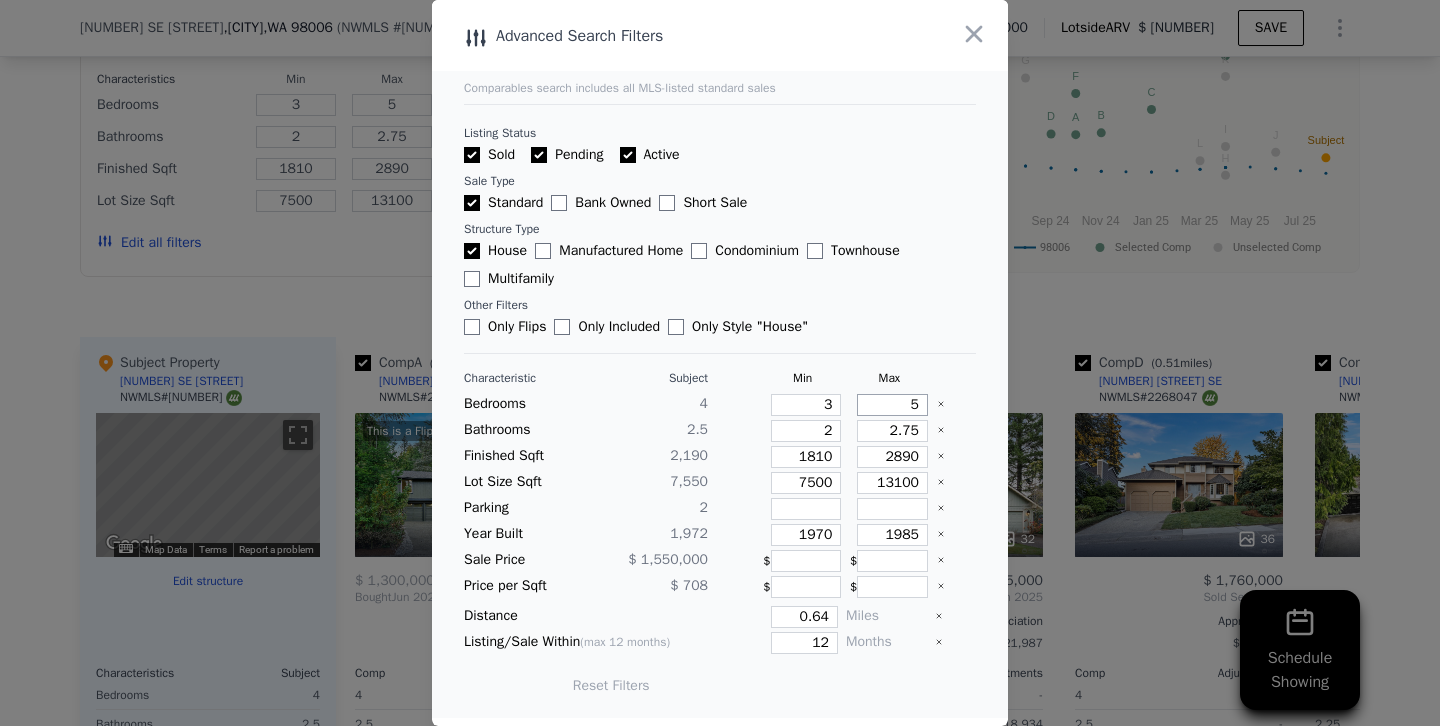 drag, startPoint x: 870, startPoint y: 407, endPoint x: 986, endPoint y: 428, distance: 117.88554 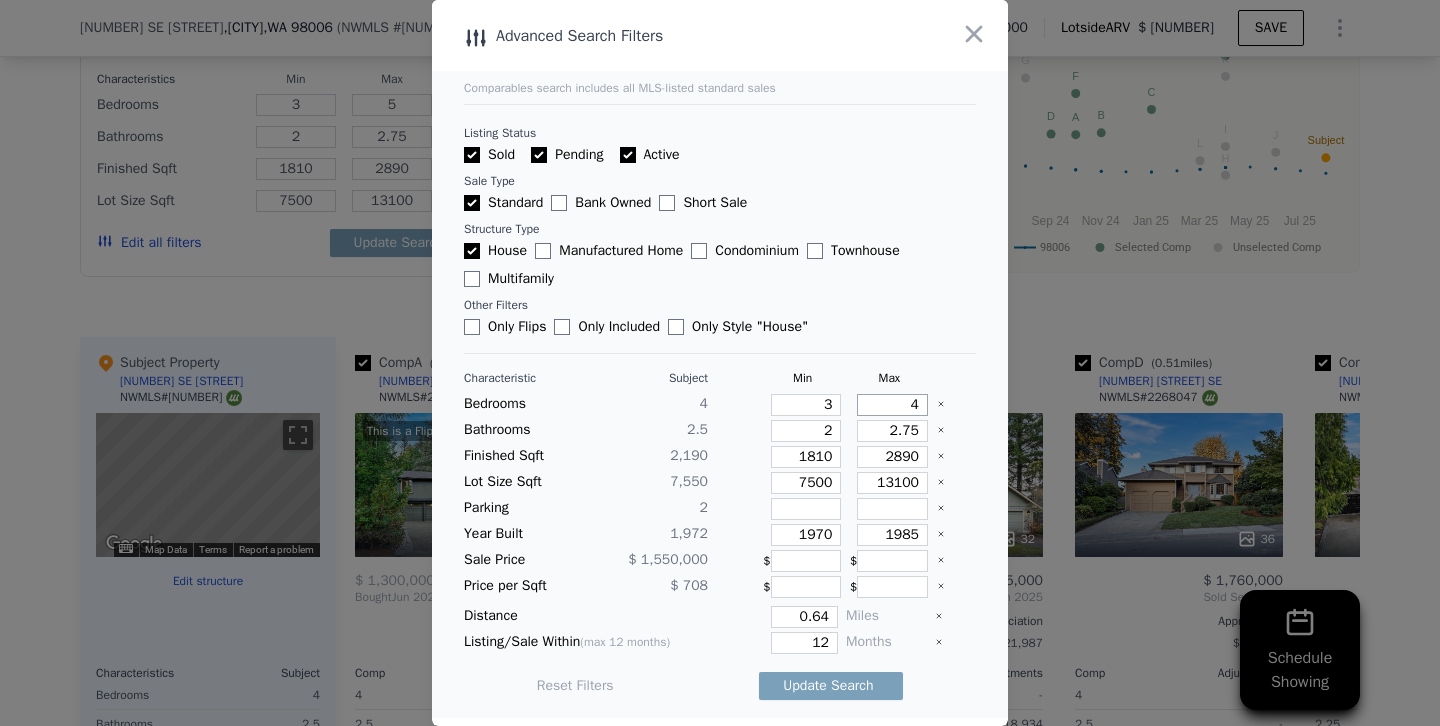 type on "4" 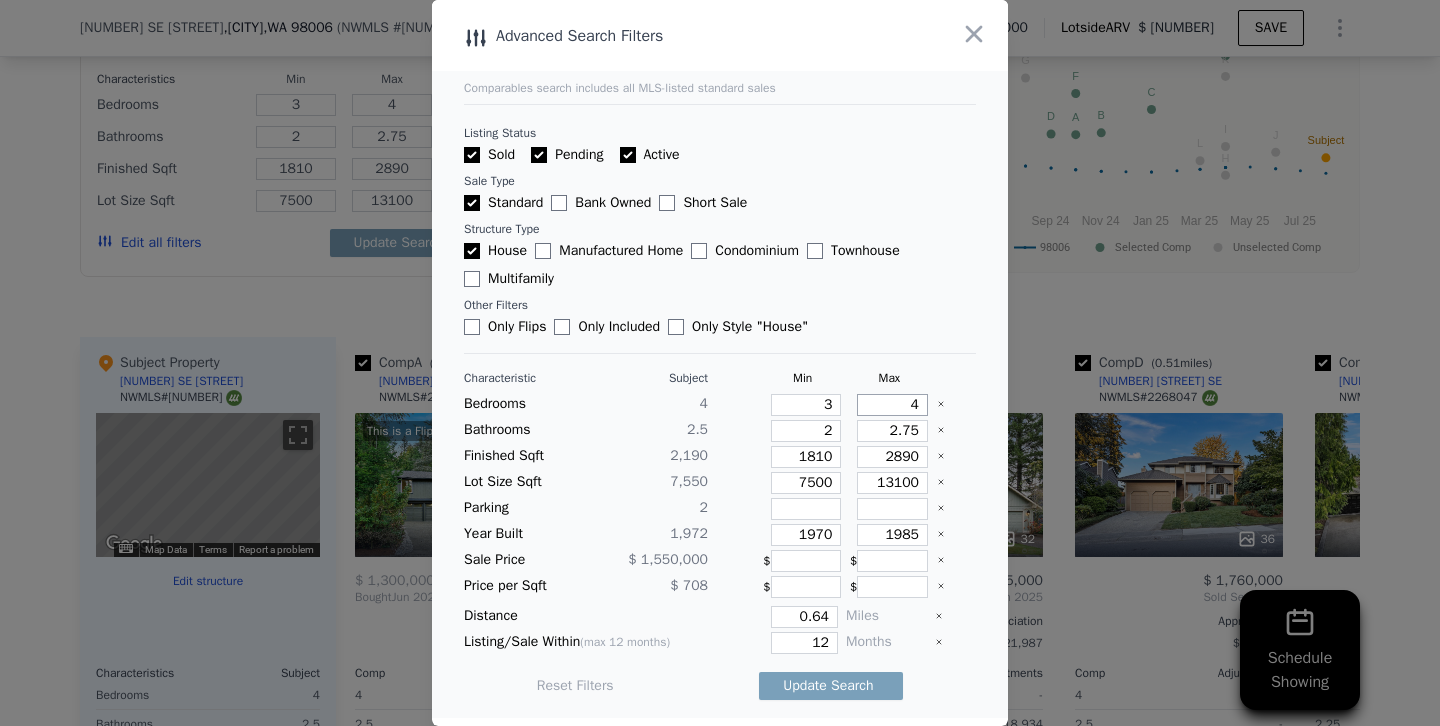 type on "4" 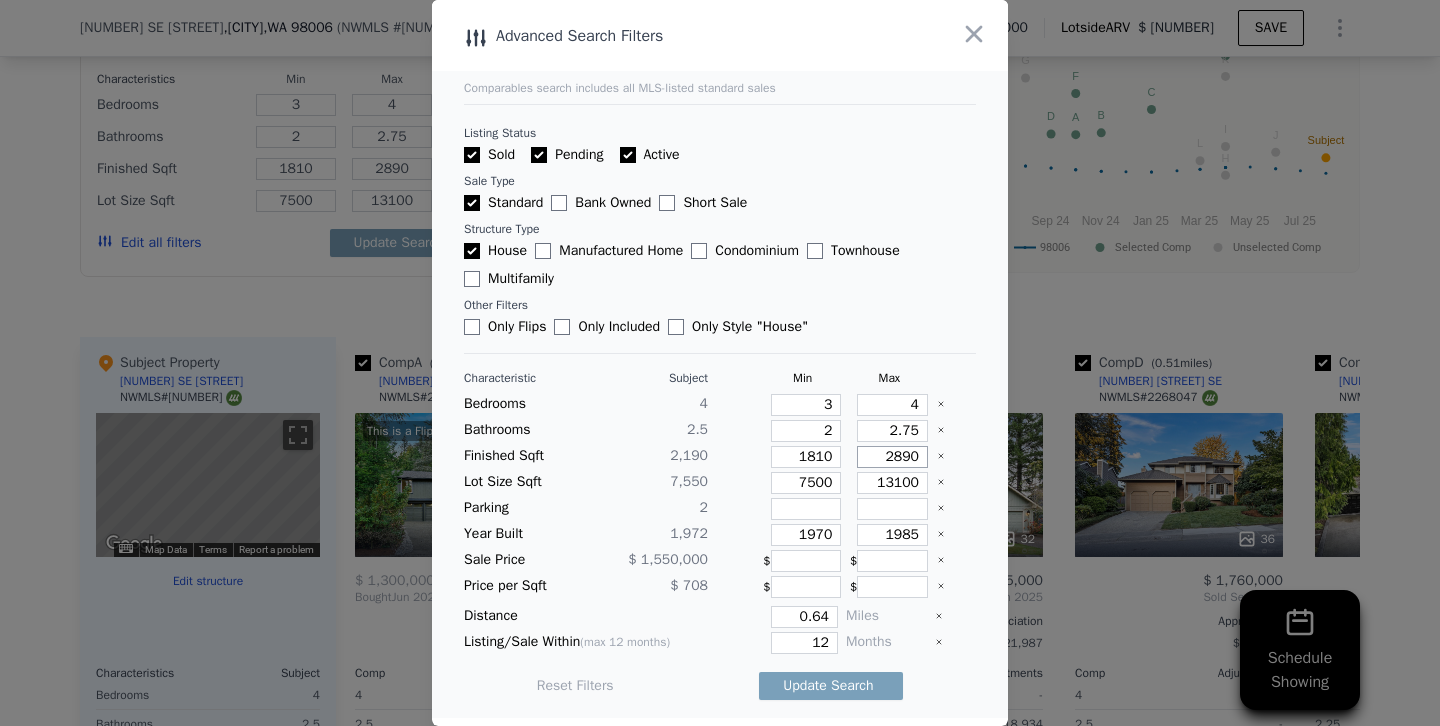 click on "2890" at bounding box center (892, 457) 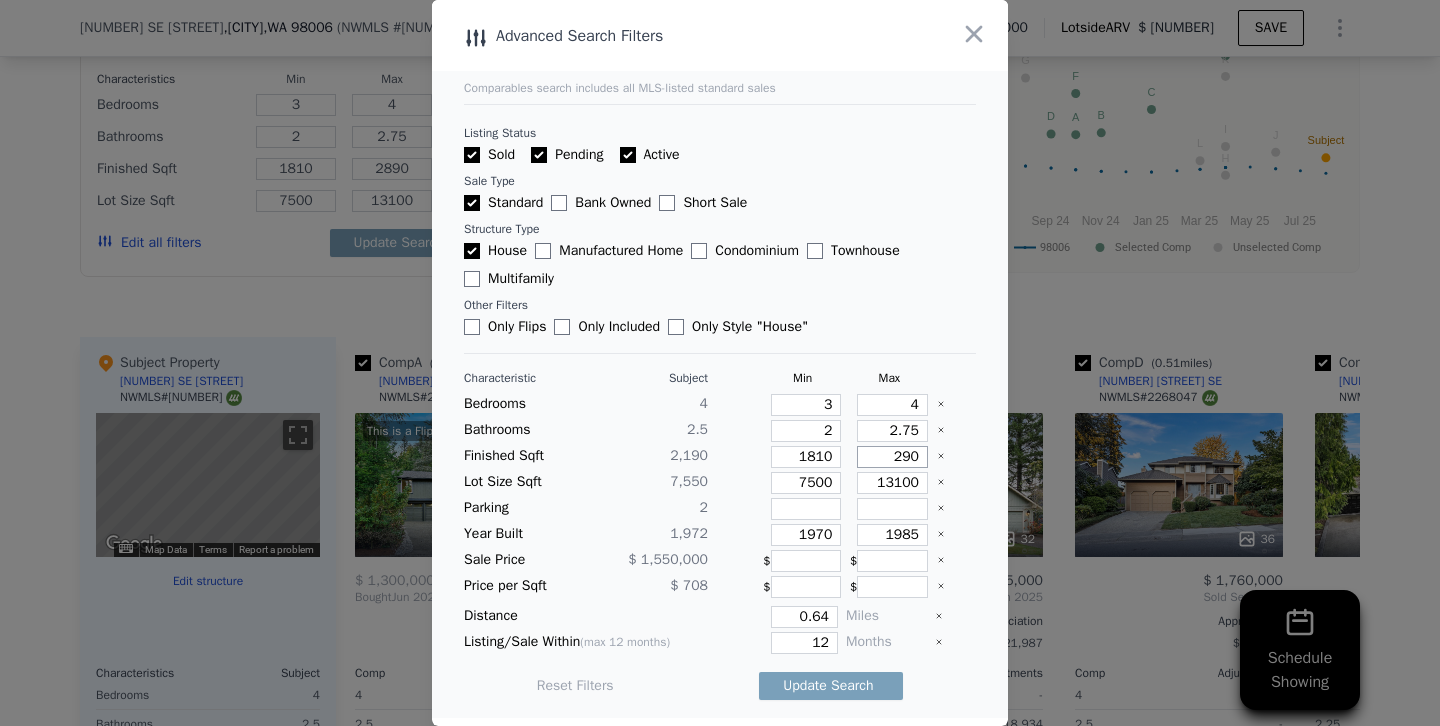 type on "290" 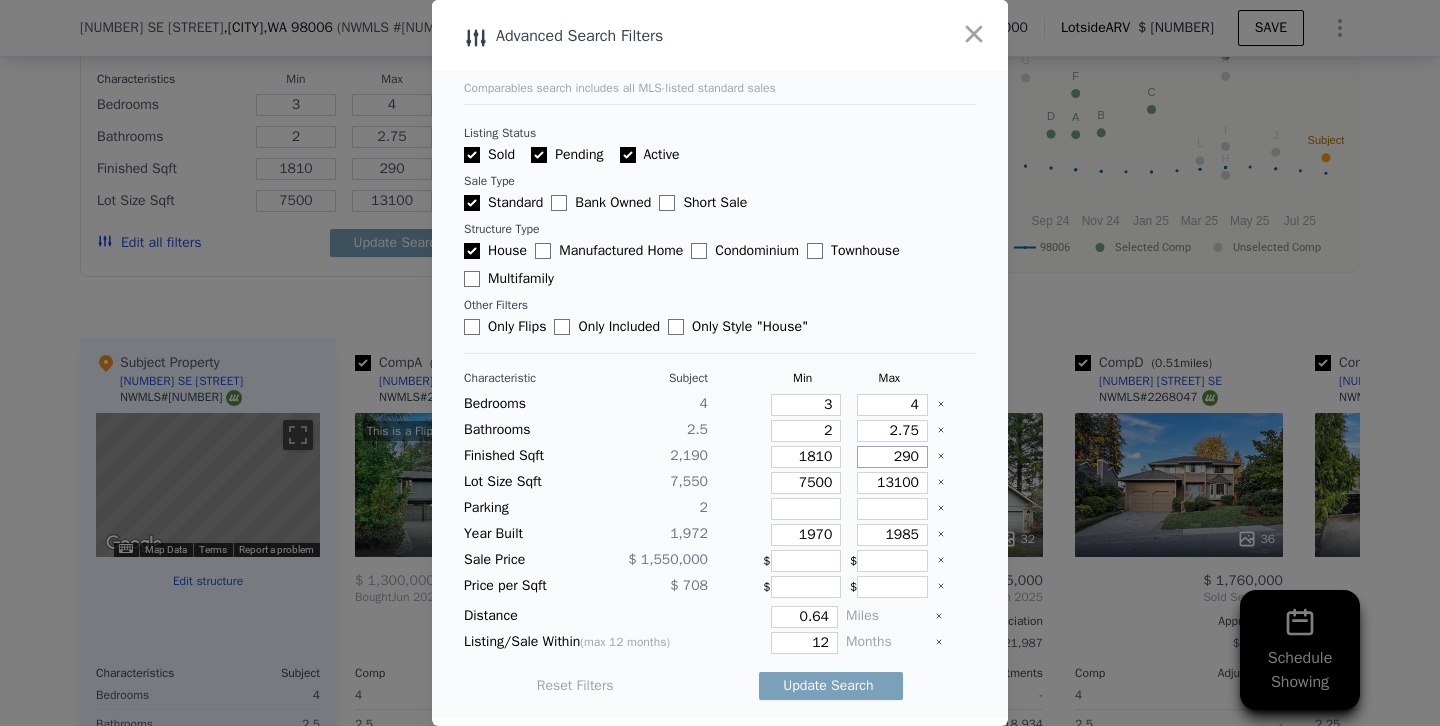 type on "2490" 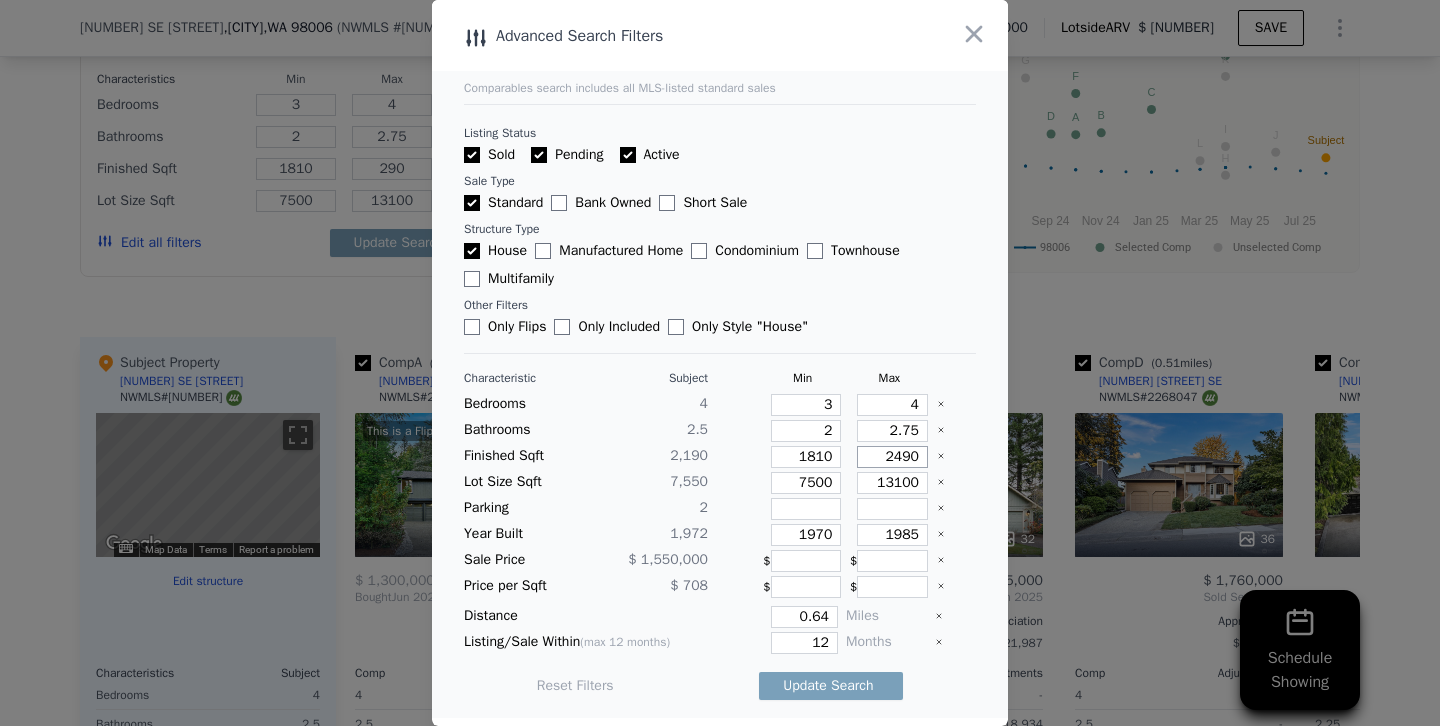 type on "2490" 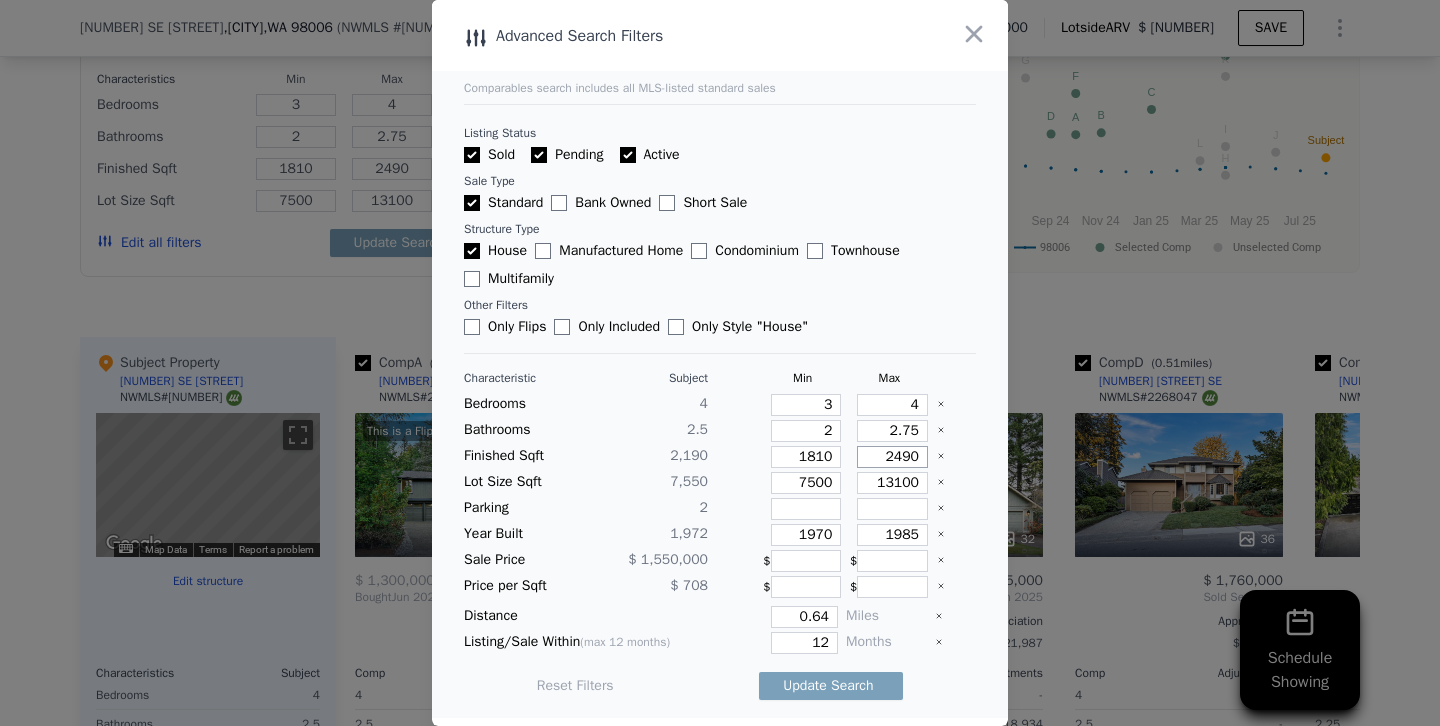 type on "2490" 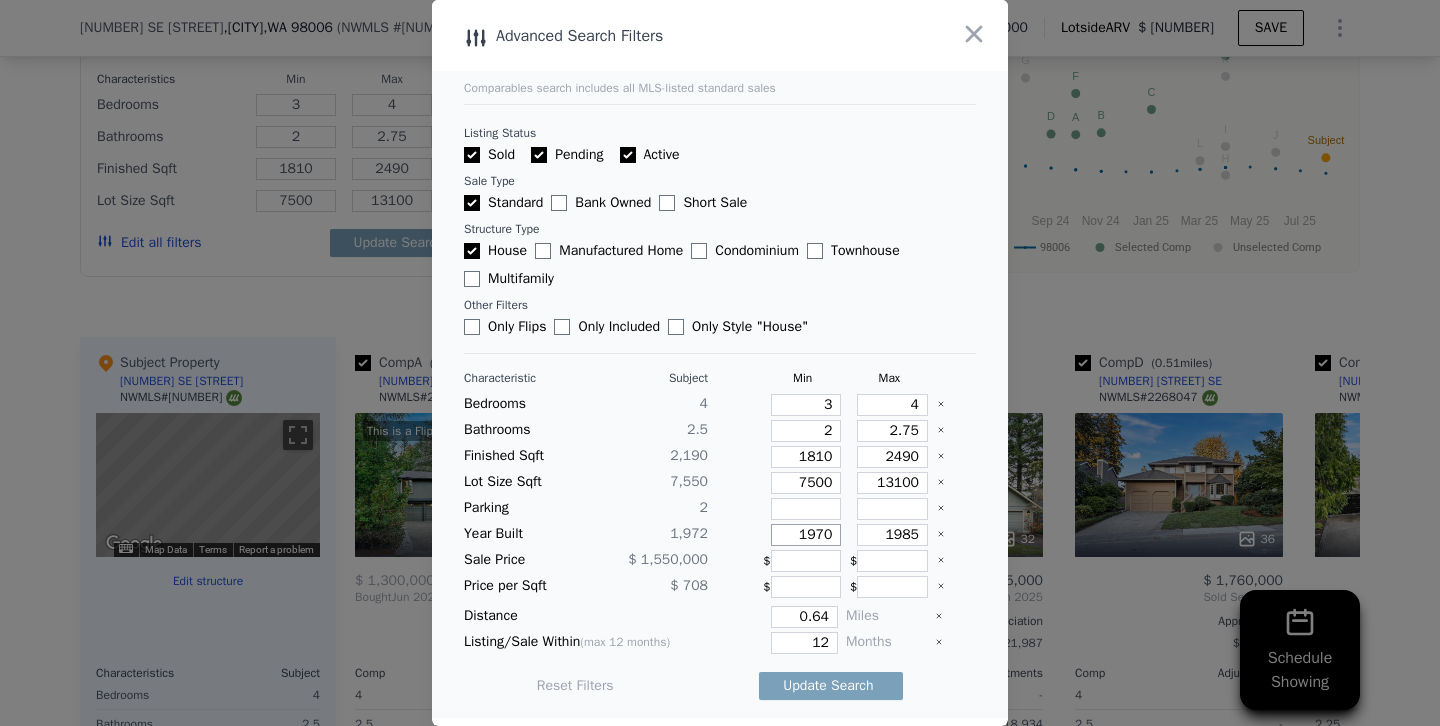 drag, startPoint x: 816, startPoint y: 533, endPoint x: 910, endPoint y: 534, distance: 94.00532 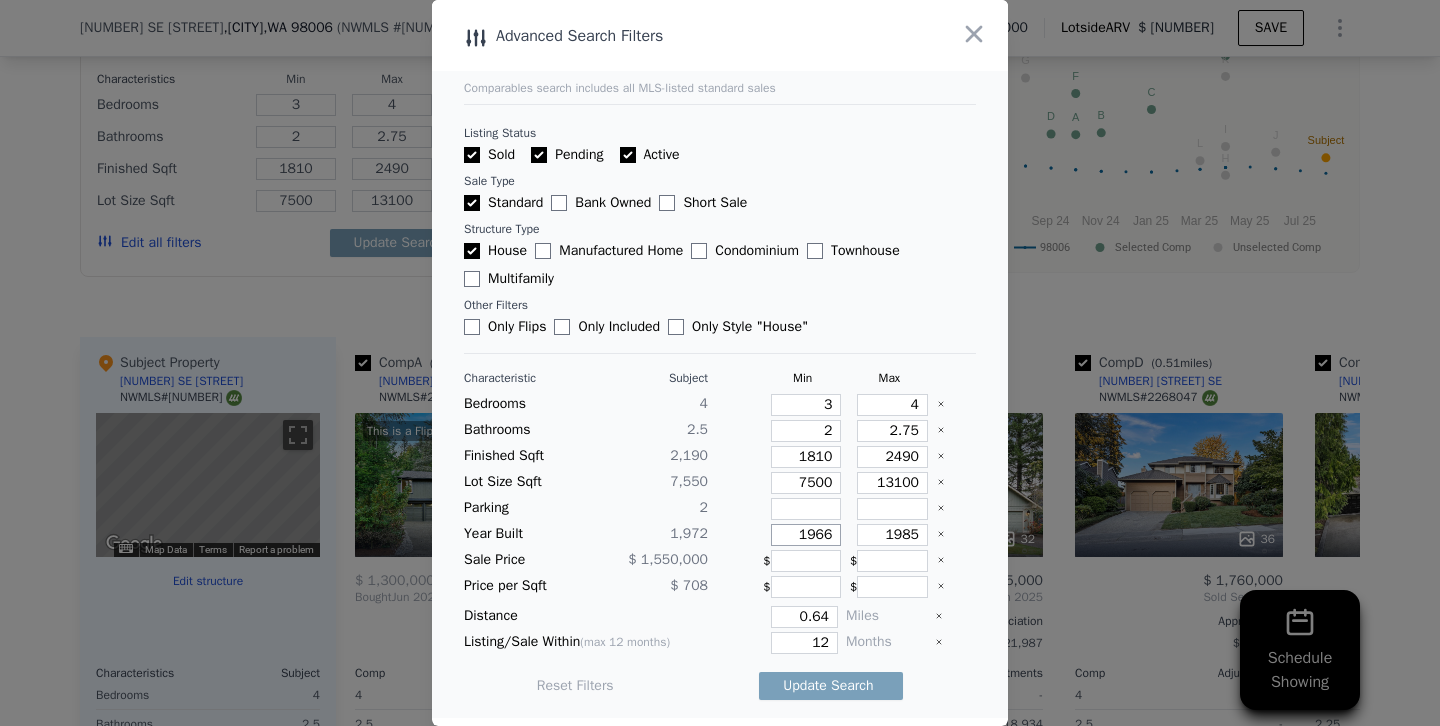 type on "1966" 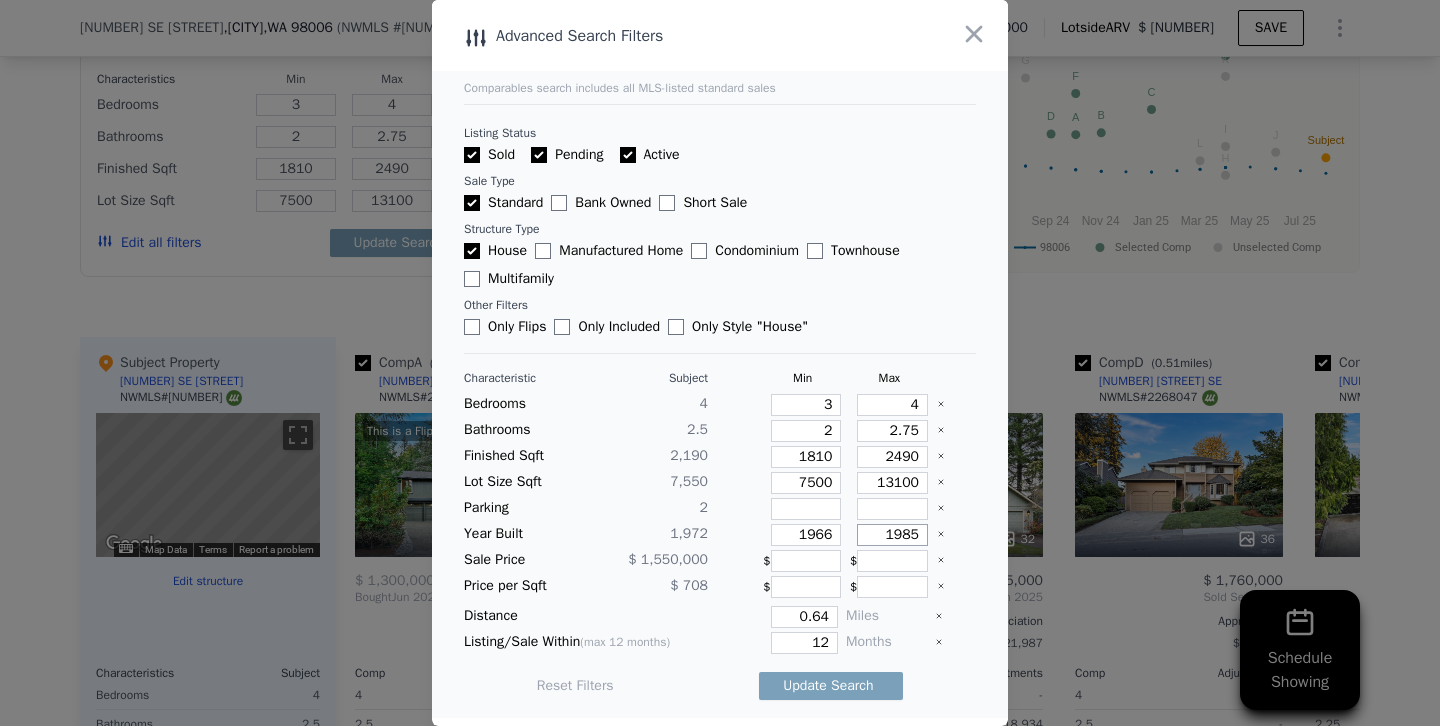 drag, startPoint x: 903, startPoint y: 533, endPoint x: 994, endPoint y: 526, distance: 91.26884 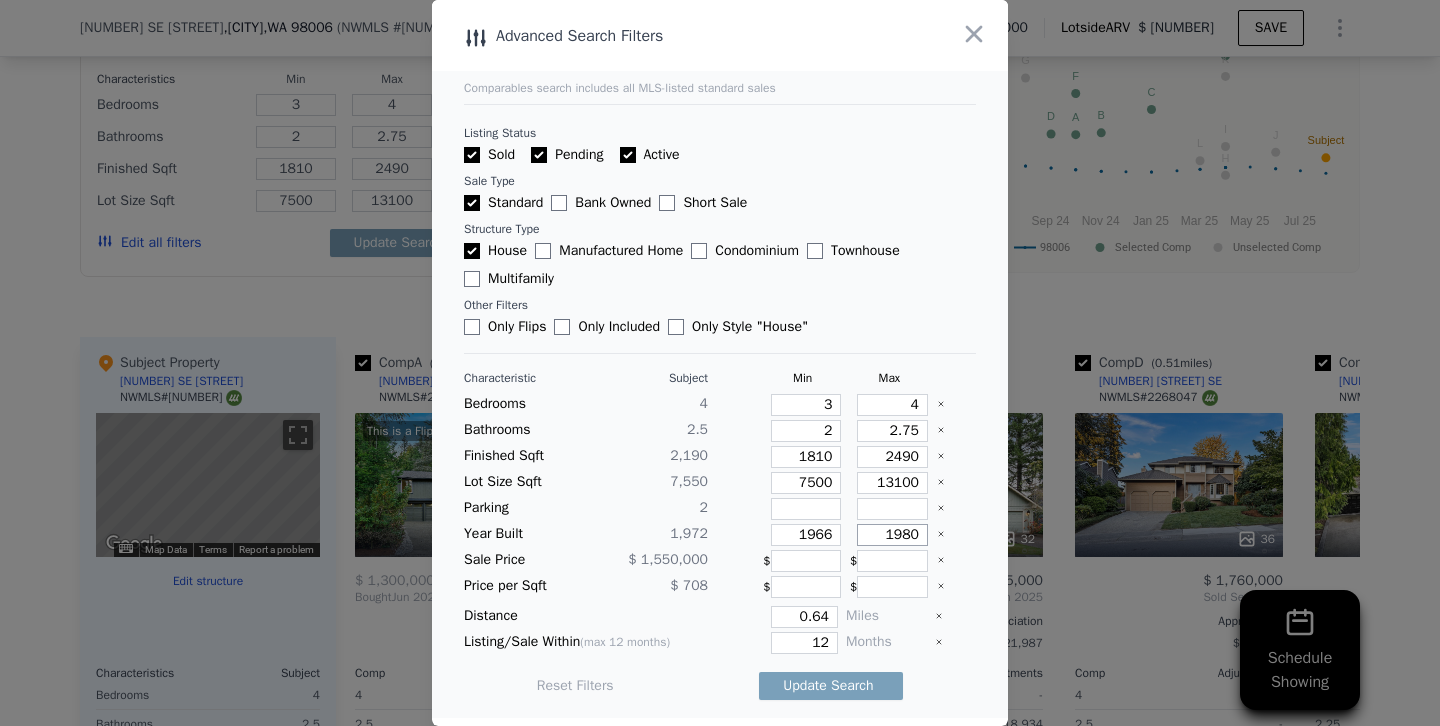 type on "1980" 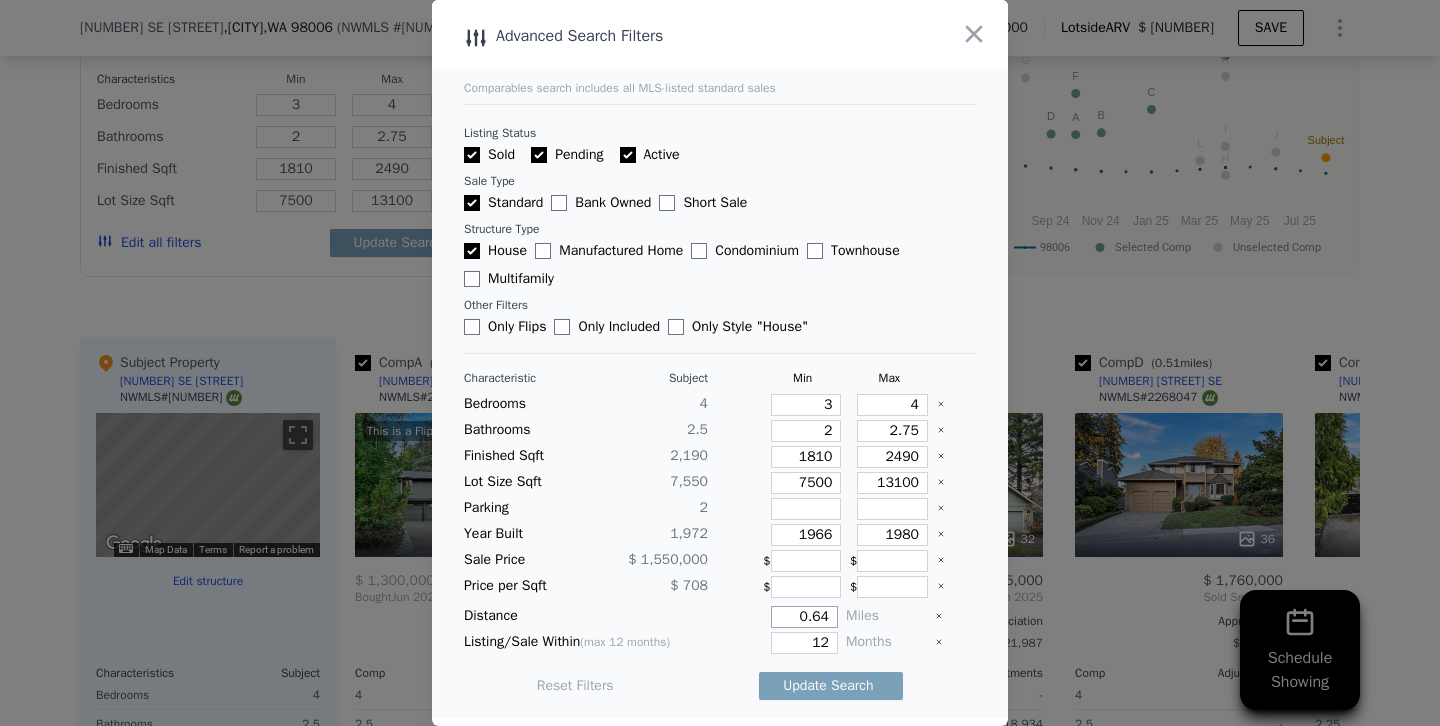 click on "0.64" at bounding box center [804, 617] 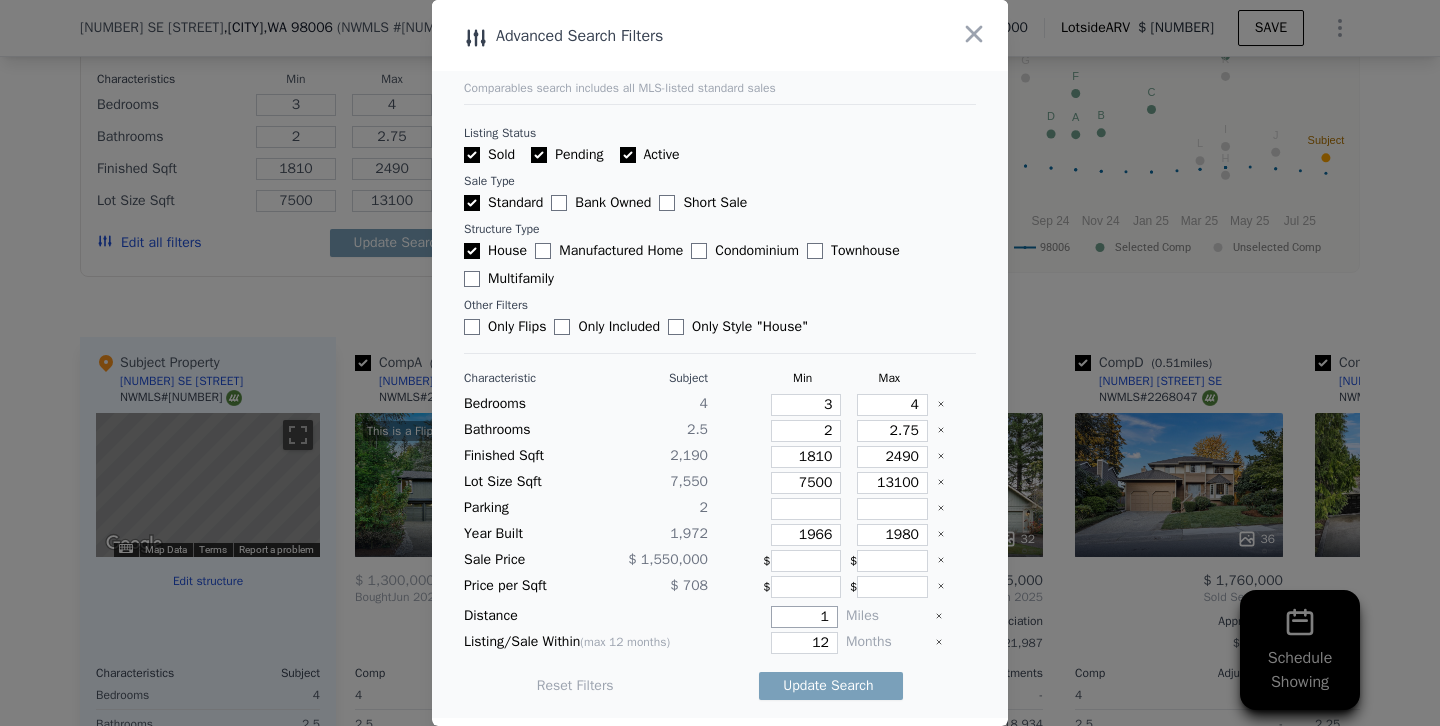 type on "1" 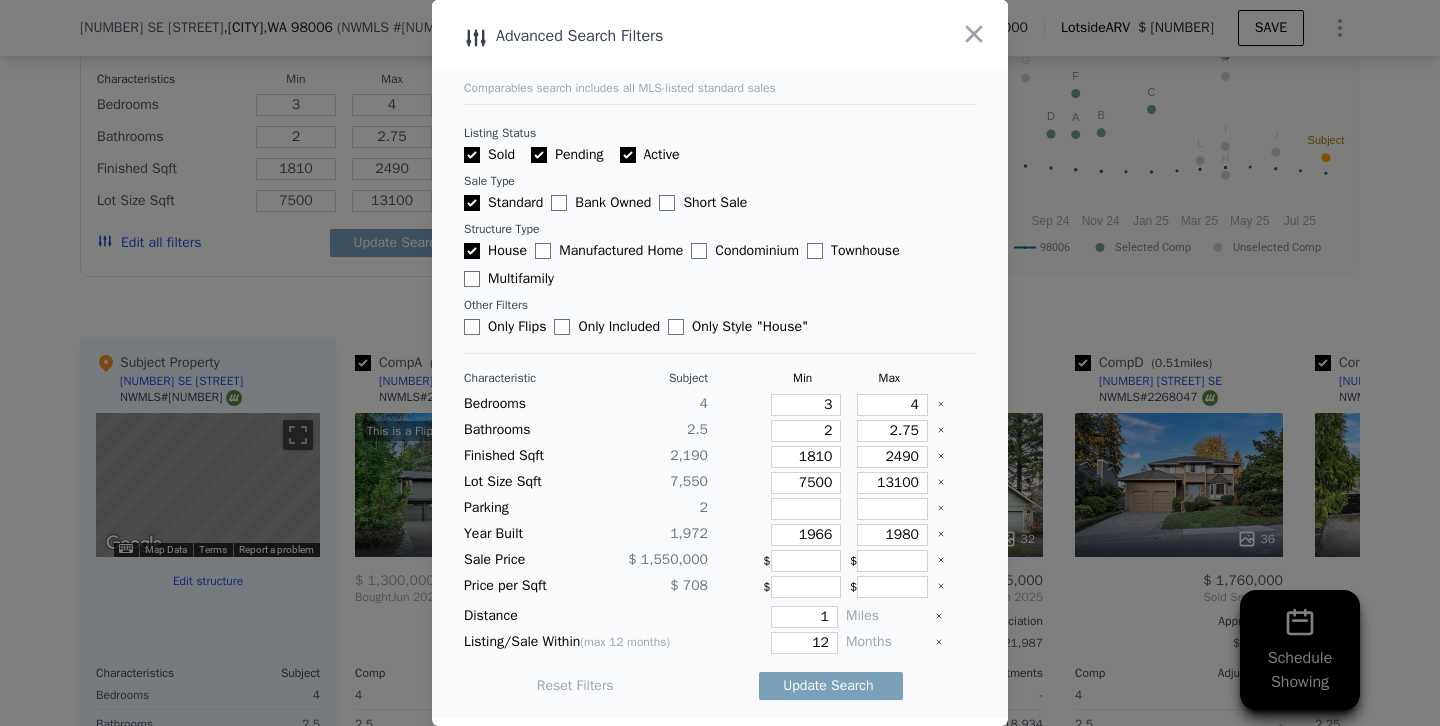 type 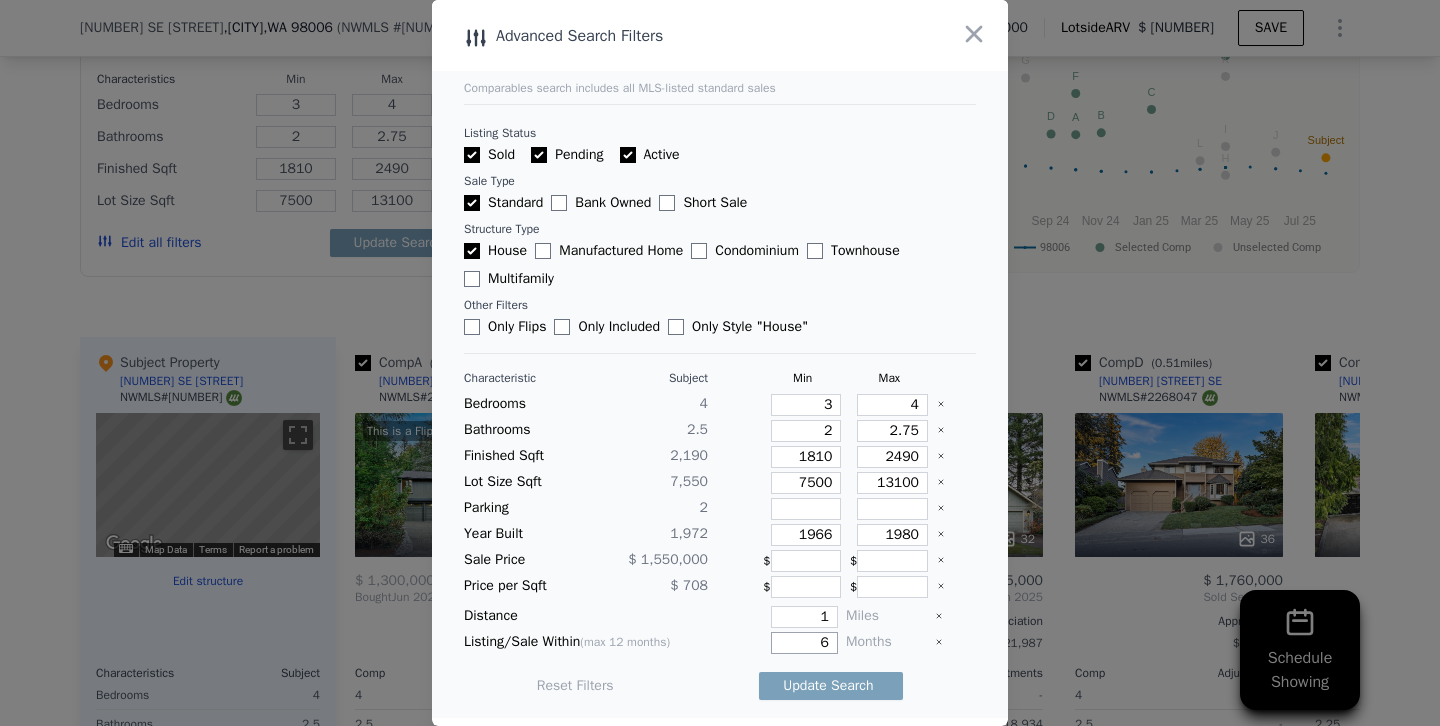 type on "6" 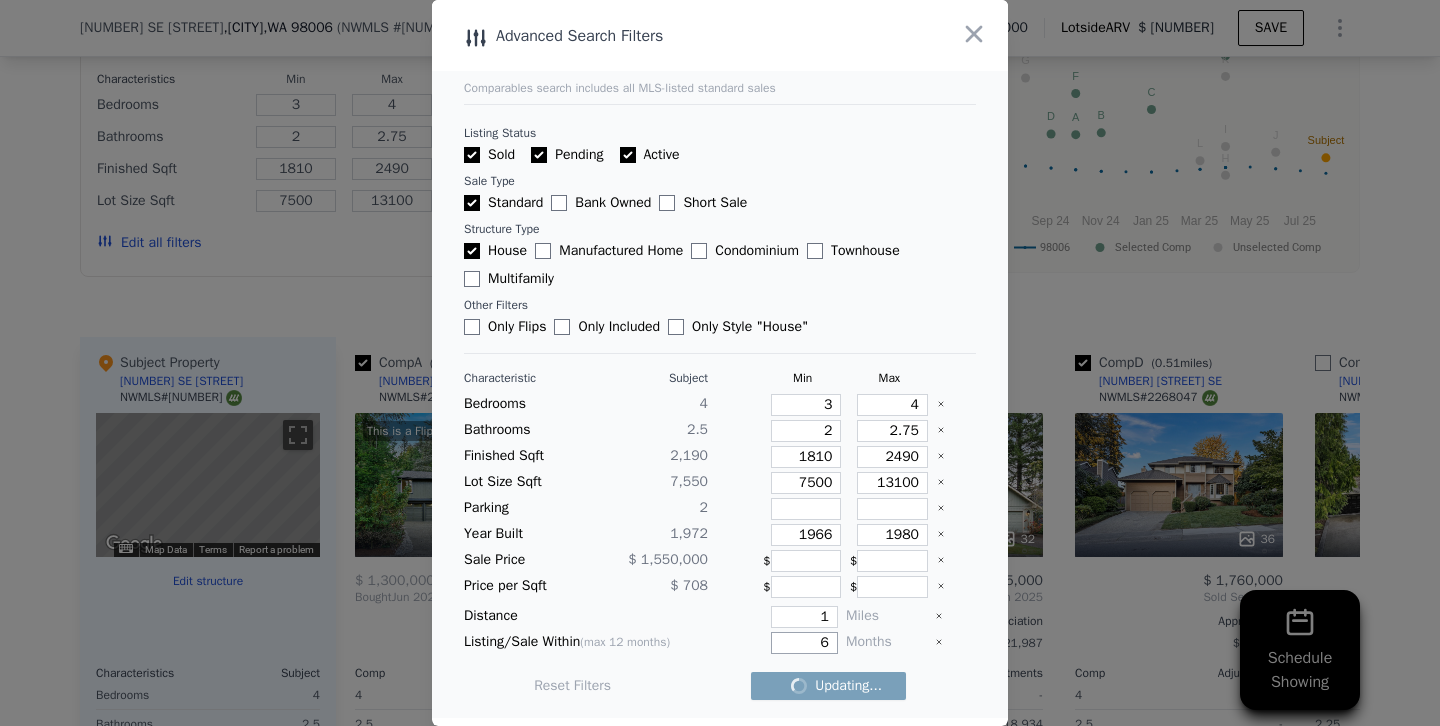 checkbox on "false" 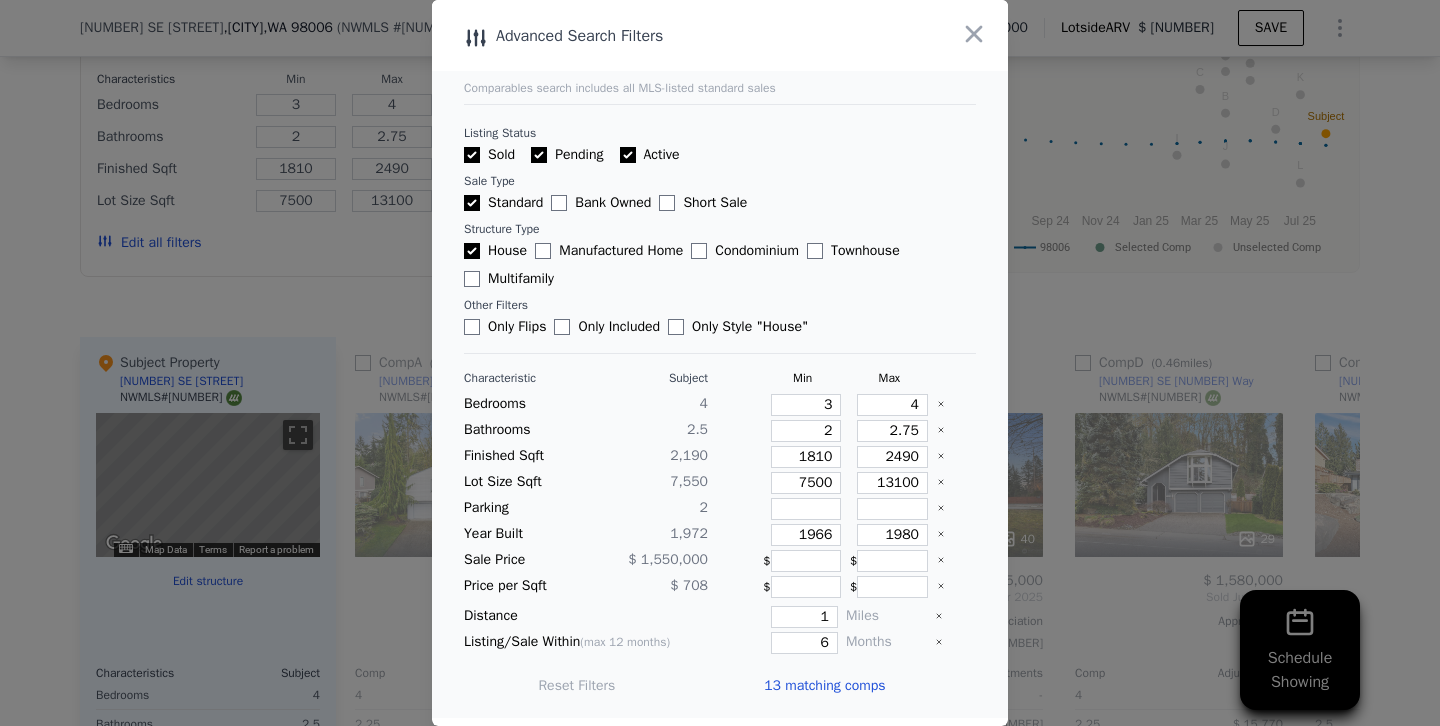 click at bounding box center (720, 363) 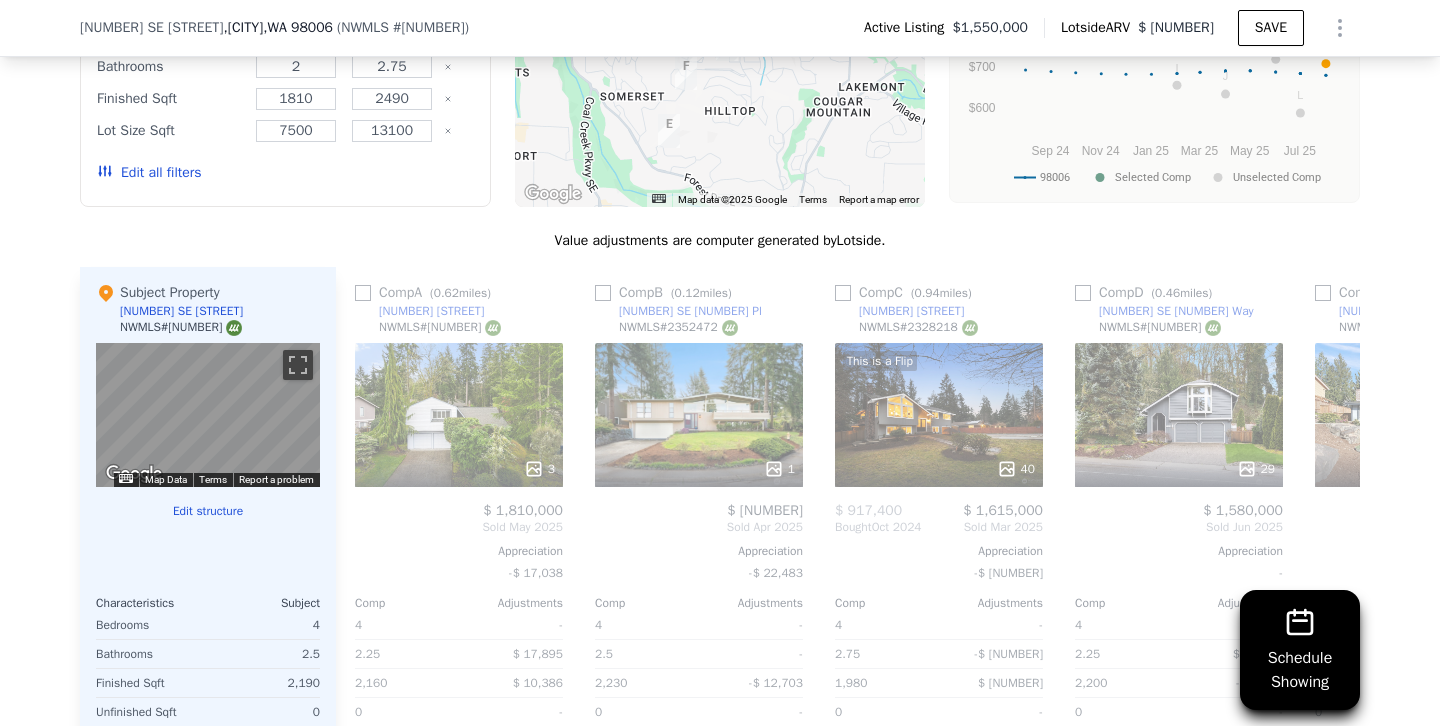scroll, scrollTop: 2046, scrollLeft: 0, axis: vertical 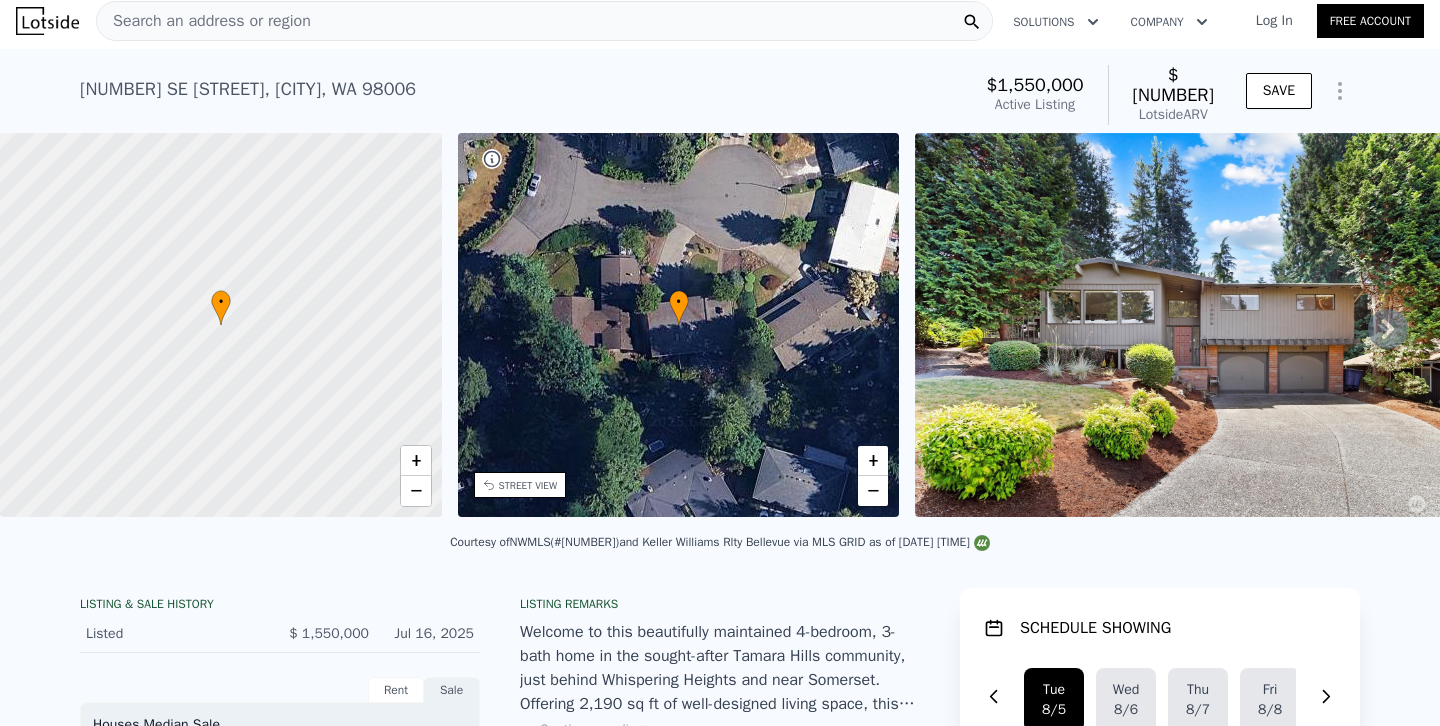 click at bounding box center (1203, 325) 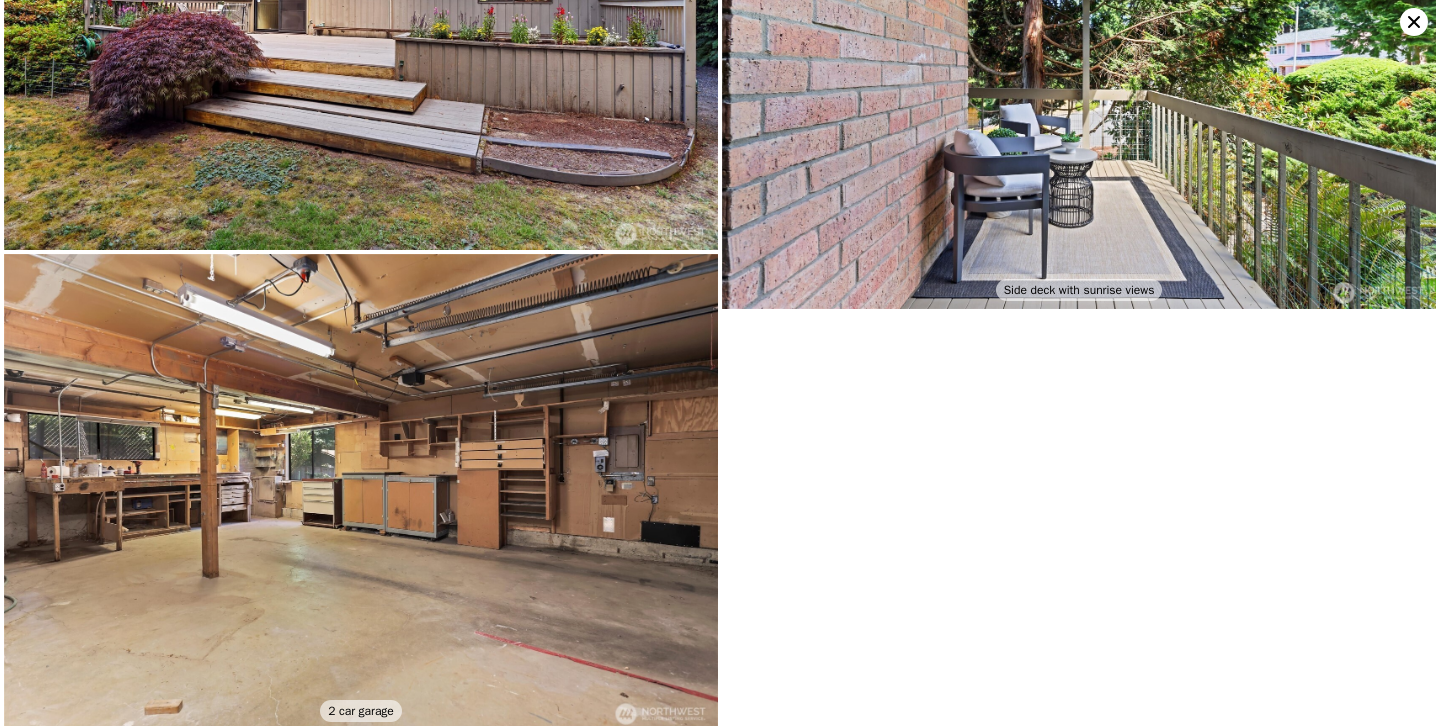 scroll, scrollTop: 8509, scrollLeft: 0, axis: vertical 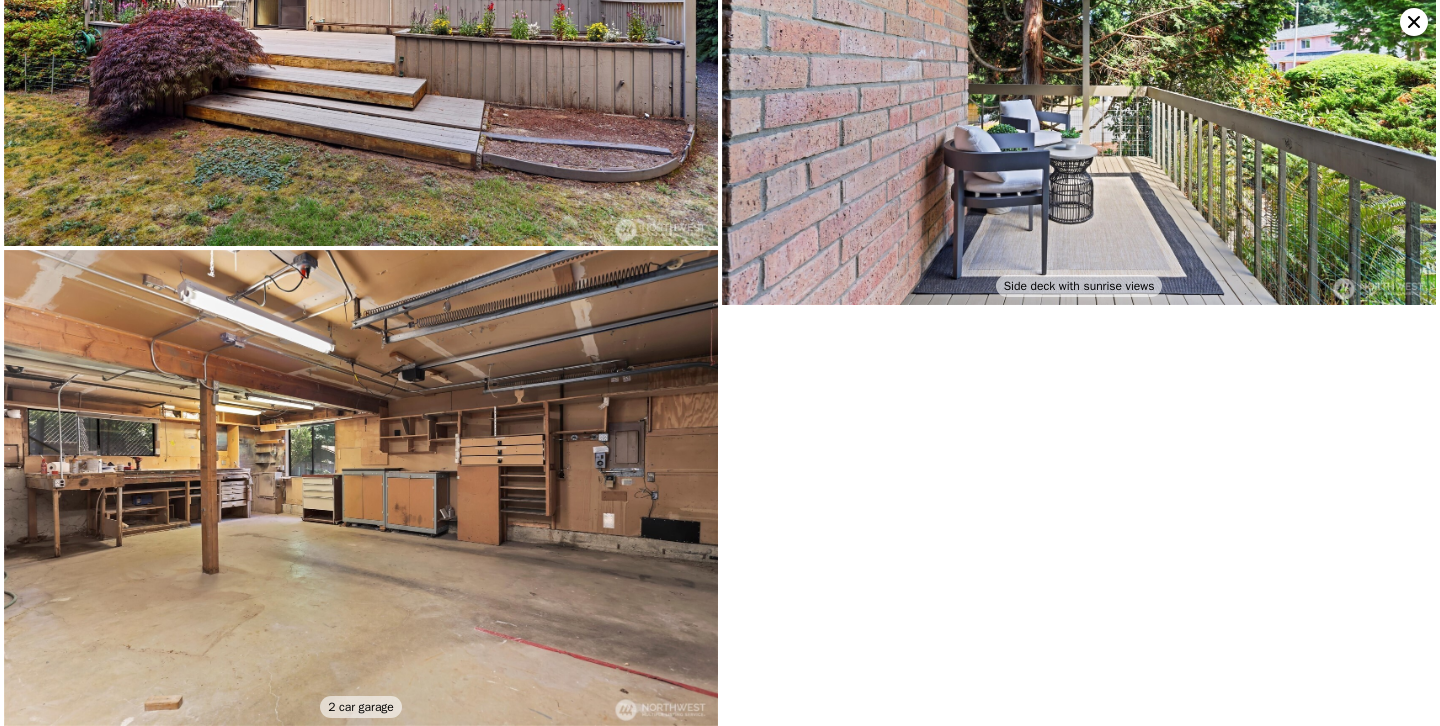 click 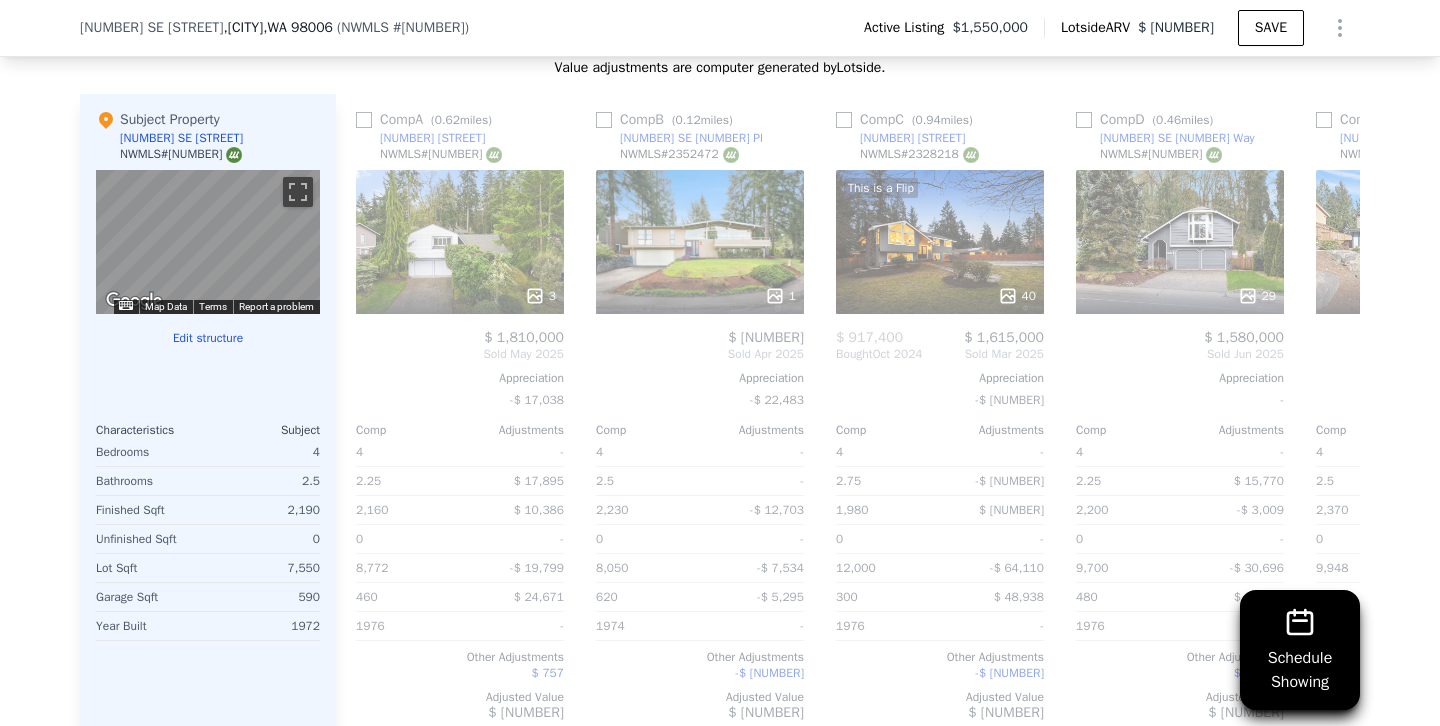 scroll, scrollTop: 2176, scrollLeft: 0, axis: vertical 